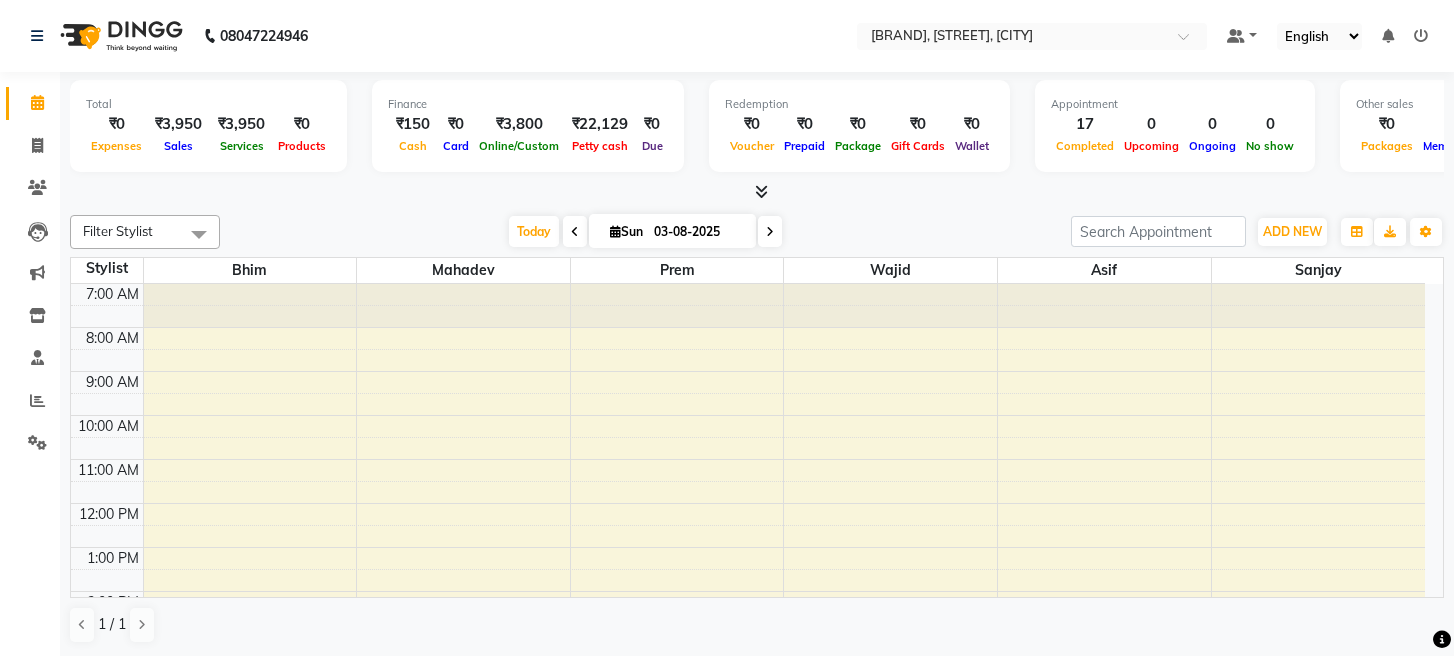 scroll, scrollTop: 0, scrollLeft: 0, axis: both 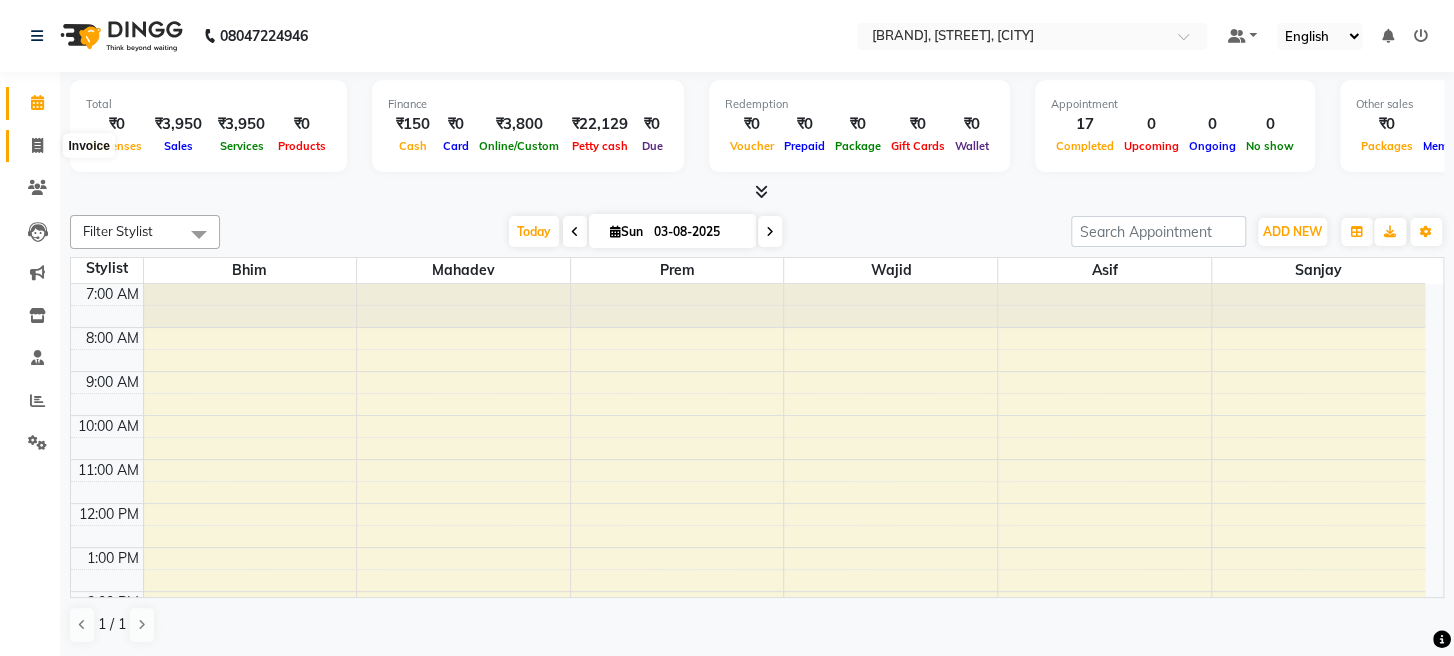 click 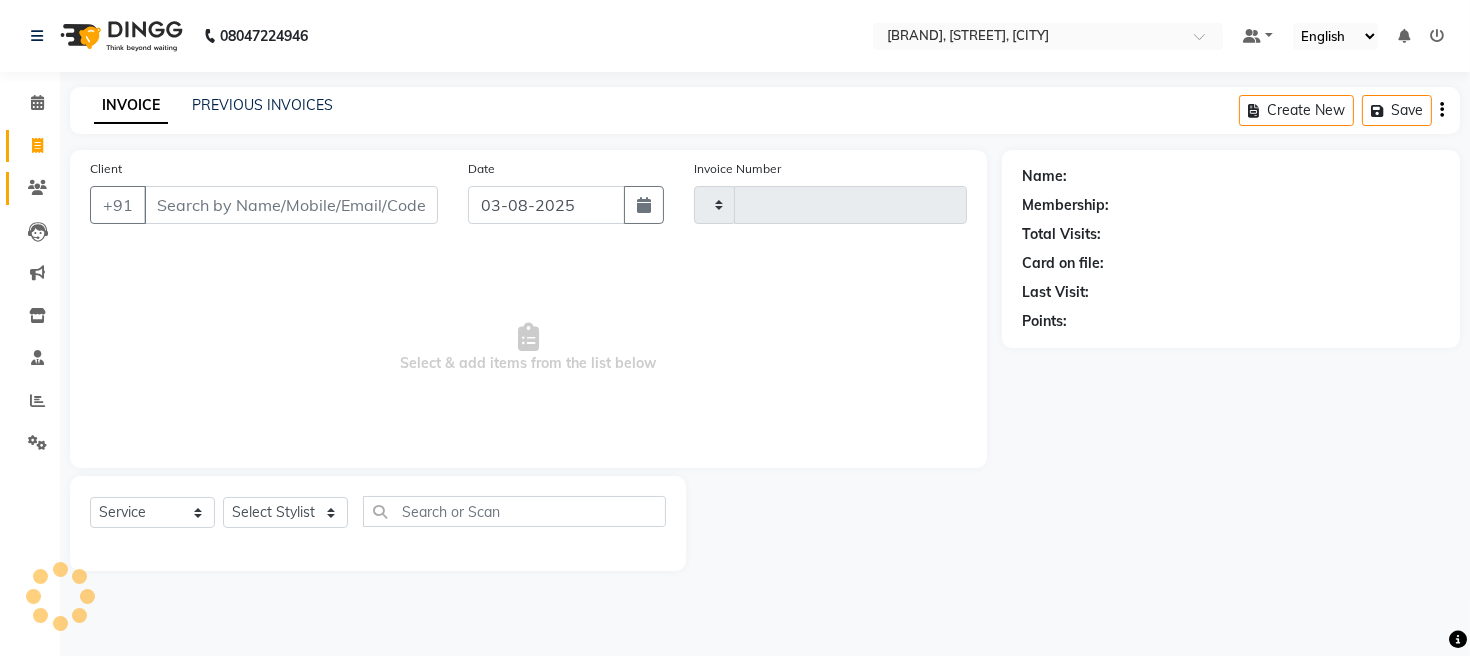 type on "1368" 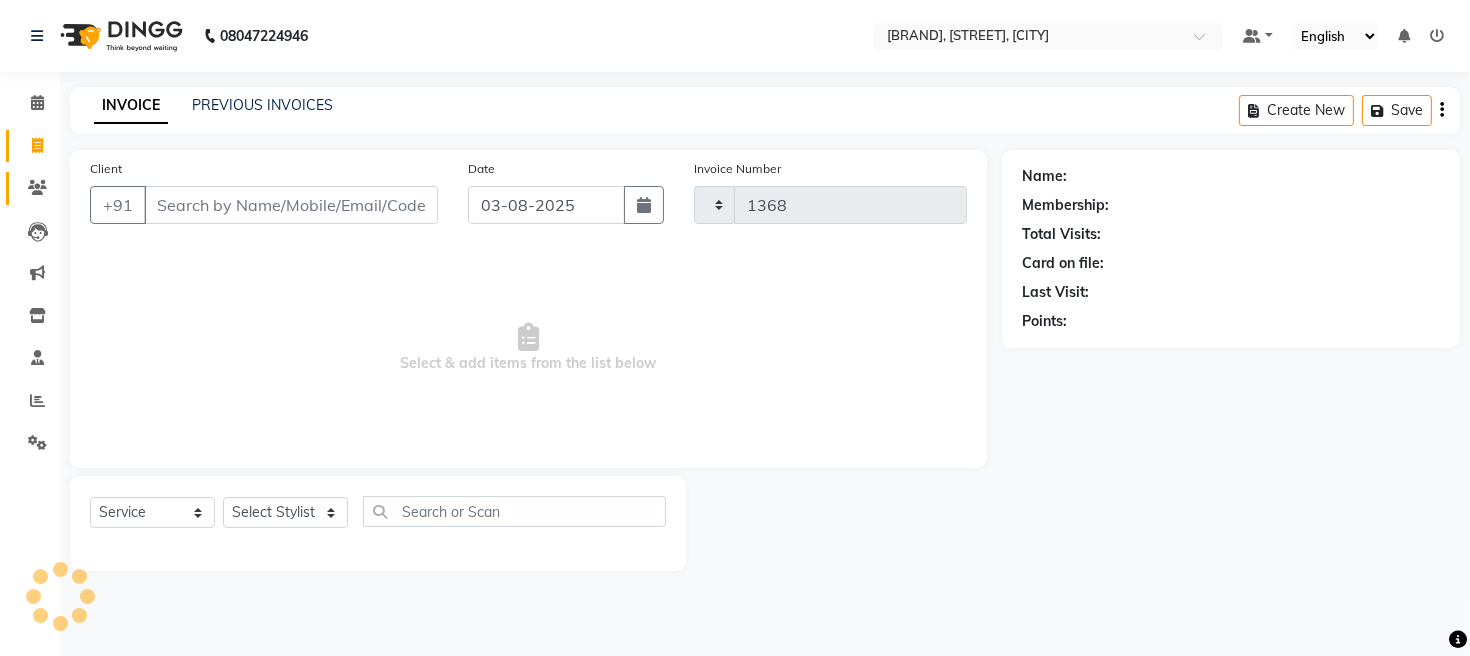 select on "779" 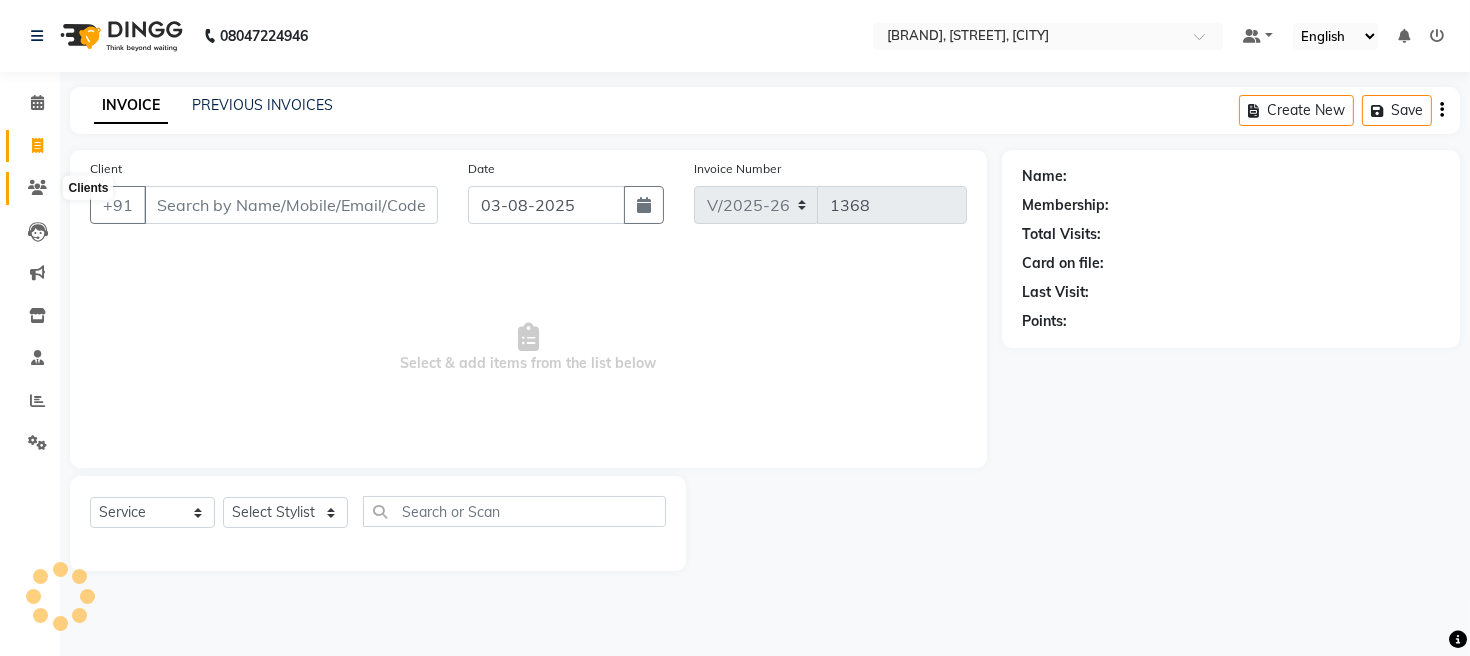 click 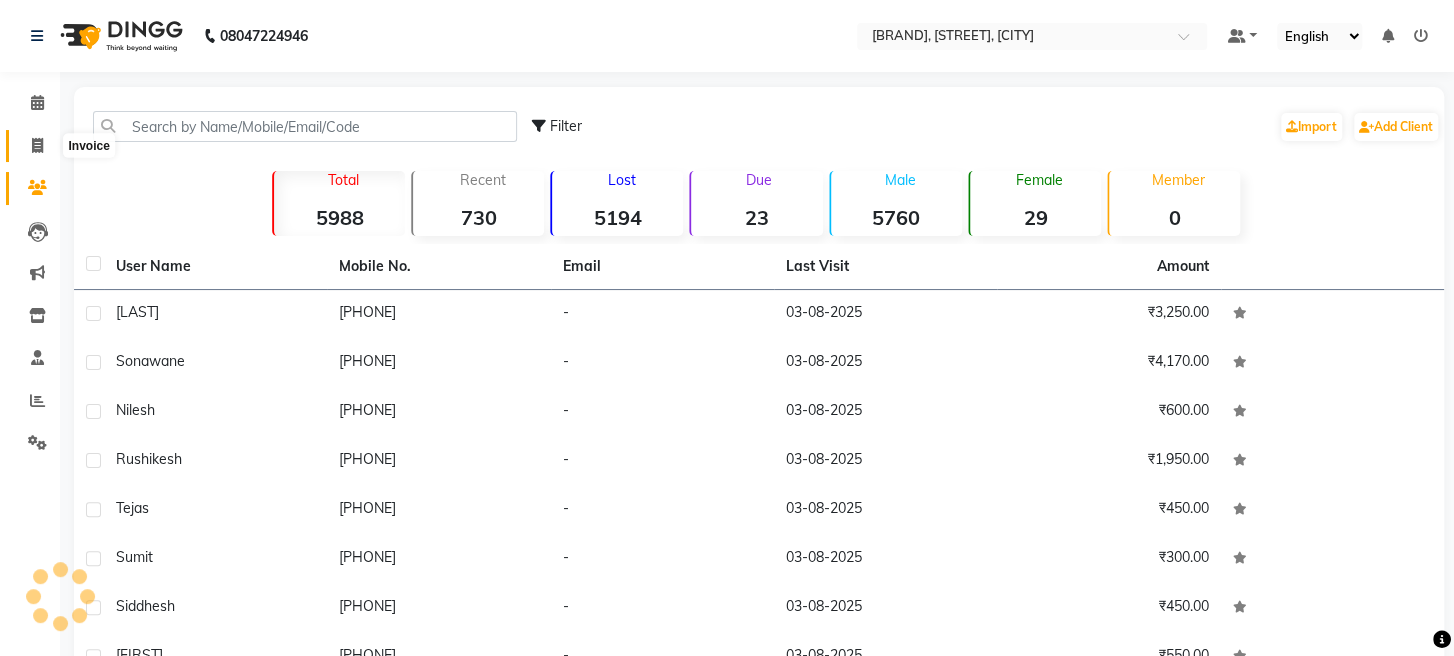 click 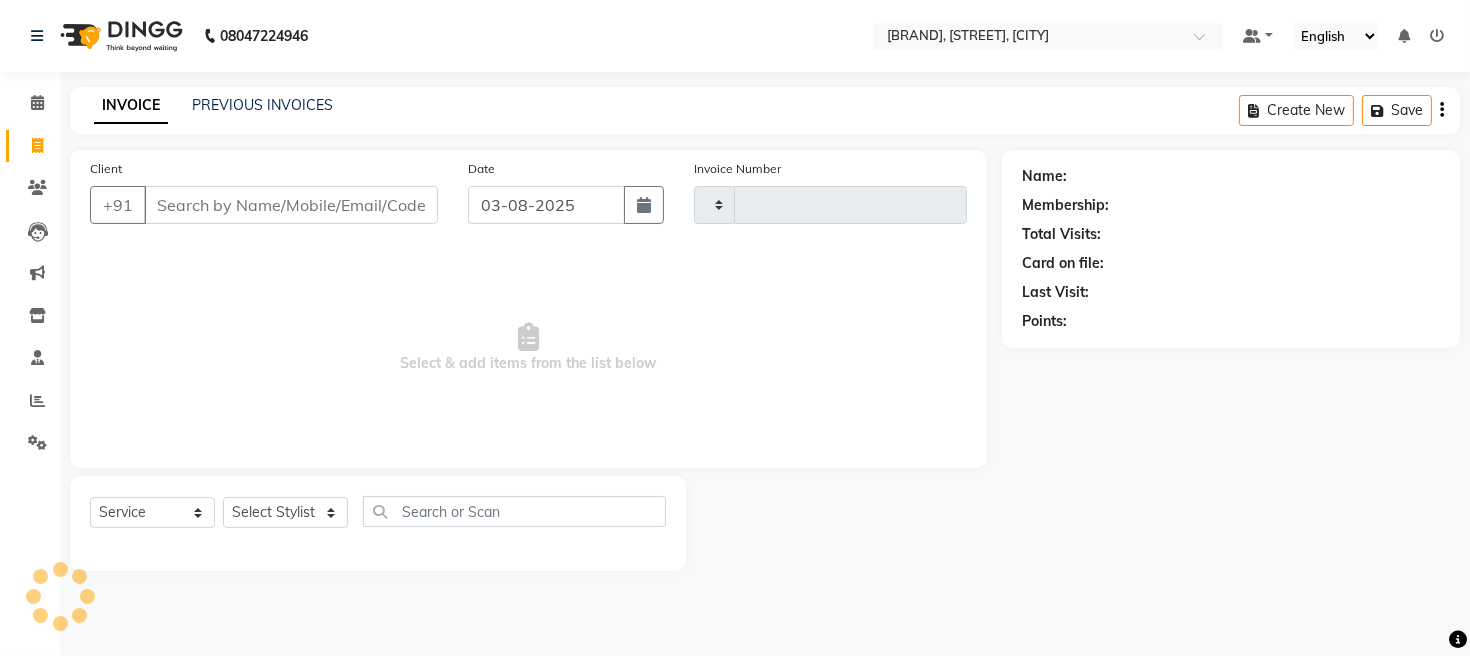 type on "1368" 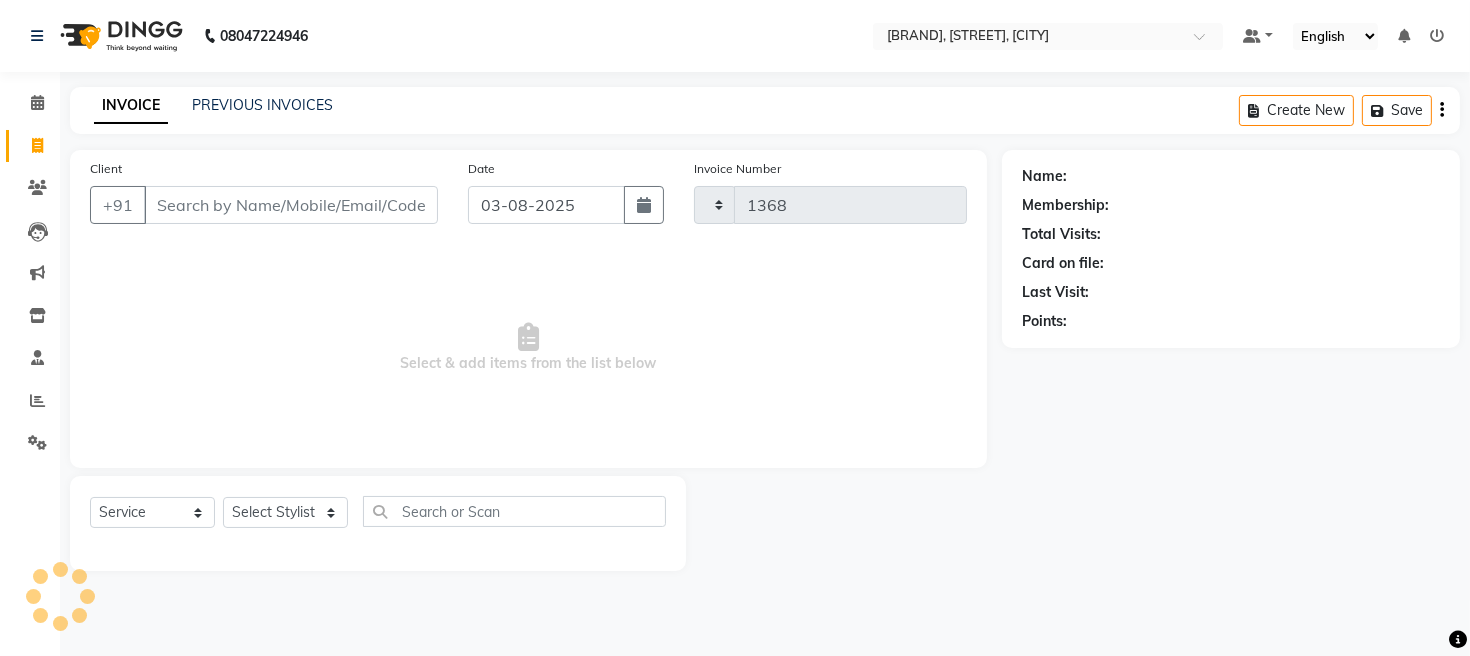 select on "779" 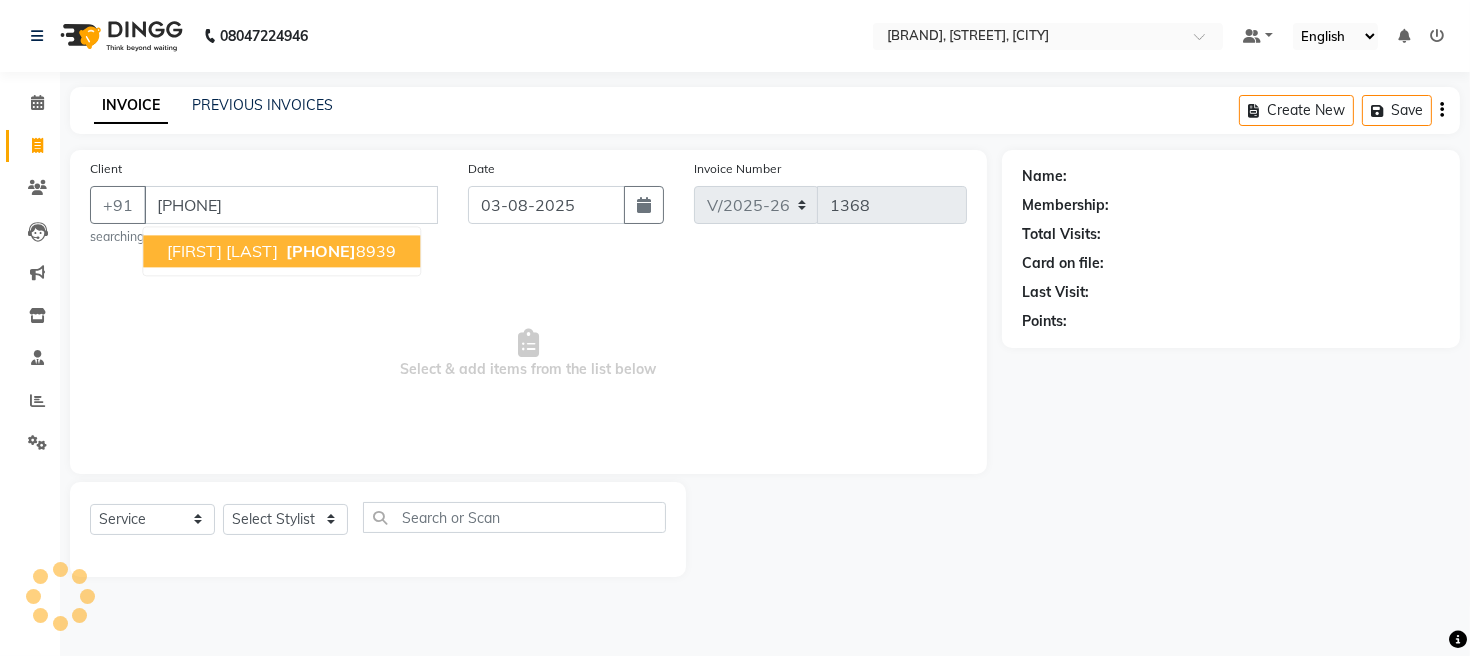 click on "[FIRST] [LAST] [PHONE]" at bounding box center [281, 251] 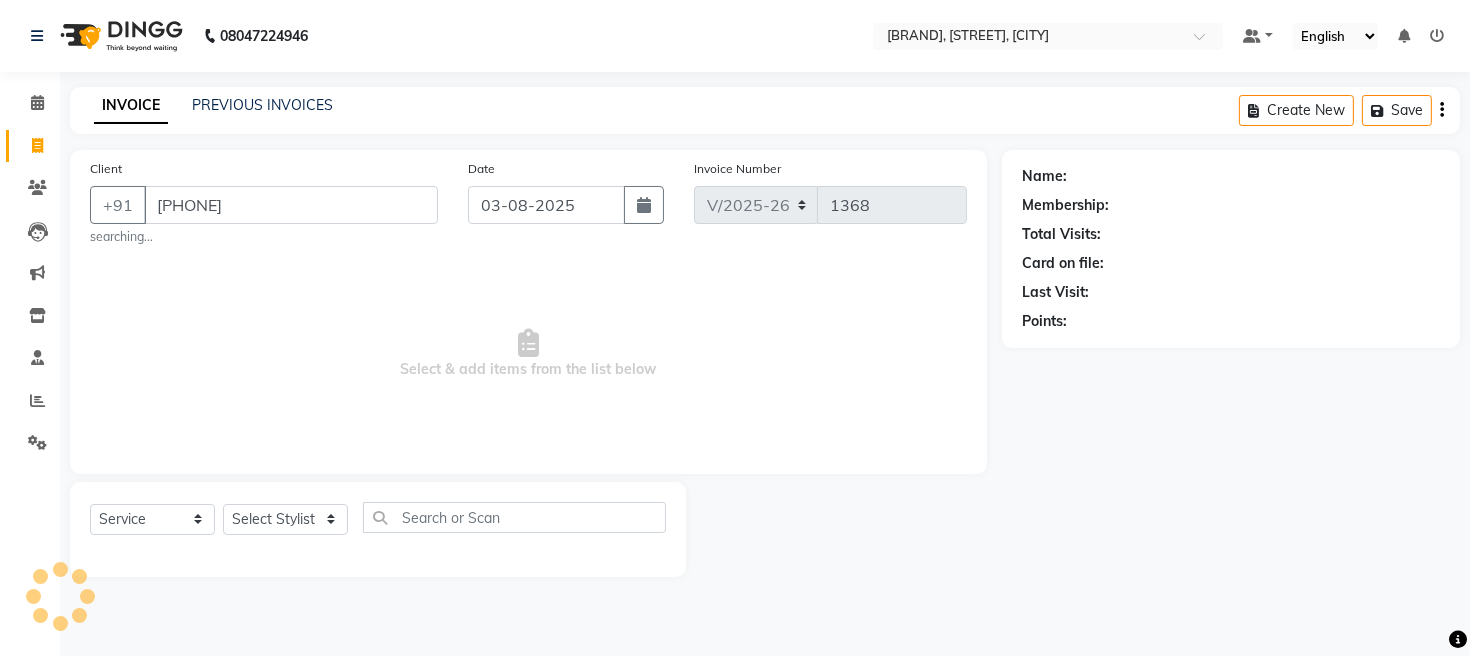 type on "[PHONE]" 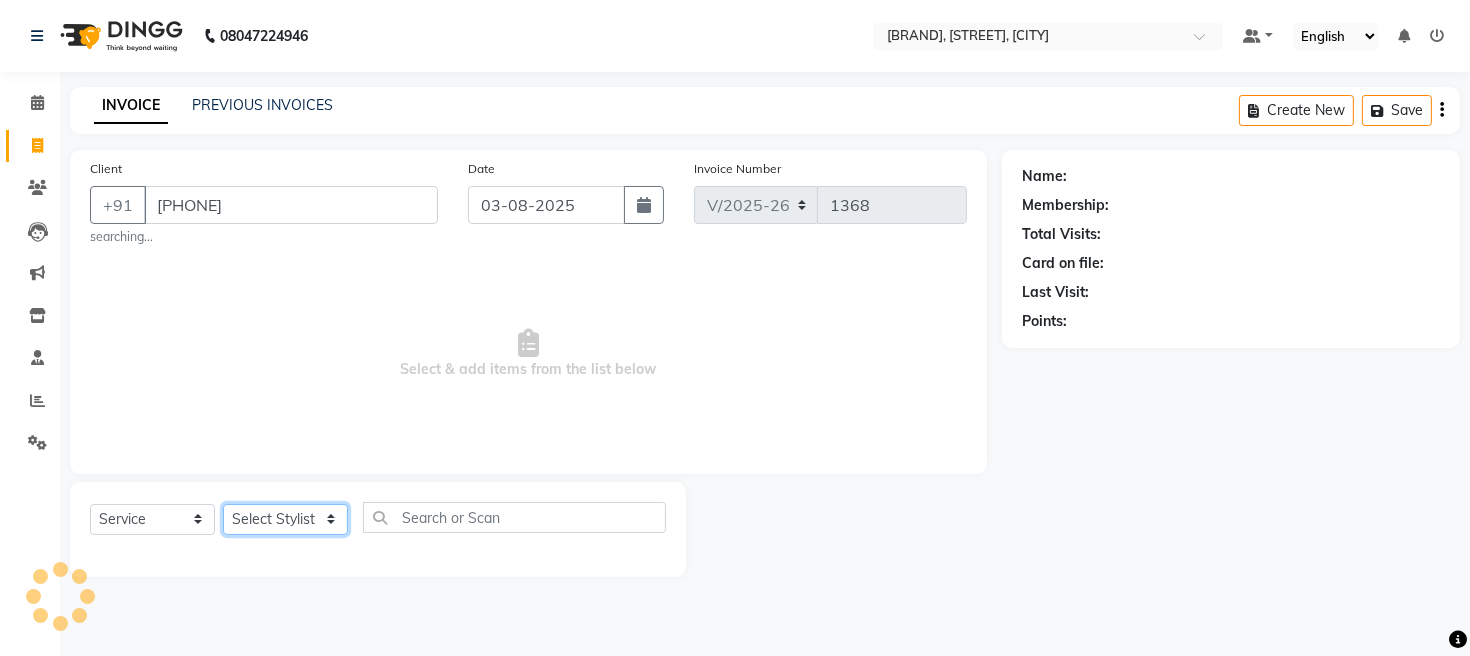 click on "Select Stylist [FIRST] [FIRST] [FIRST] [FIRST] [FIRST]" 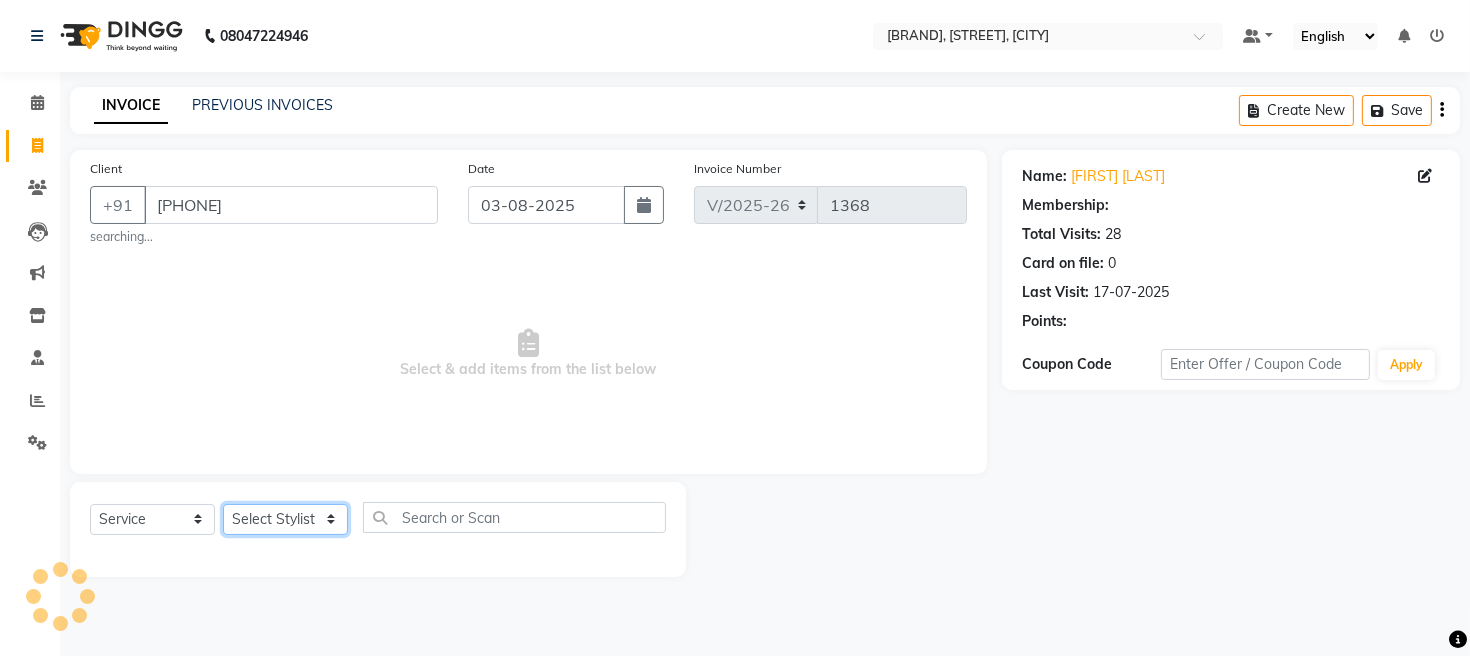 select on "16429" 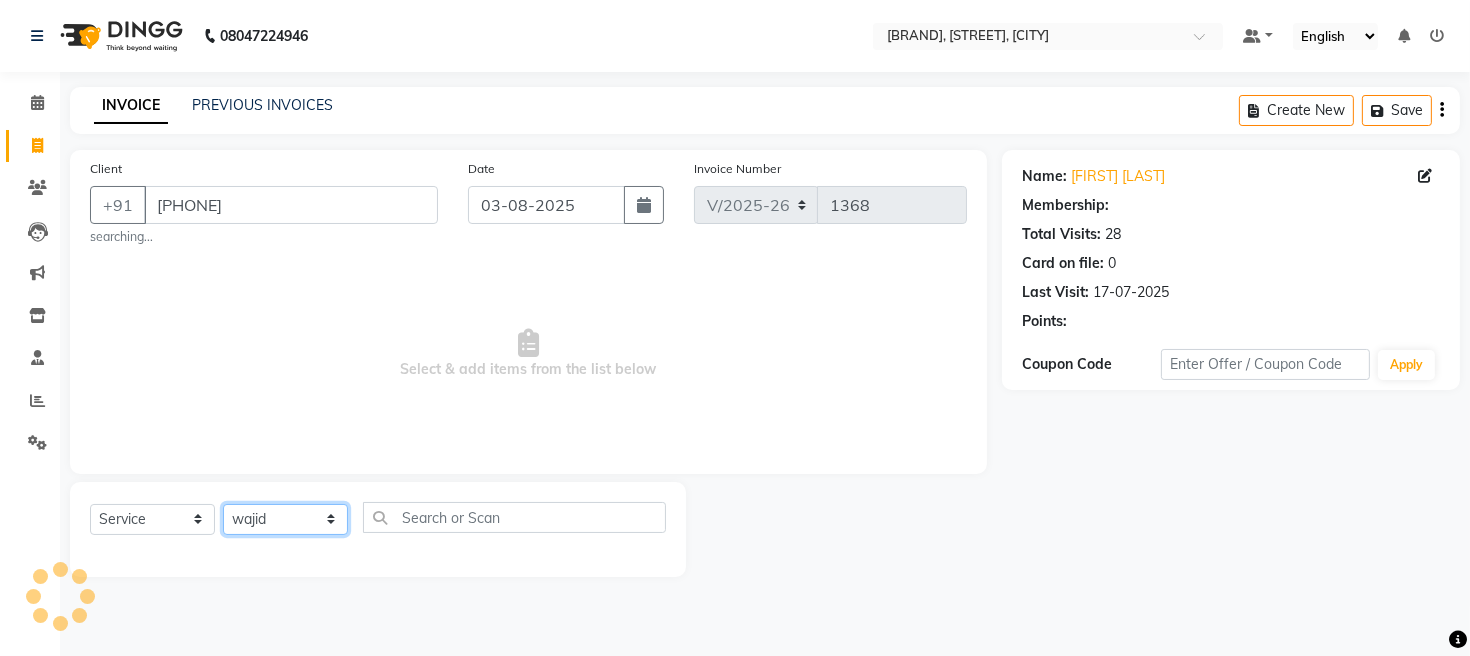 click on "Select Stylist [FIRST] [FIRST] [FIRST] [FIRST] [FIRST]" 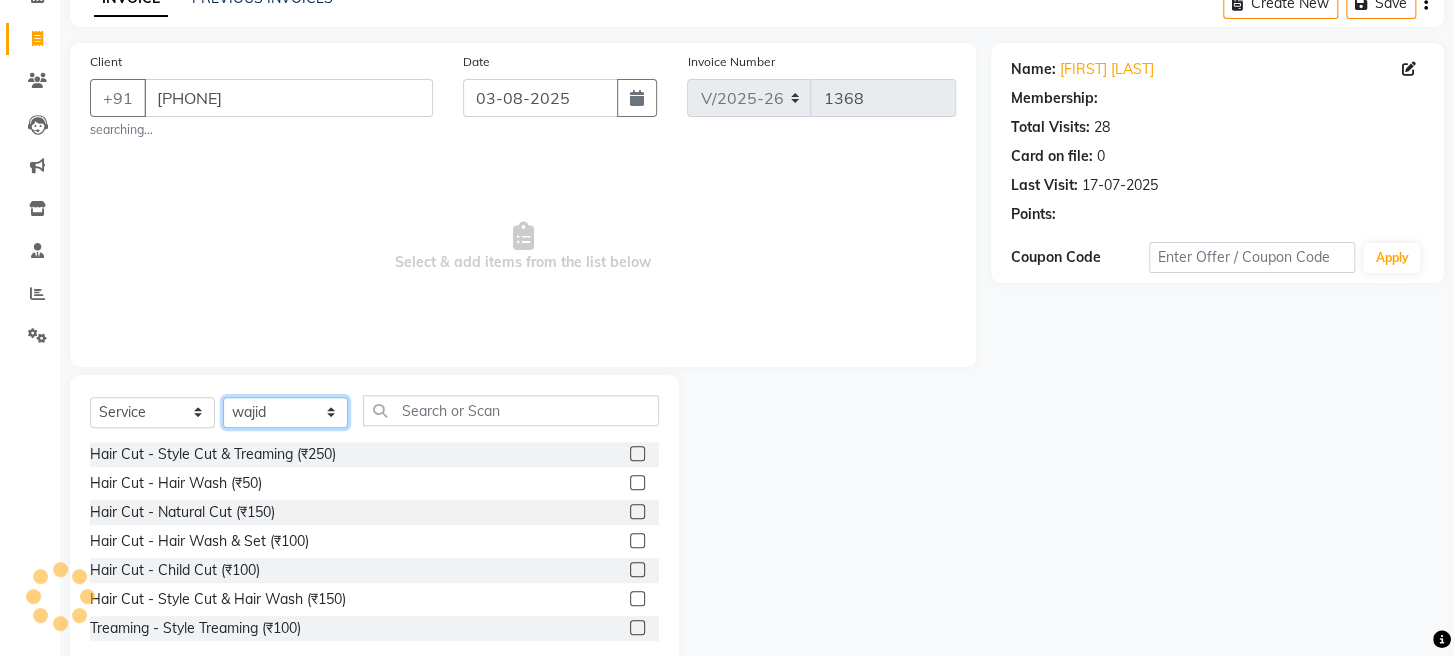 scroll, scrollTop: 151, scrollLeft: 0, axis: vertical 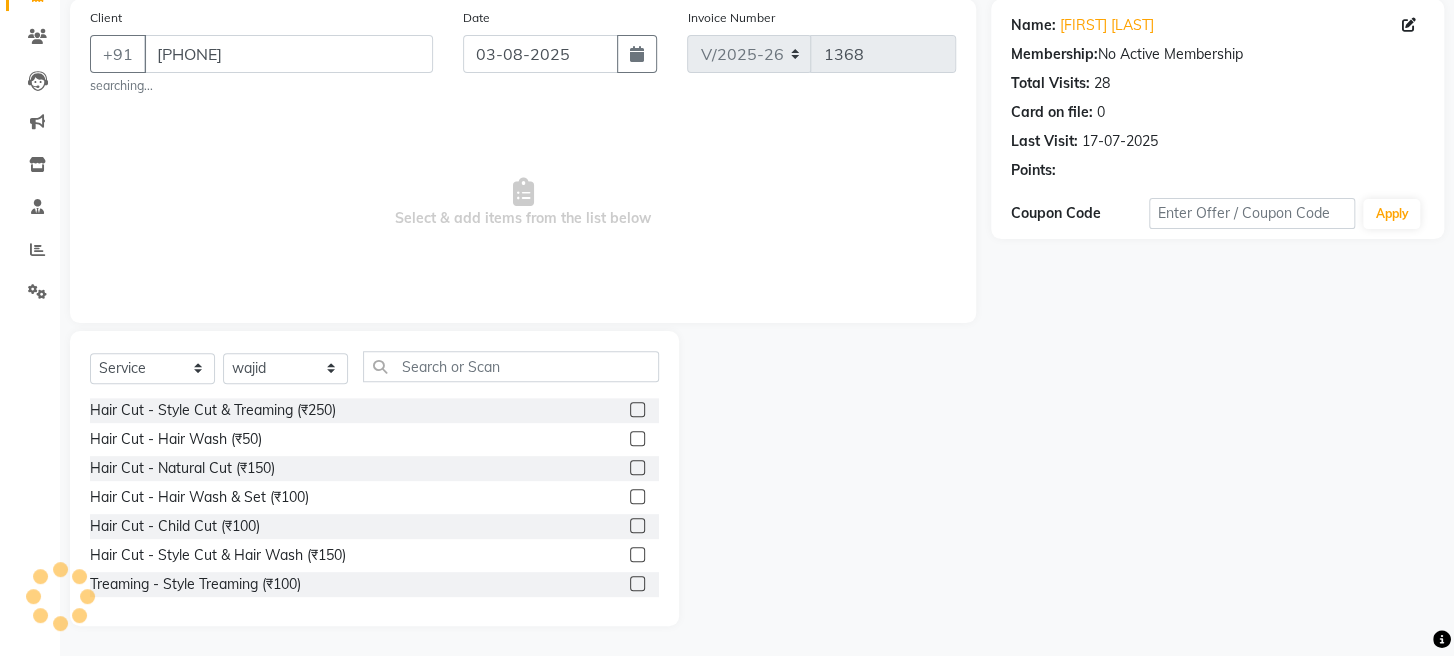 click 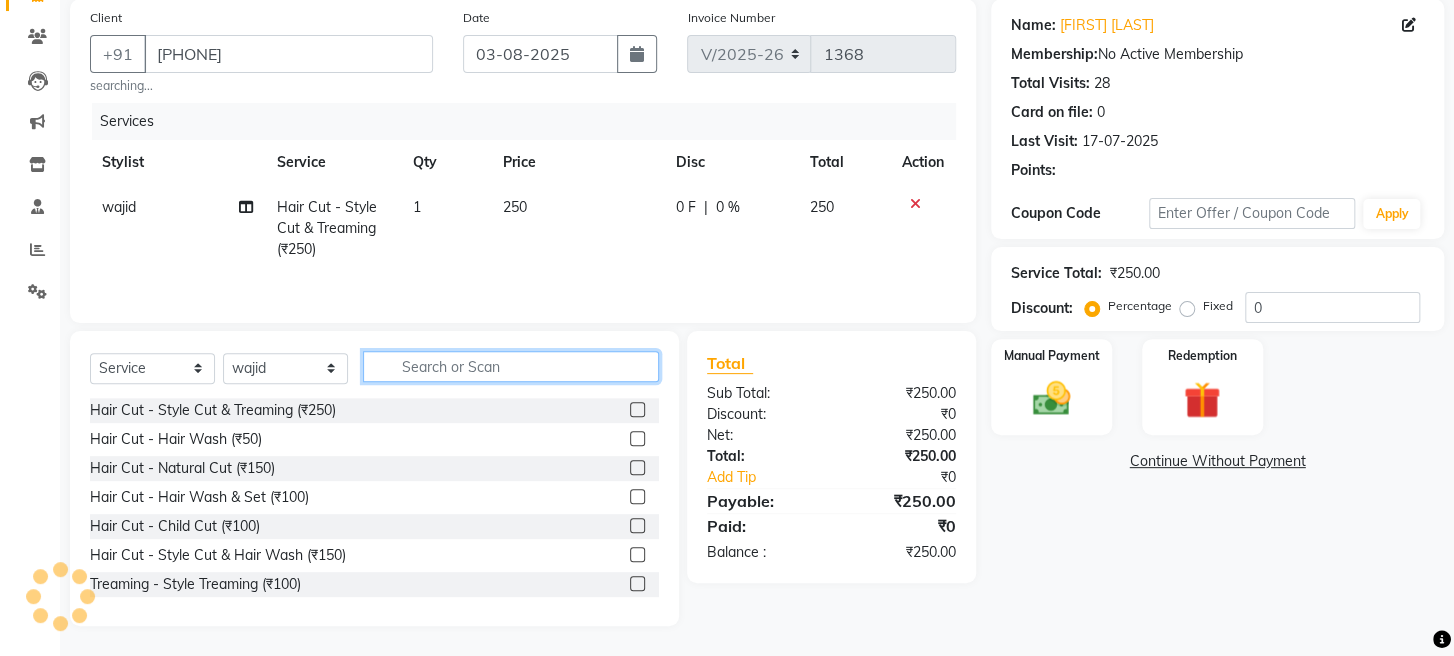 checkbox on "false" 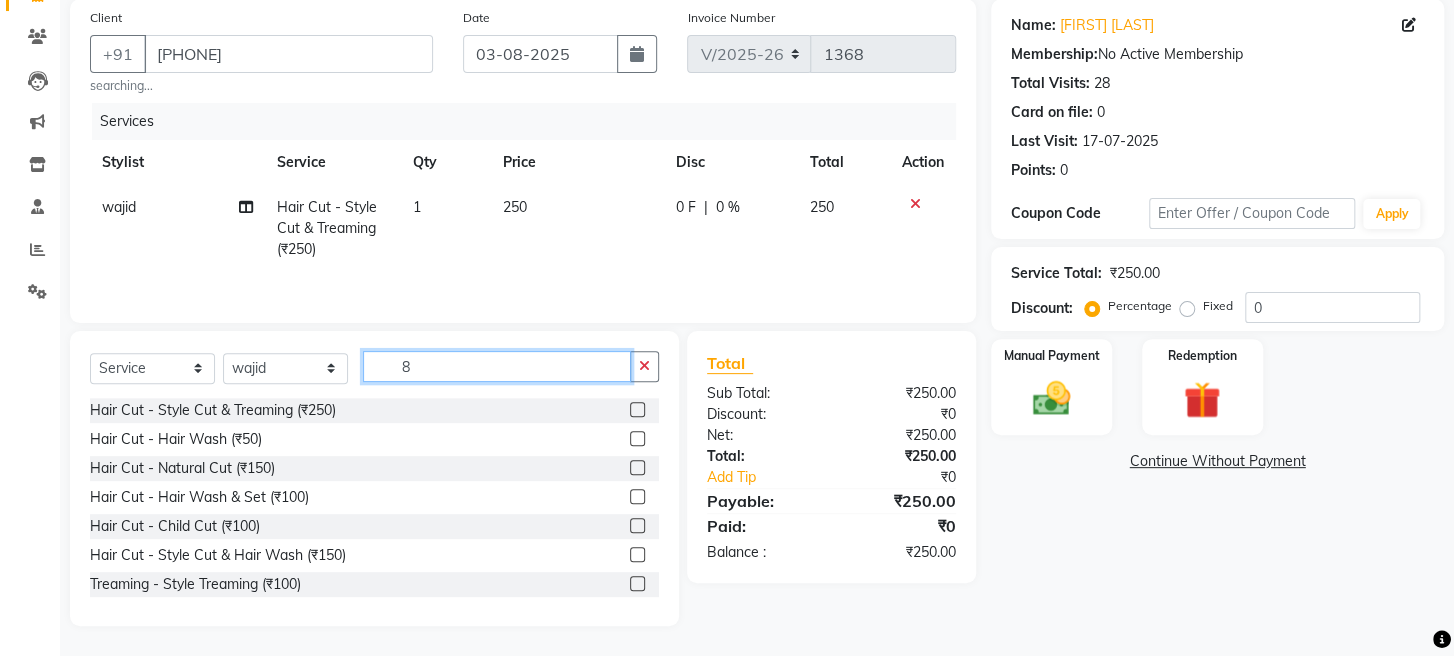 scroll, scrollTop: 110, scrollLeft: 0, axis: vertical 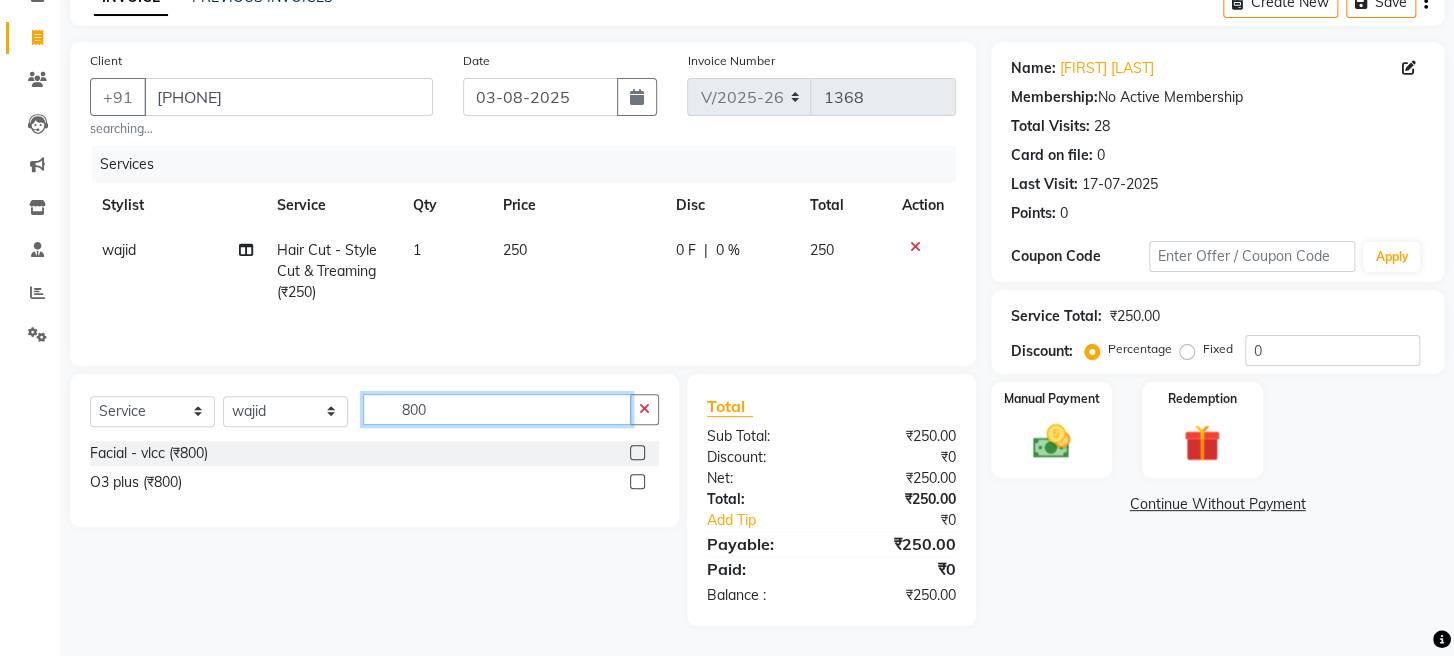 type on "800" 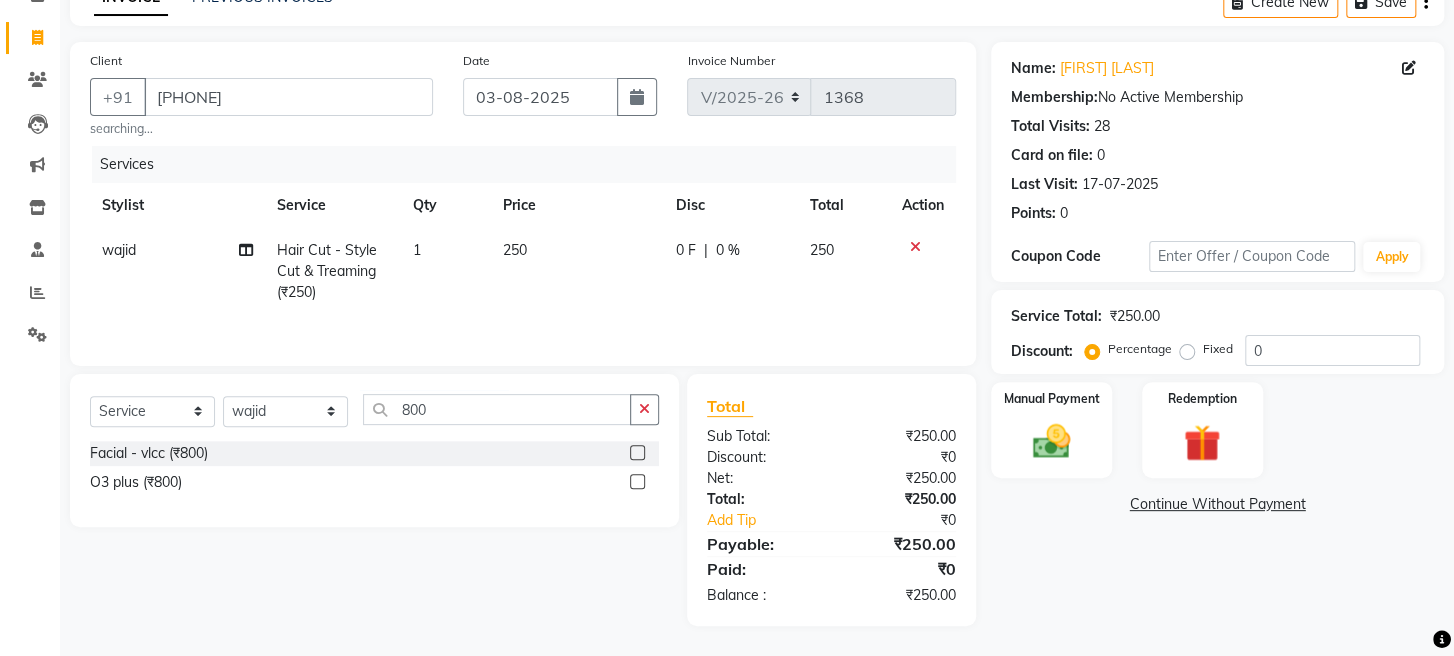 click 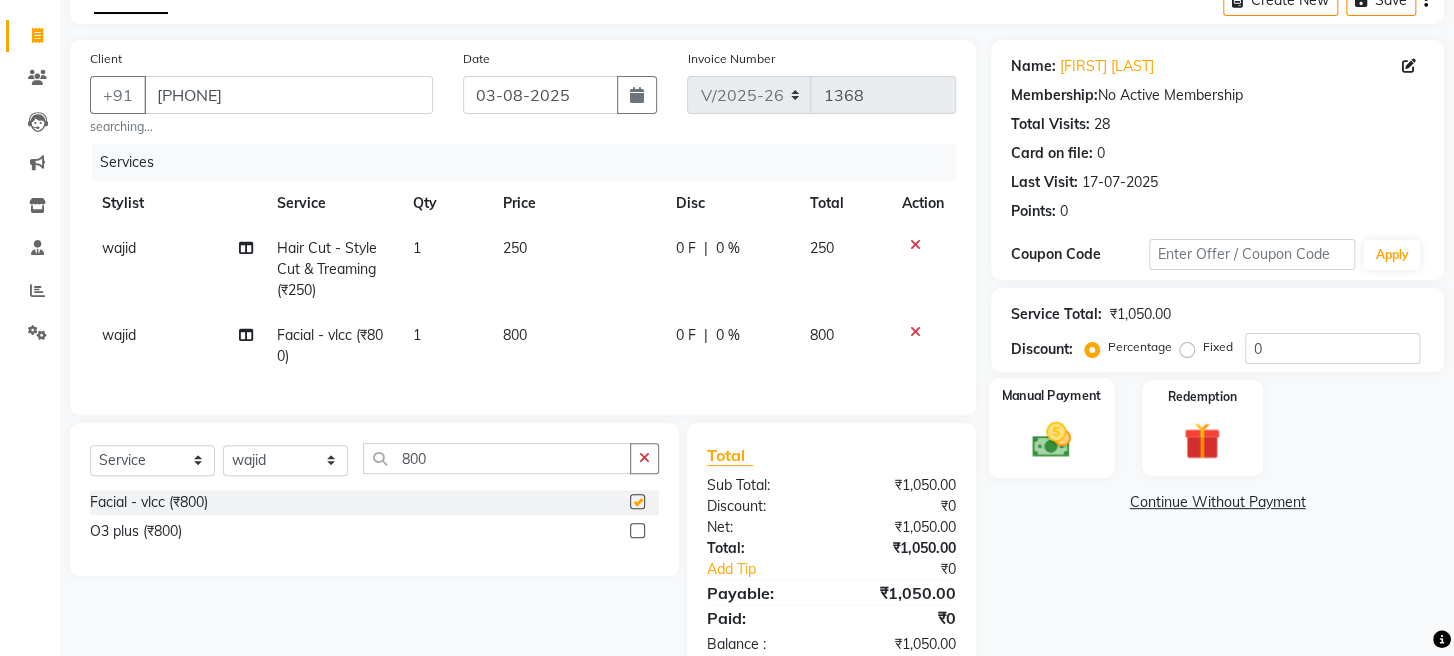 checkbox on "false" 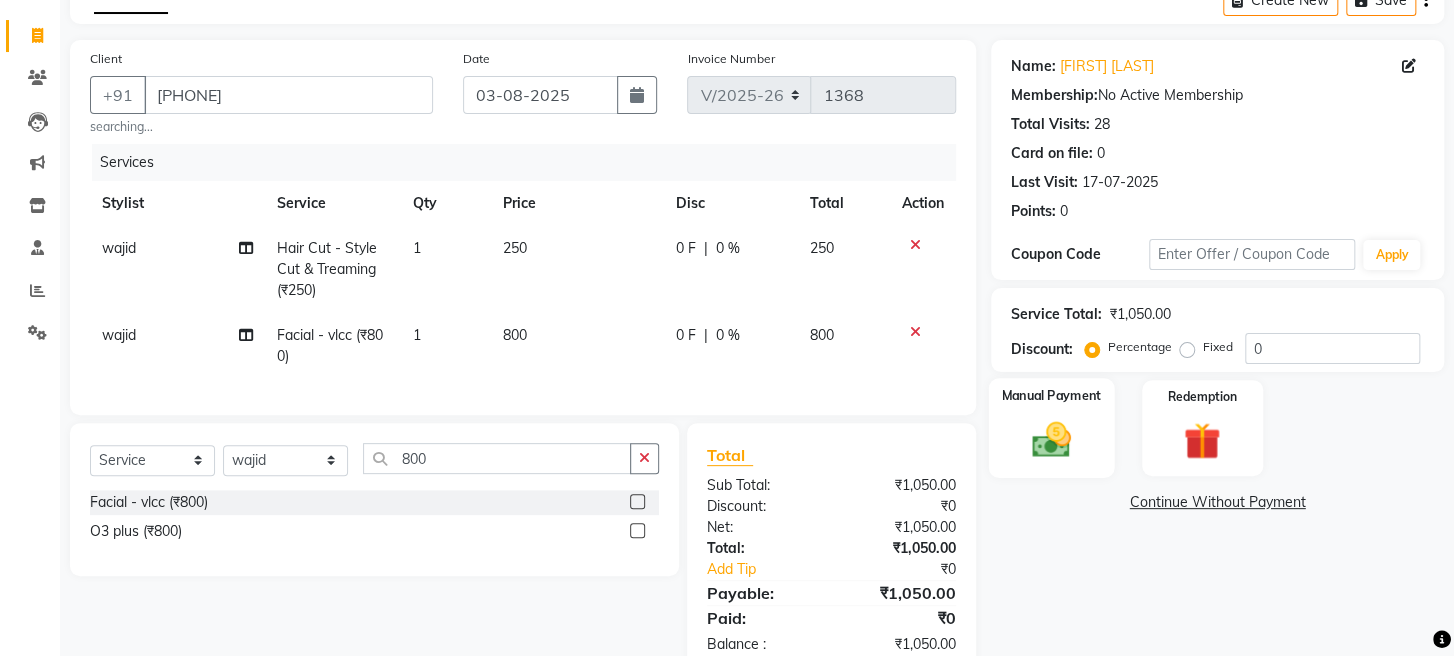 click on "Manual Payment" 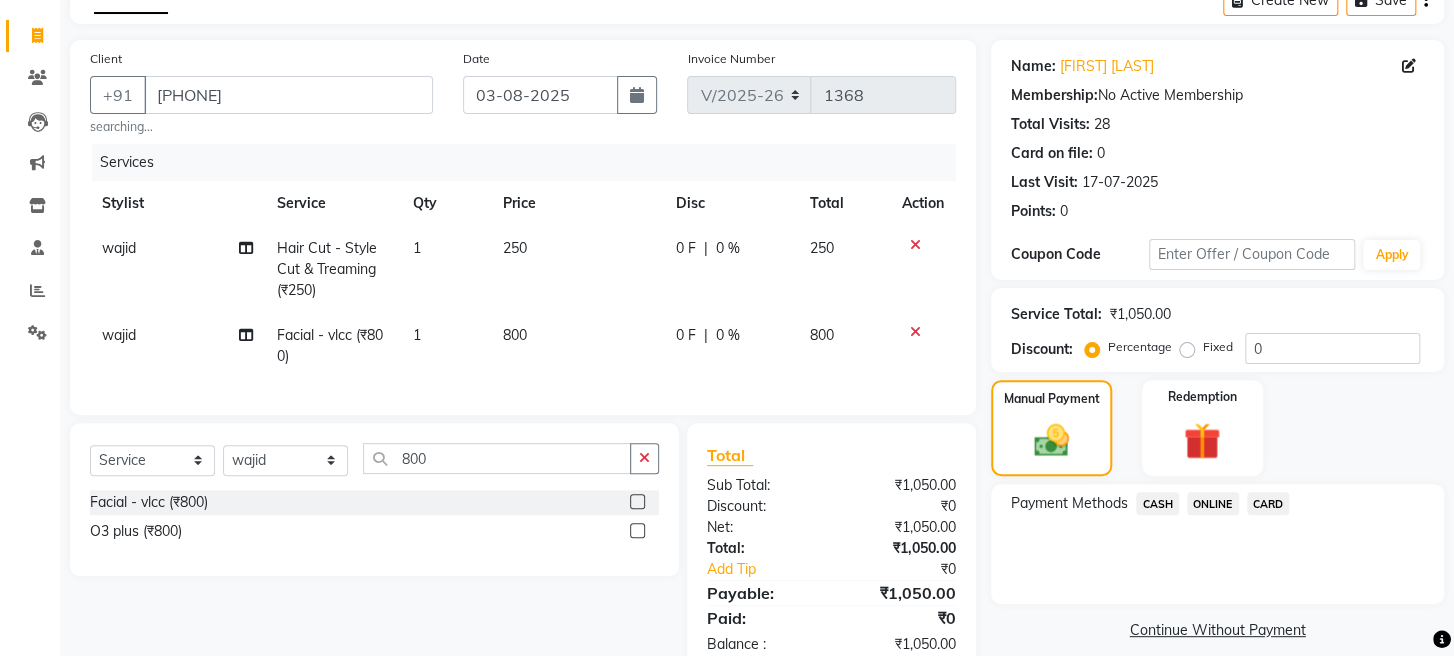 click on "ONLINE" 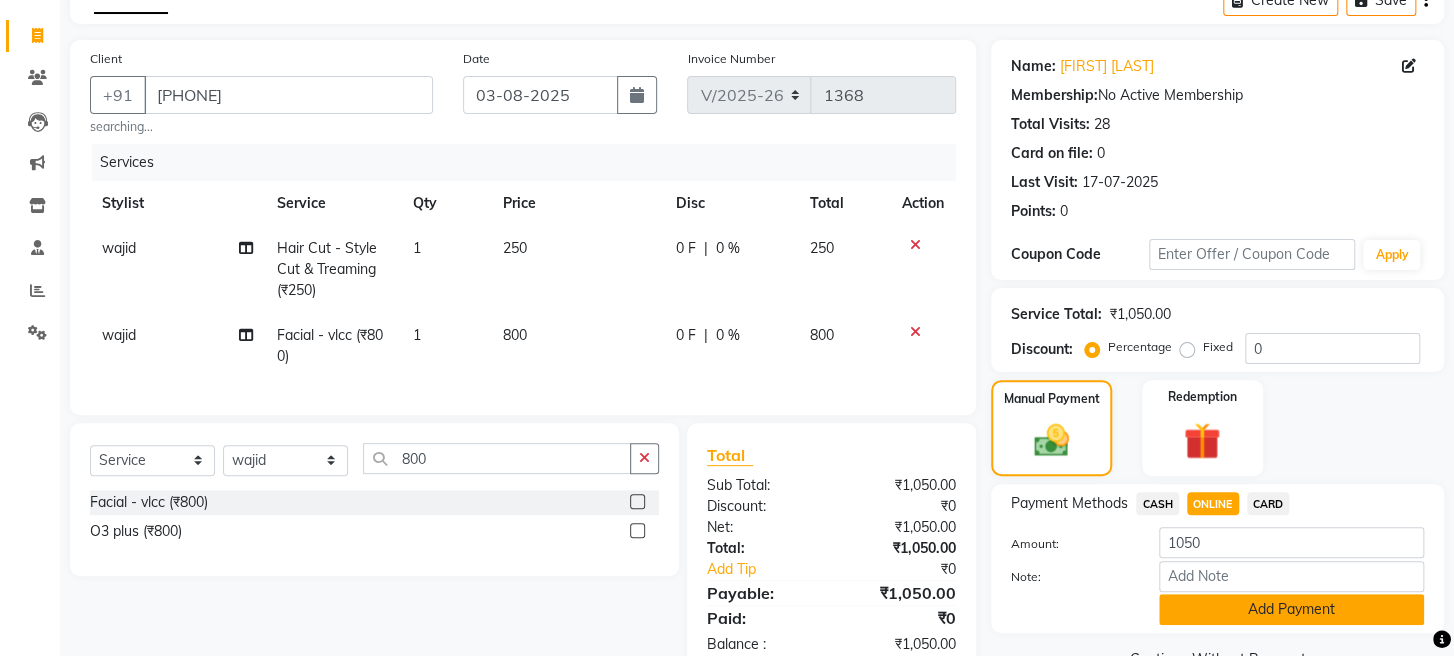 click on "Add Payment" 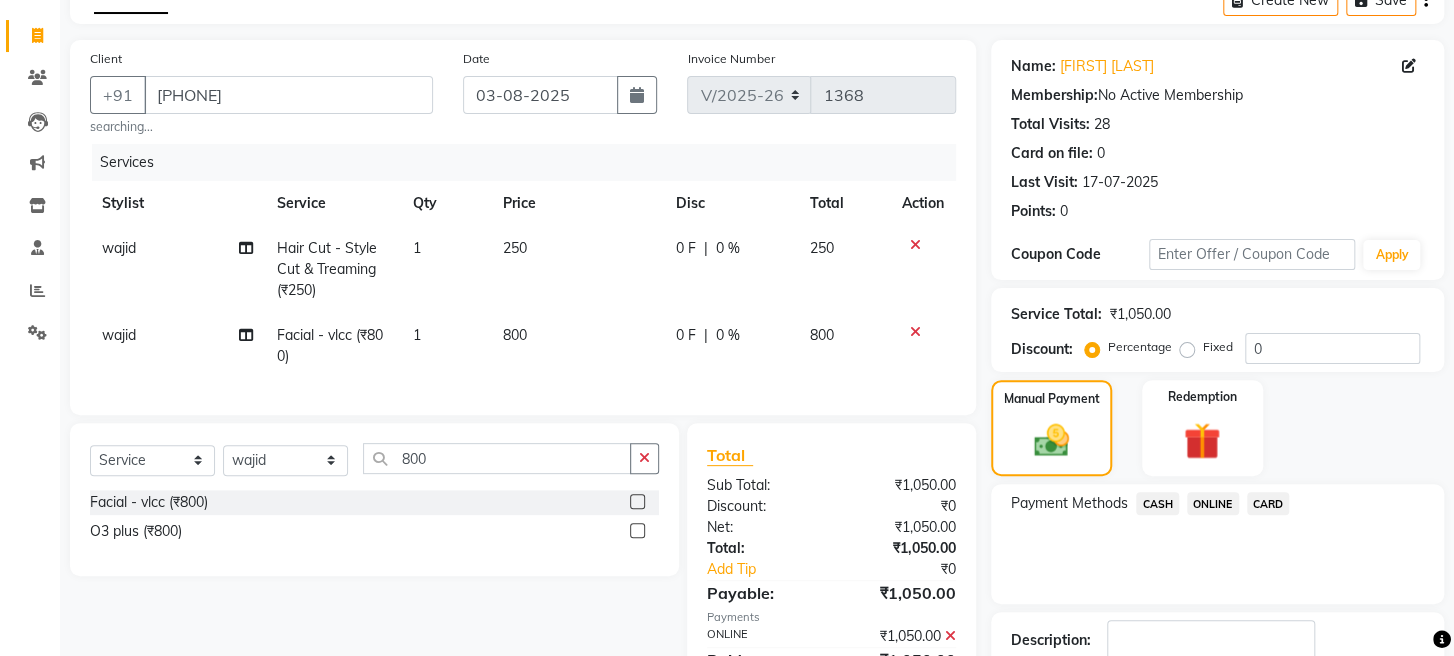 scroll, scrollTop: 264, scrollLeft: 0, axis: vertical 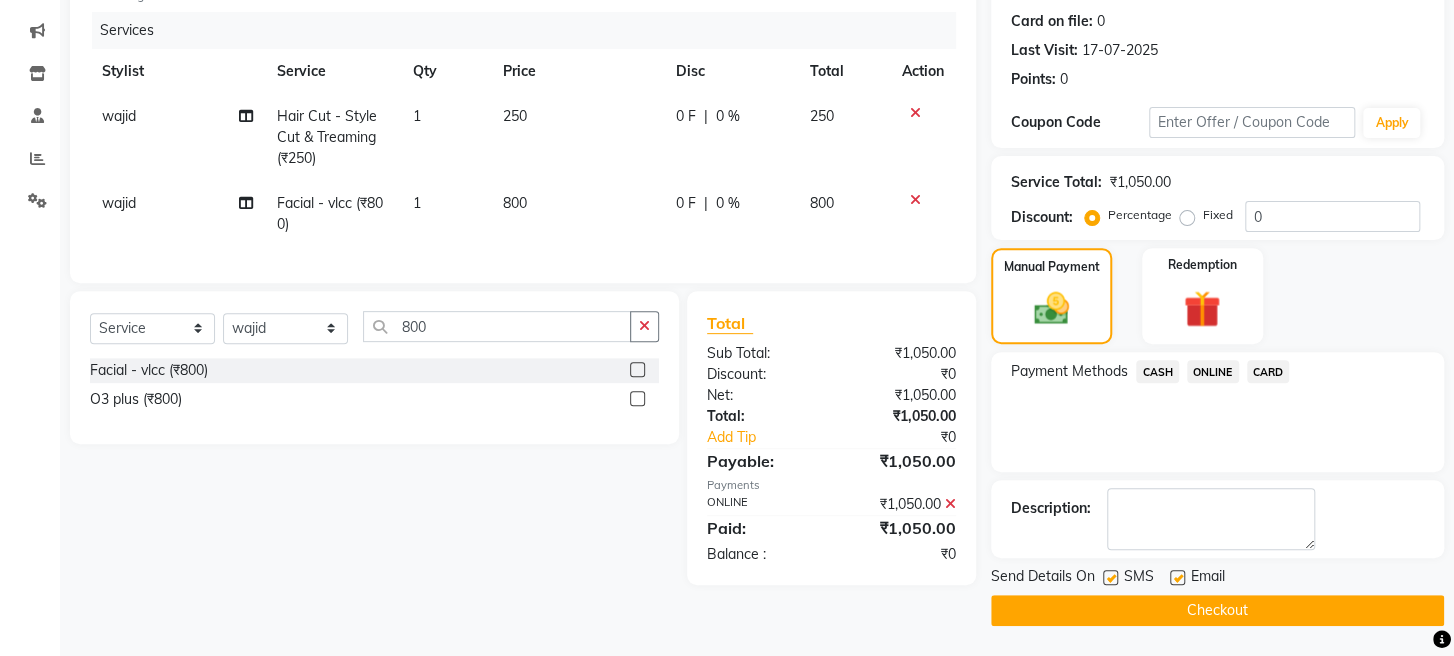 click on "Checkout" 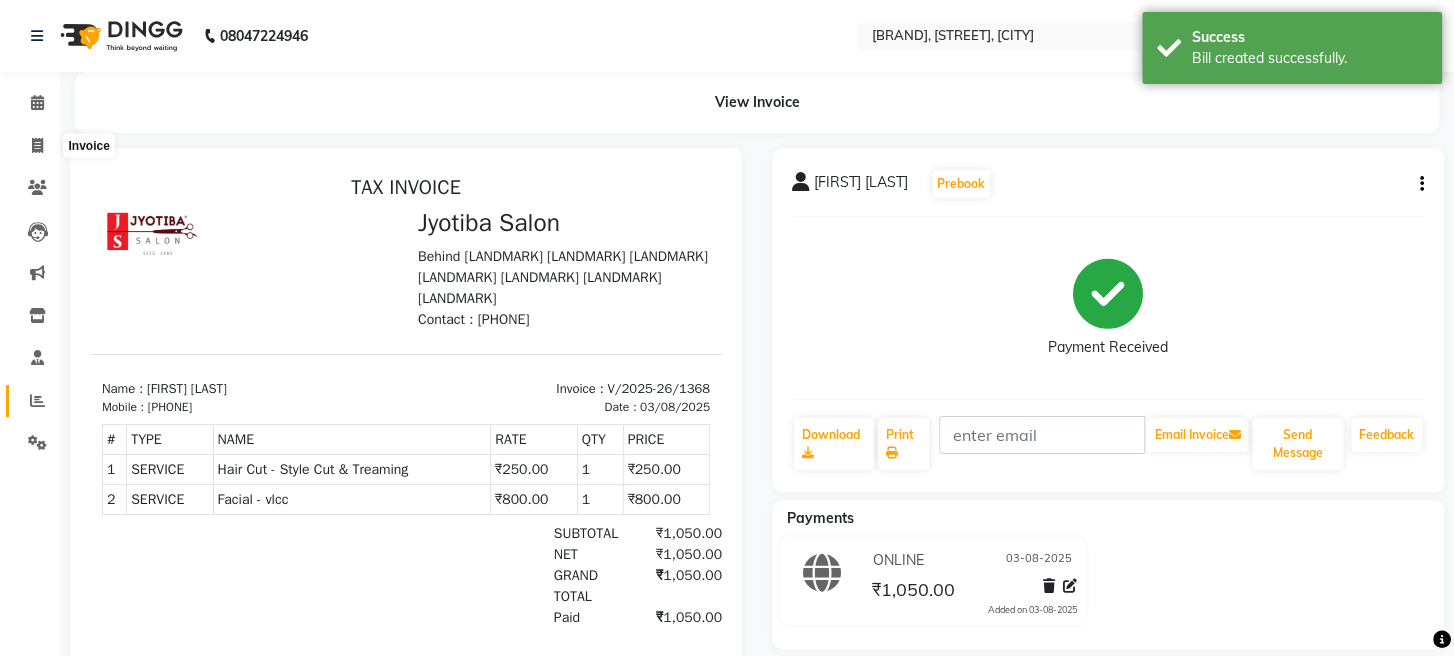 scroll, scrollTop: 0, scrollLeft: 0, axis: both 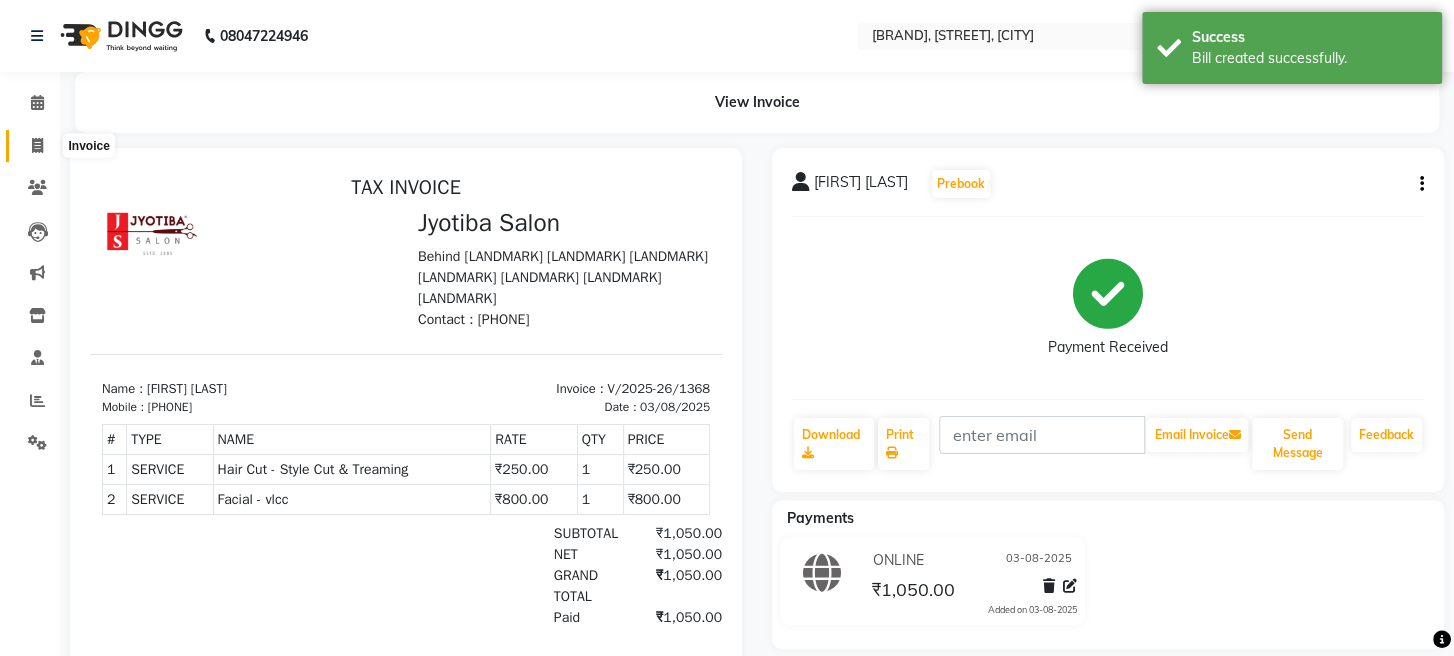 click 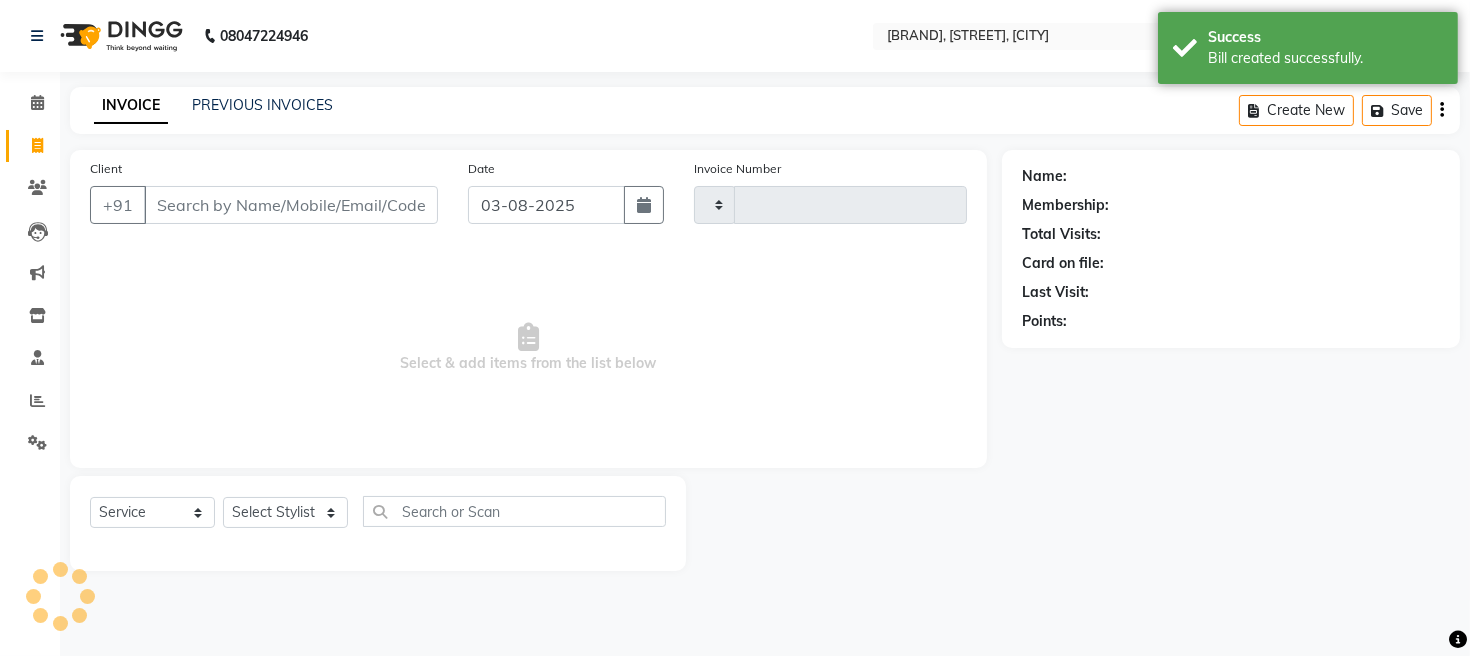 type on "1369" 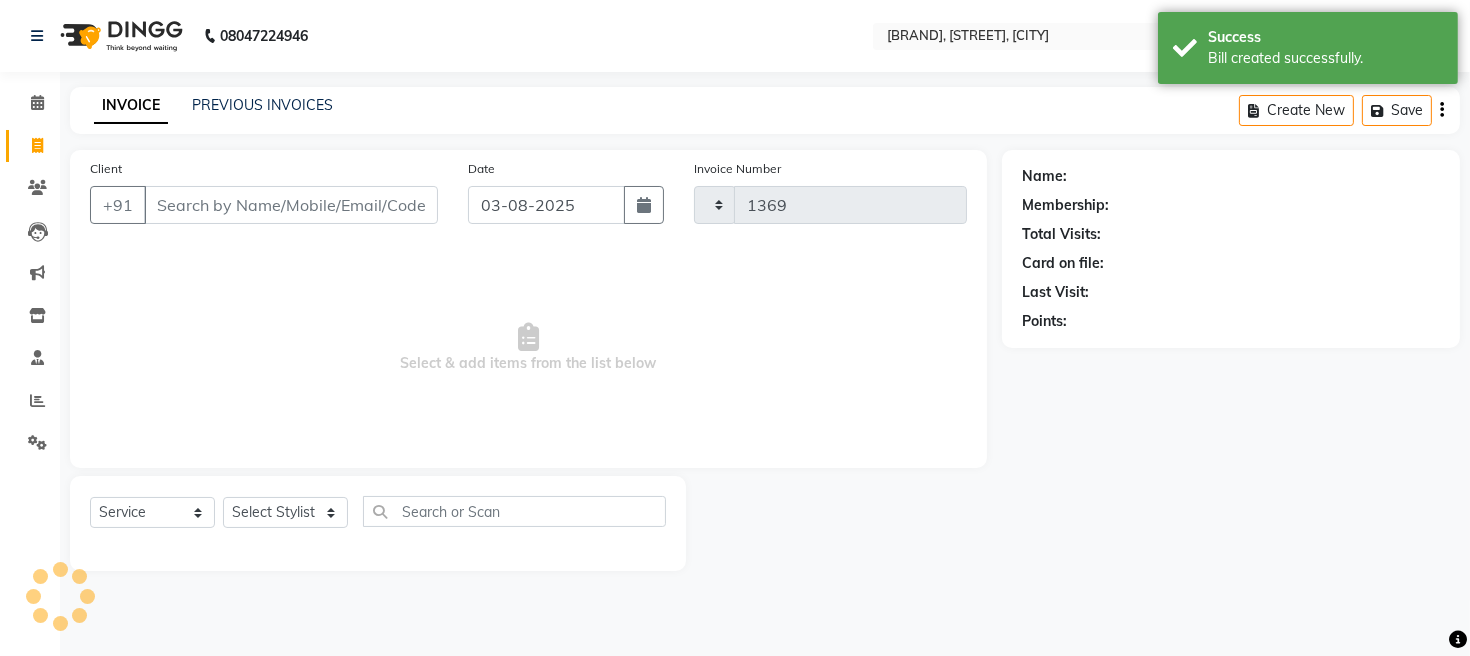 select on "779" 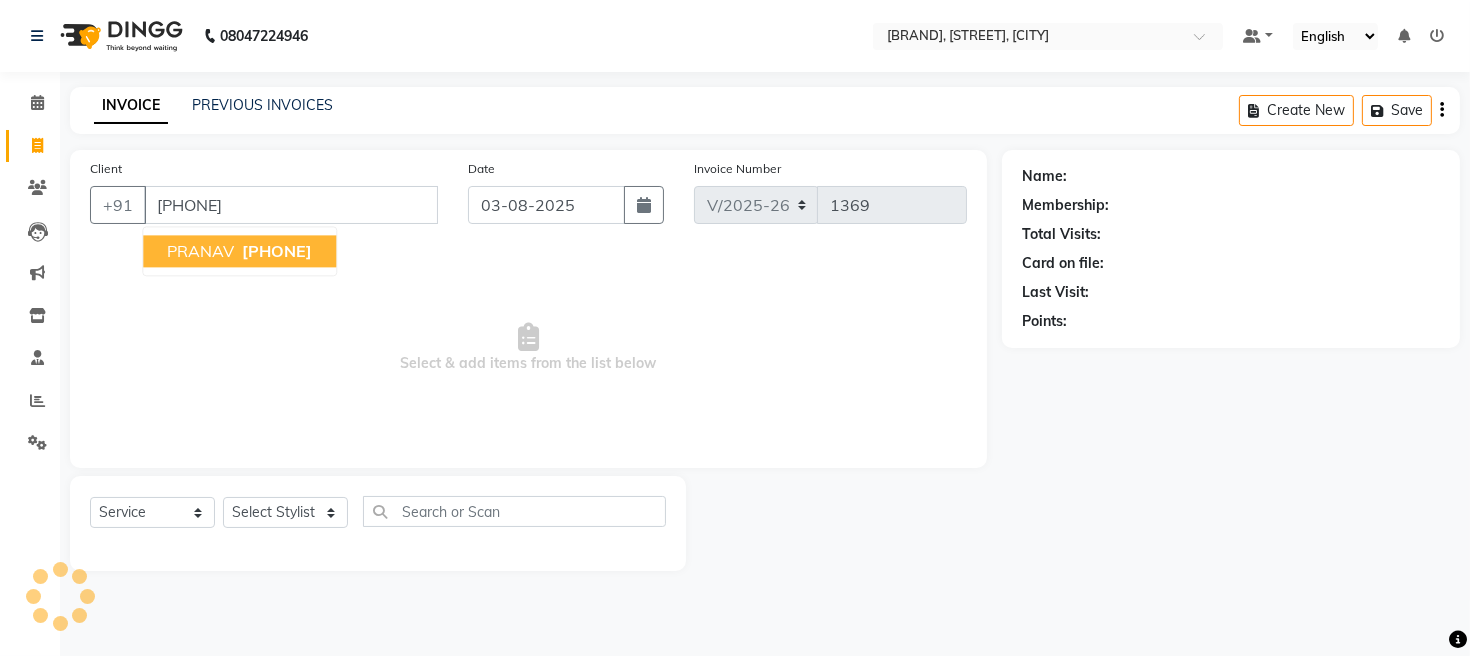 type on "[PHONE]" 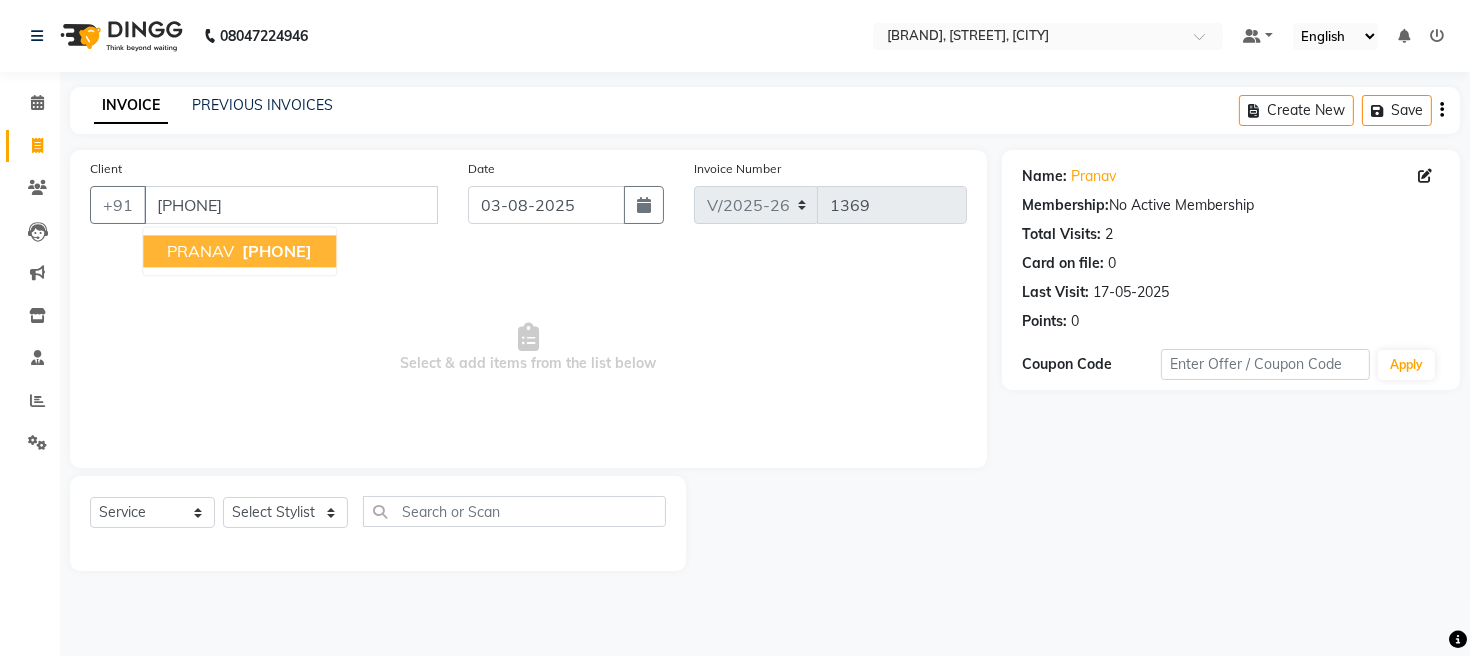 click on "PRANAV" at bounding box center (200, 251) 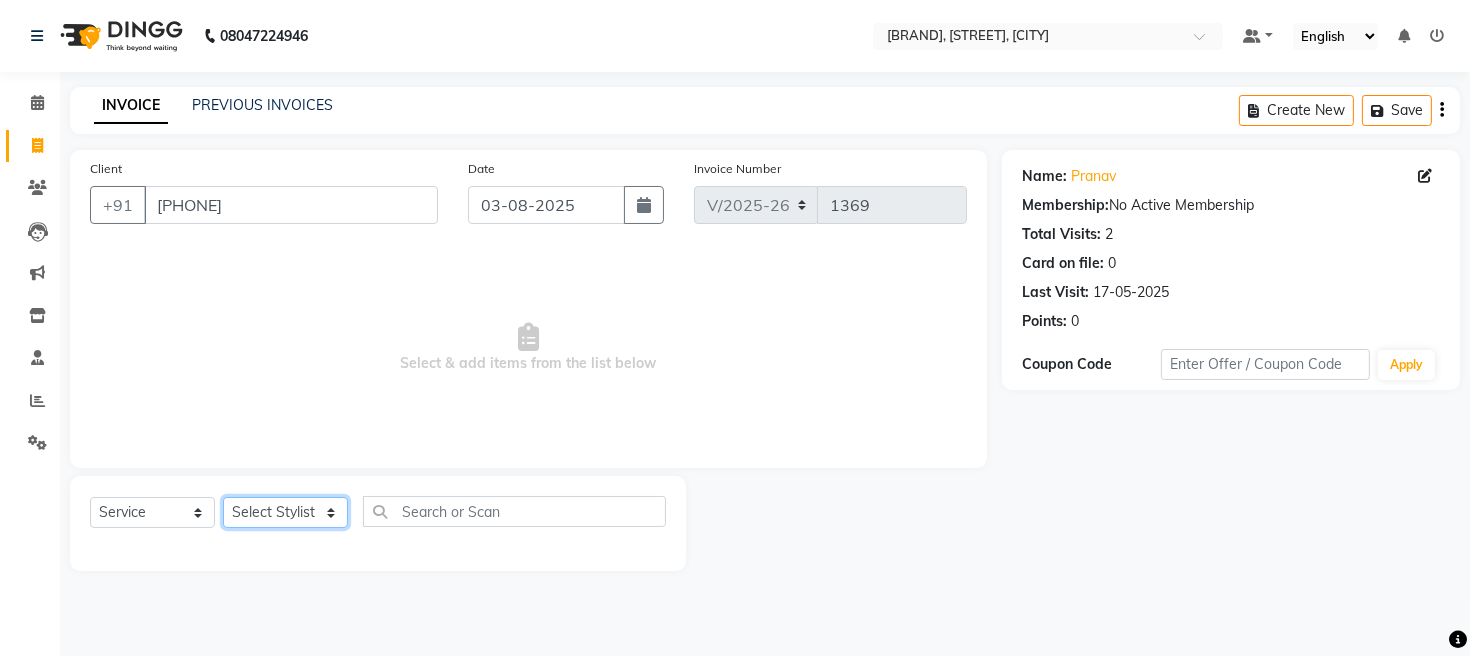 click on "Select Stylist [FIRST] [FIRST] [FIRST] [FIRST] [FIRST]" 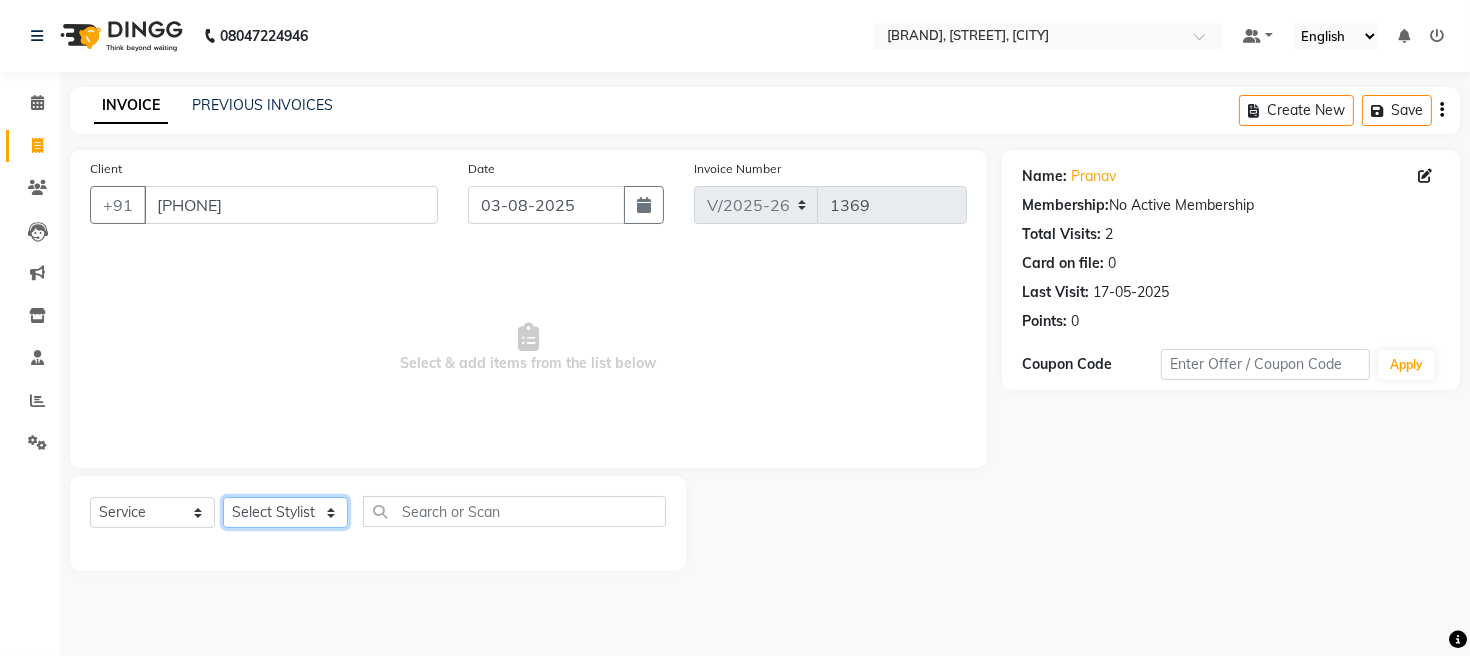 select on "12803" 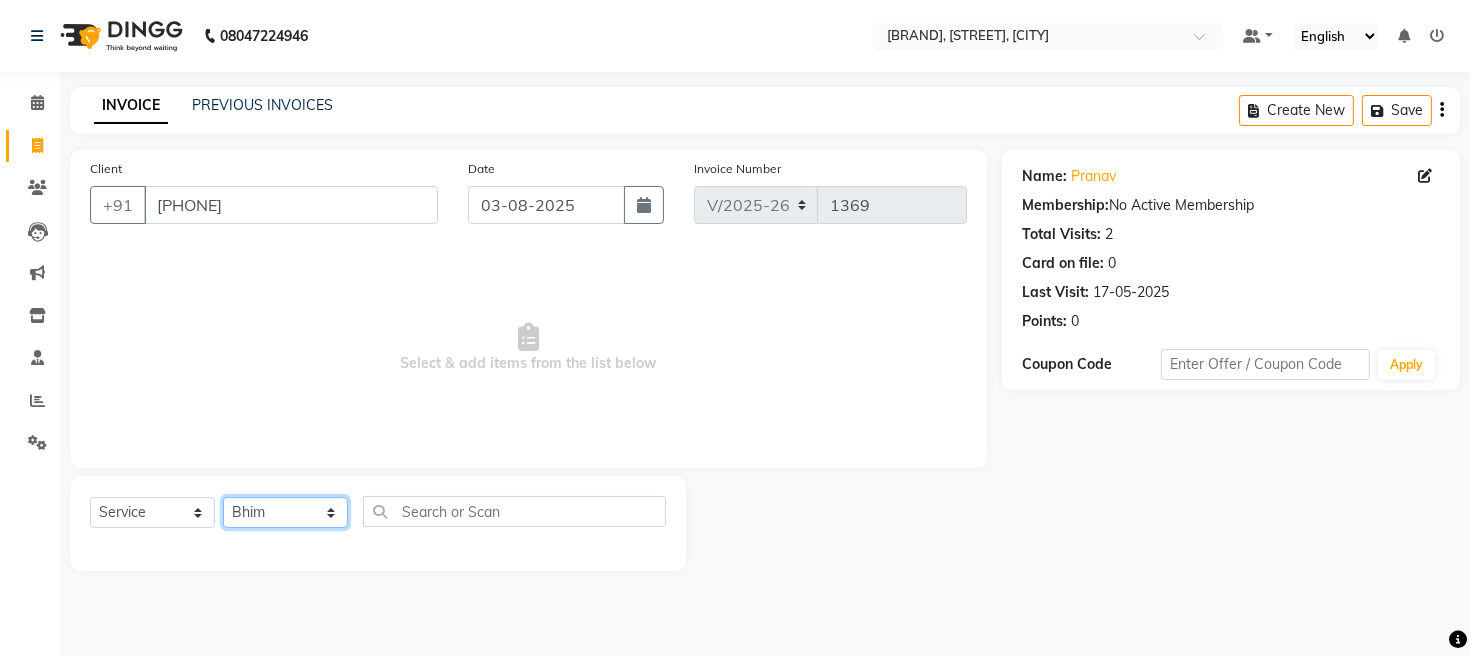 click on "Select Stylist [FIRST] [FIRST] [FIRST] [FIRST] [FIRST]" 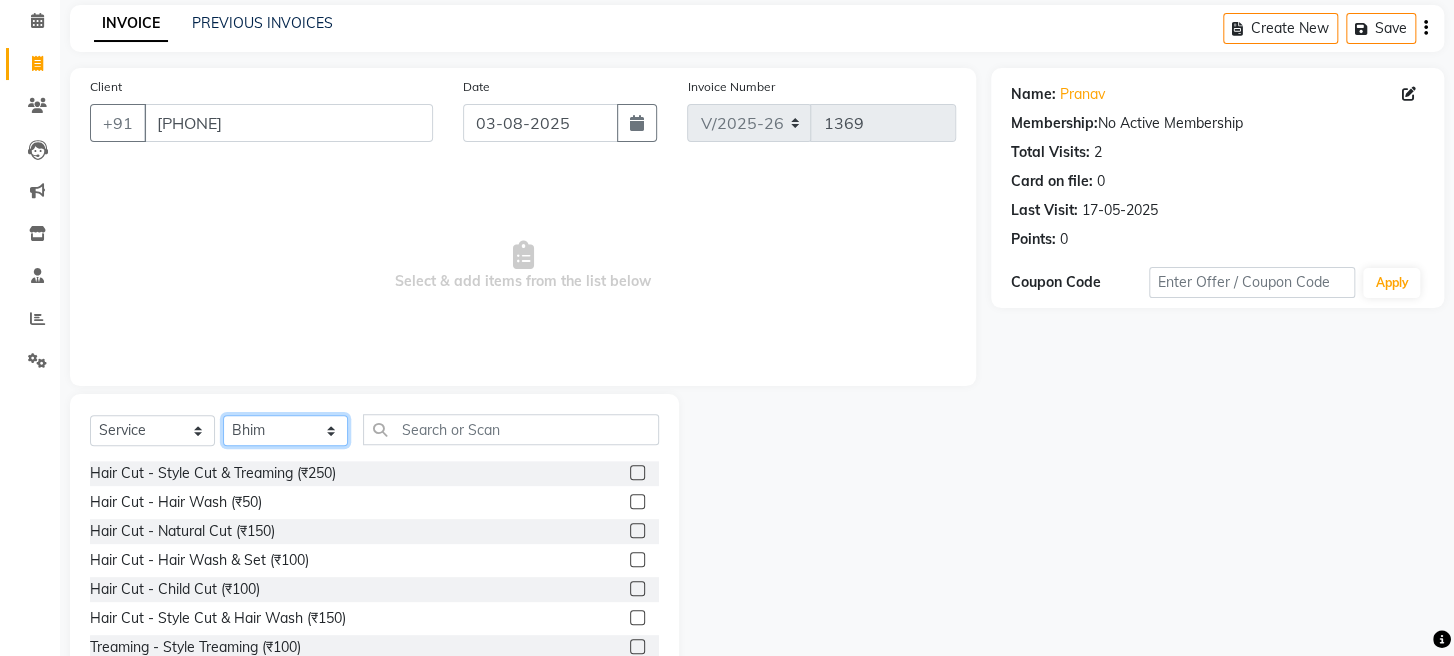 scroll, scrollTop: 145, scrollLeft: 0, axis: vertical 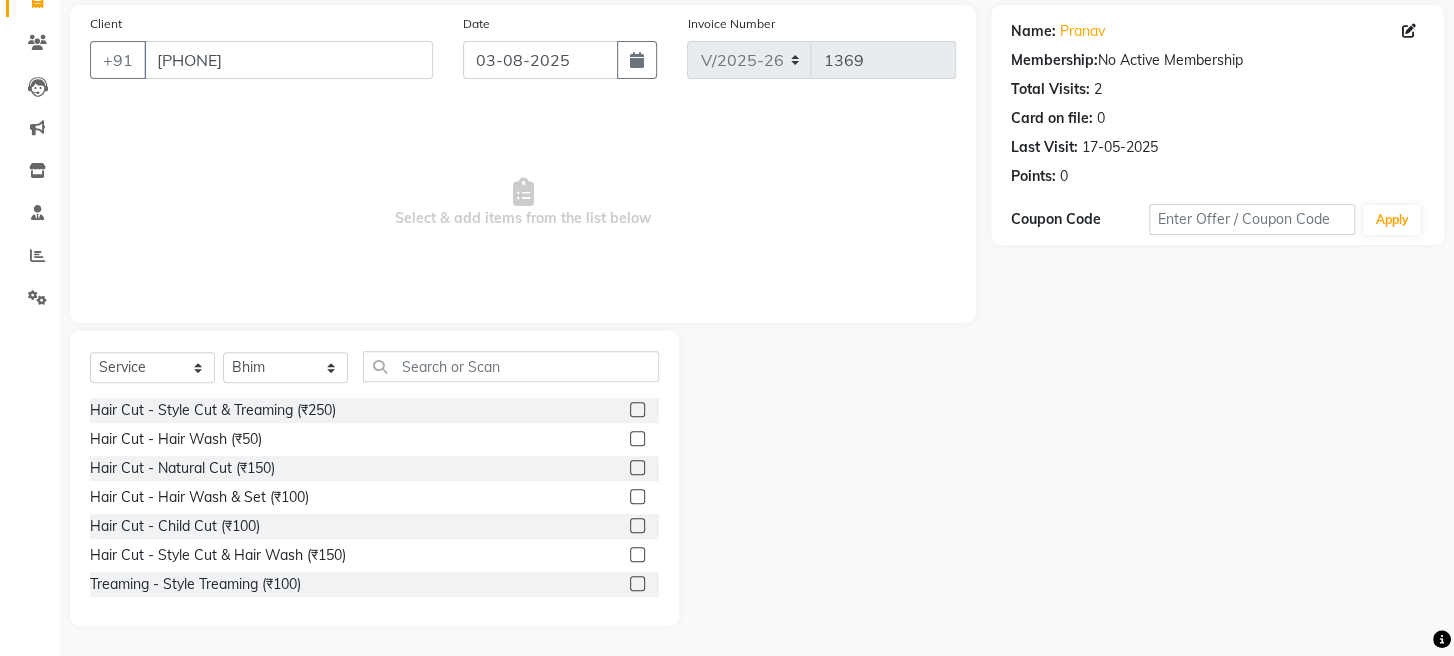 click 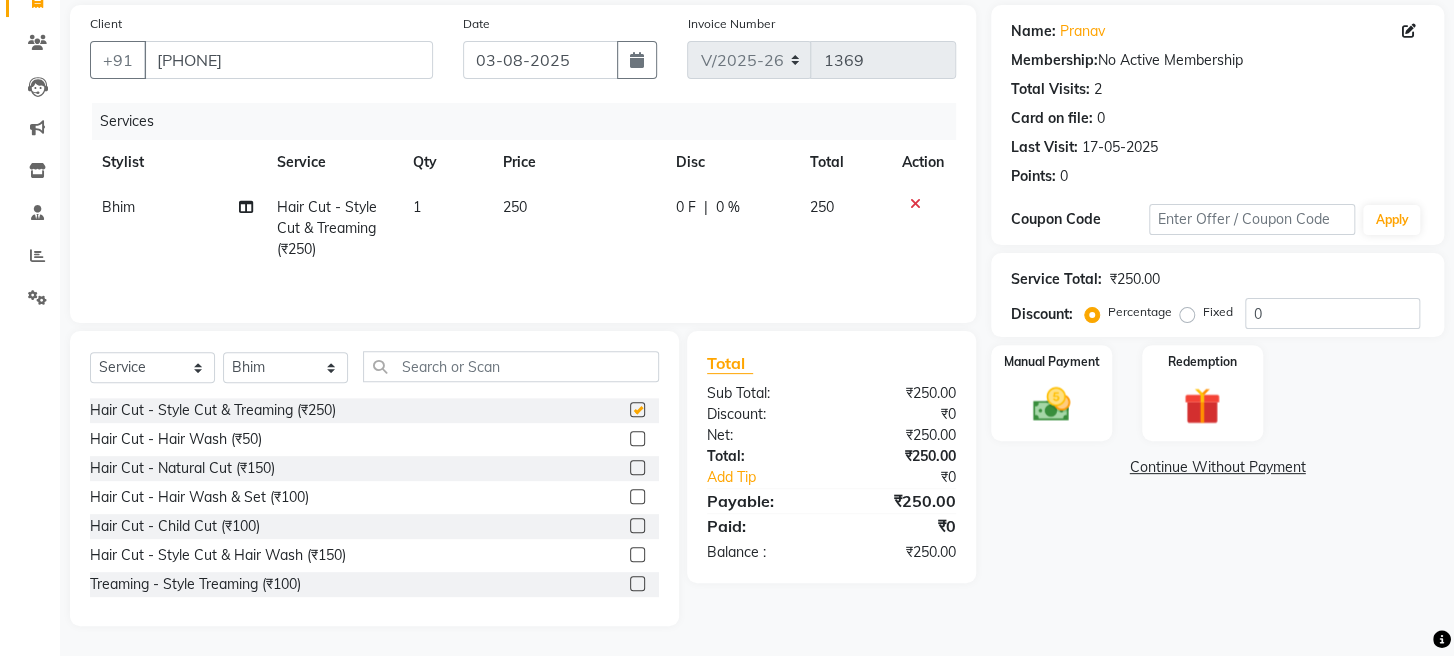 checkbox on "false" 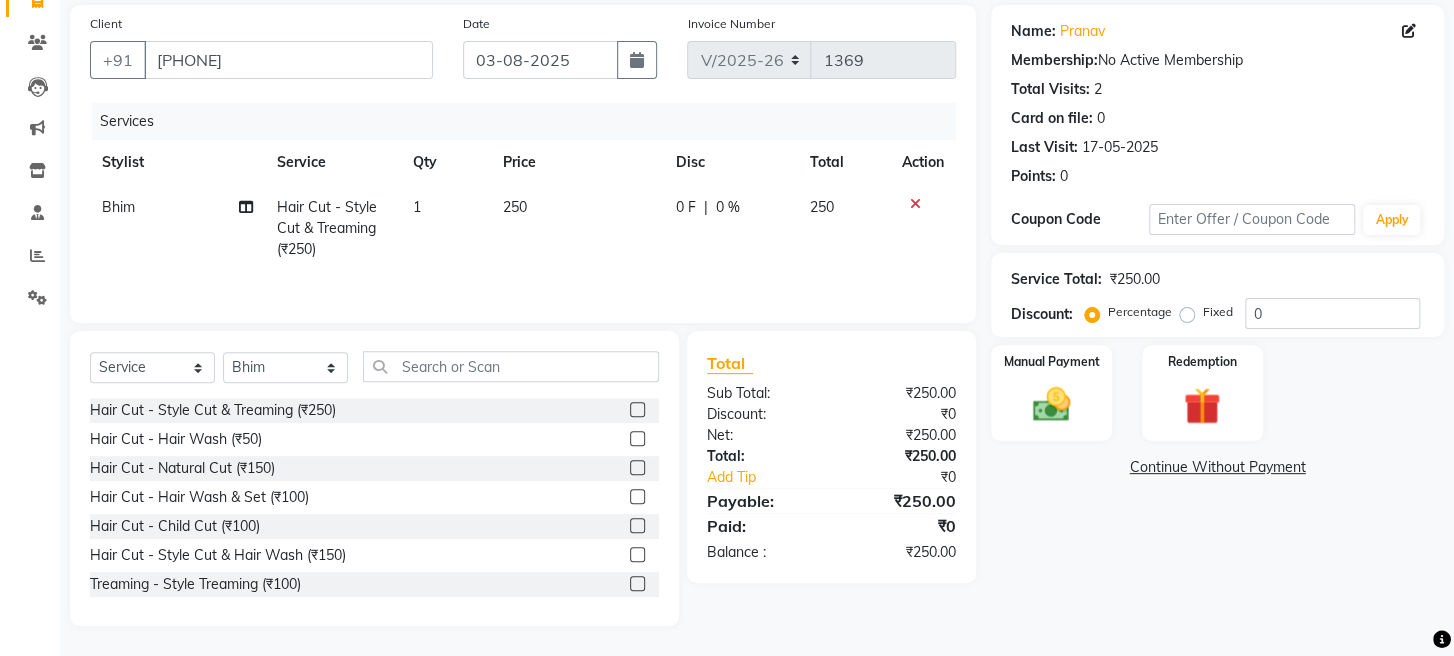 click 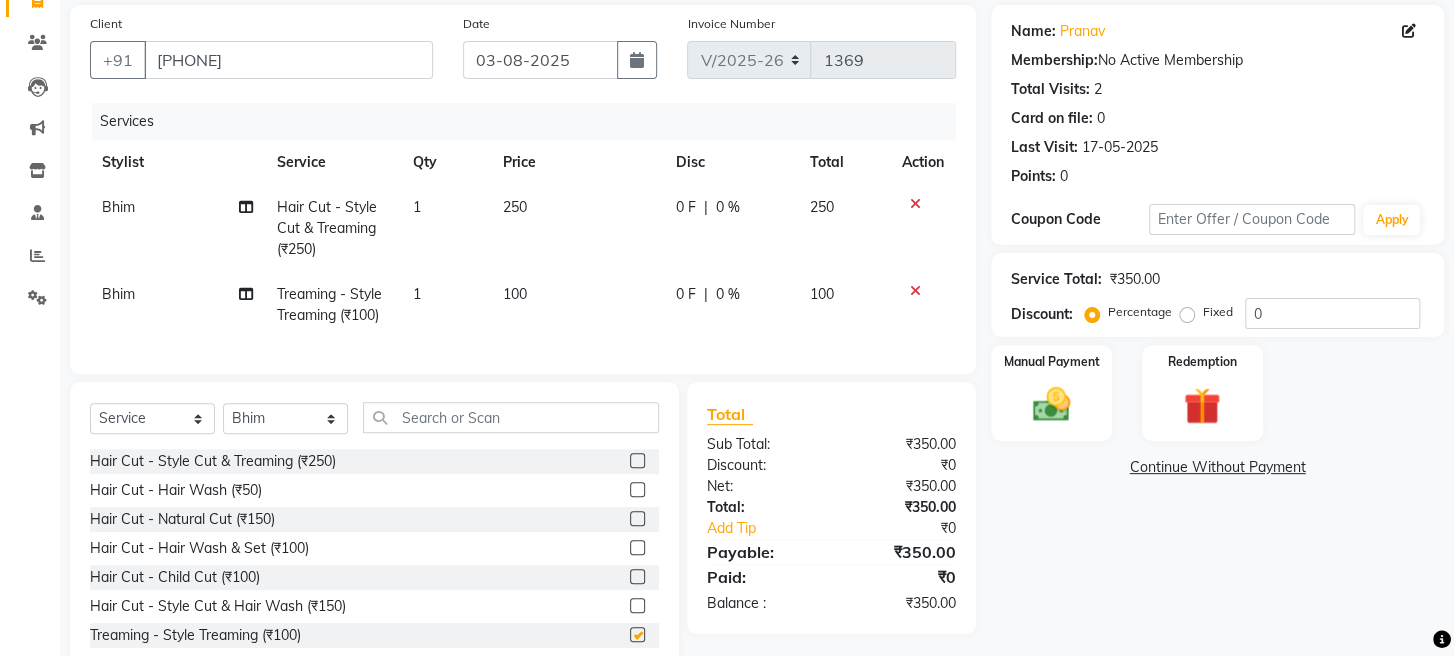 checkbox on "false" 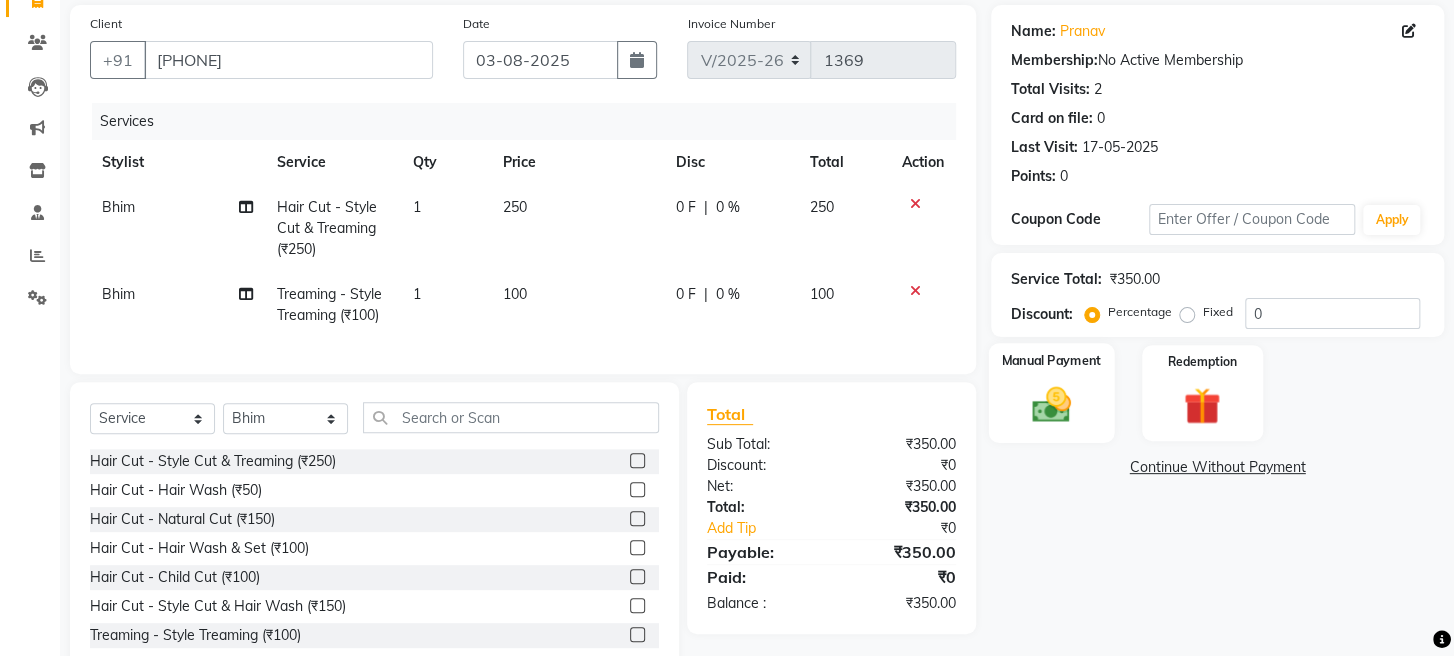 click 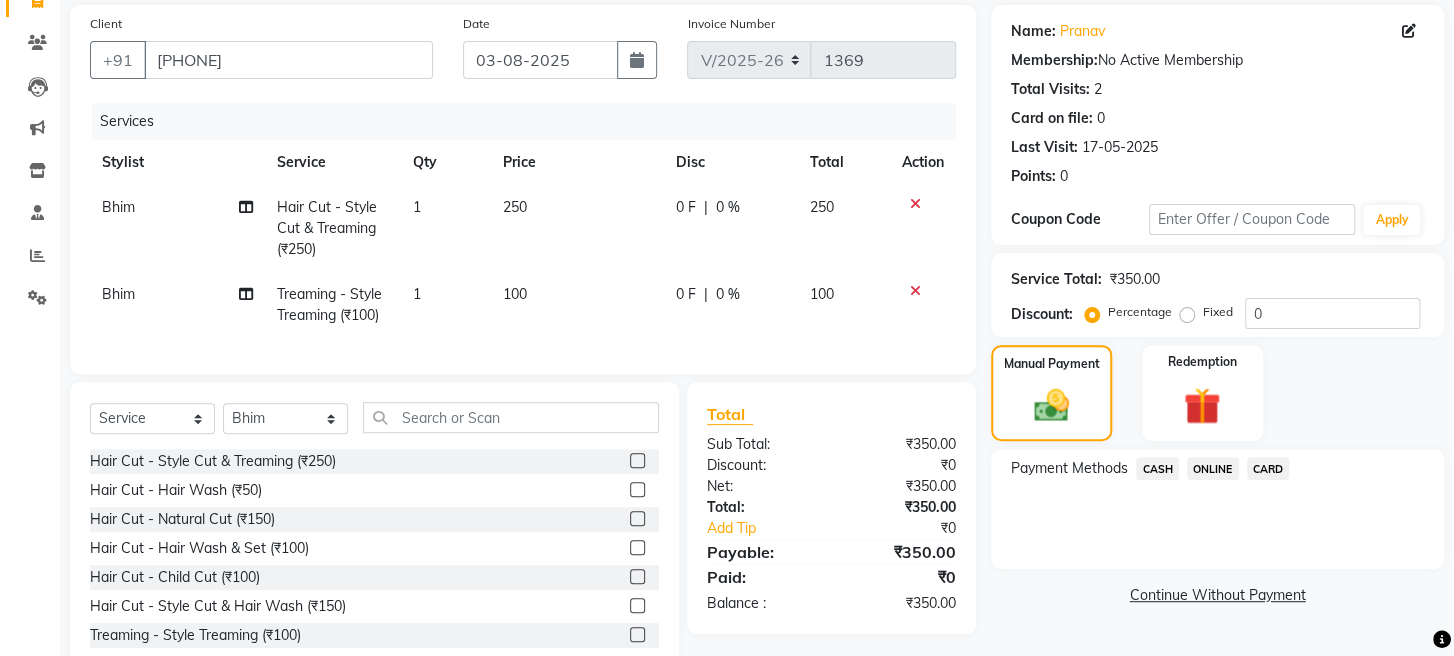 click on "ONLINE" 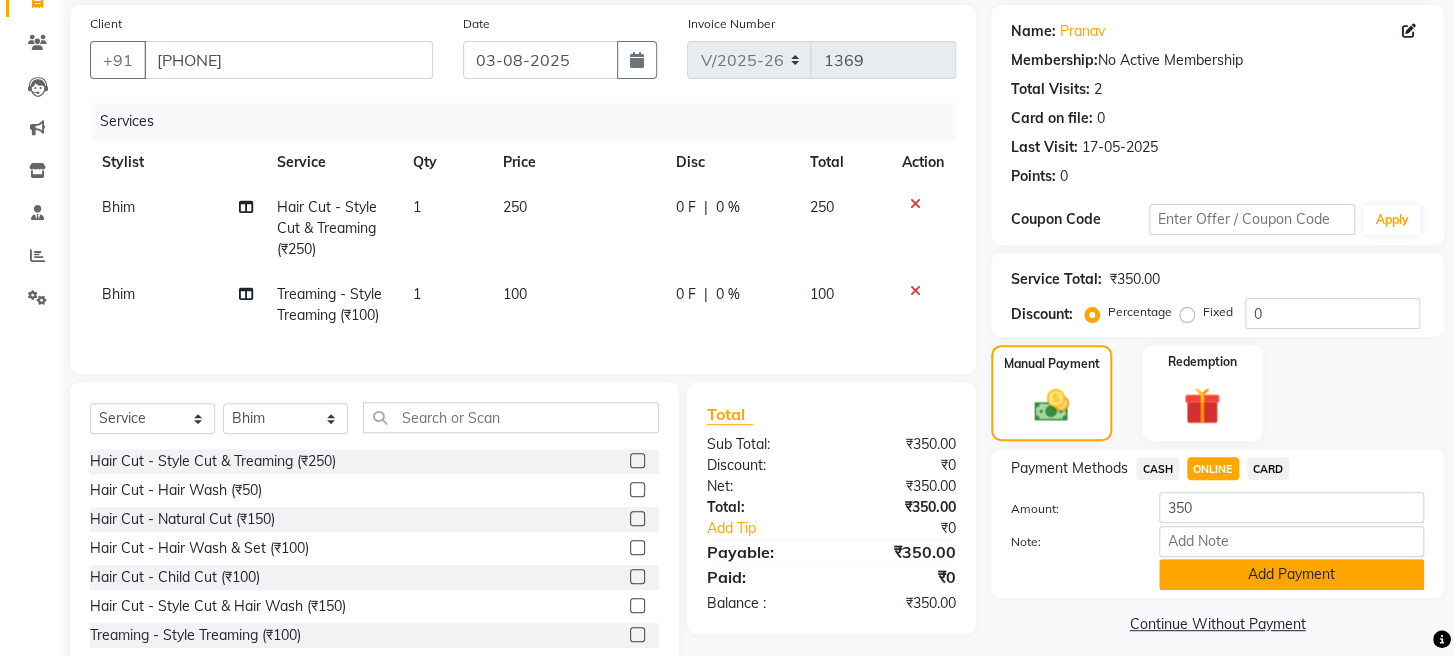 click on "Add Payment" 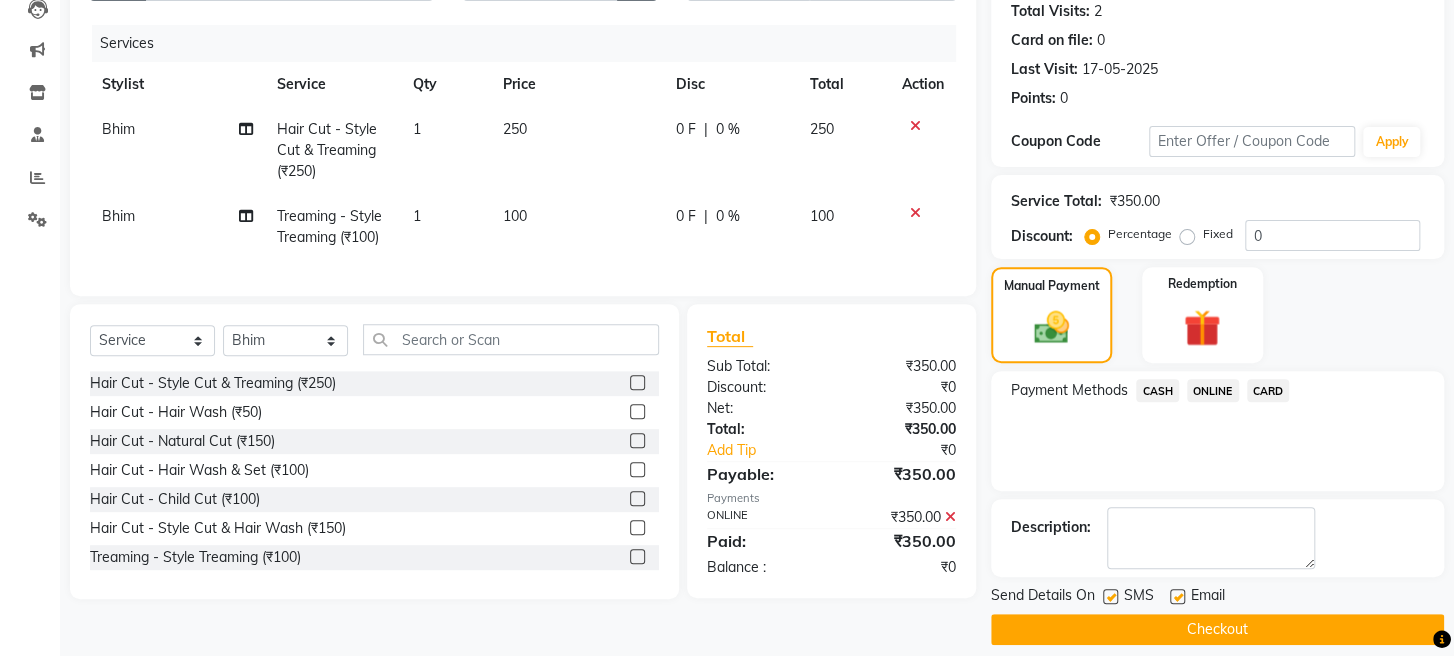 scroll, scrollTop: 264, scrollLeft: 0, axis: vertical 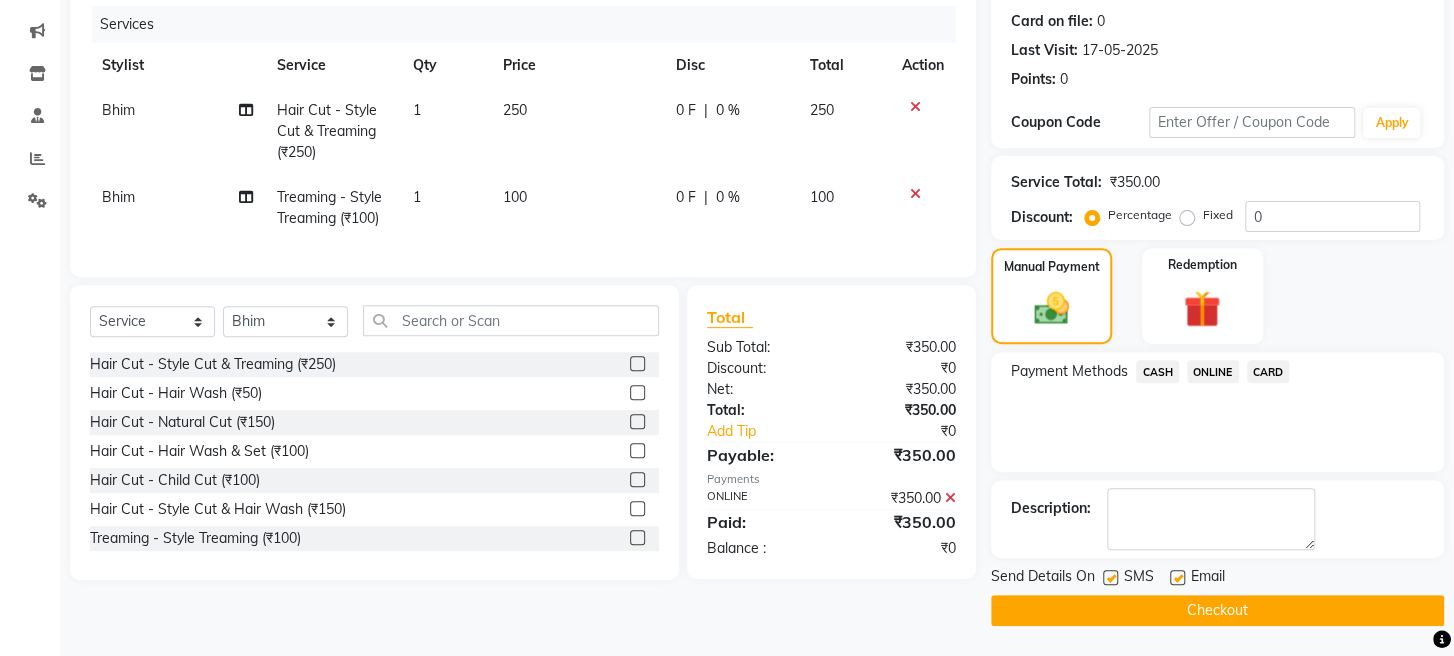 click on "Checkout" 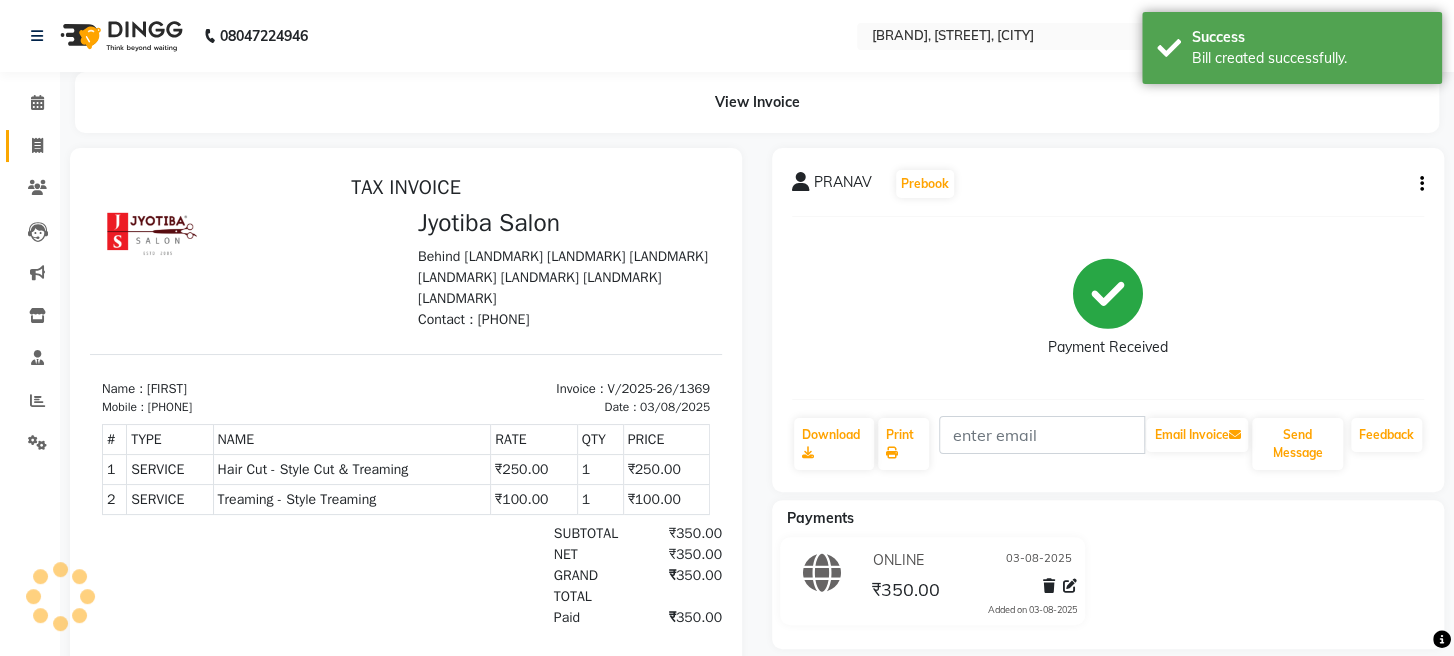 scroll, scrollTop: 0, scrollLeft: 0, axis: both 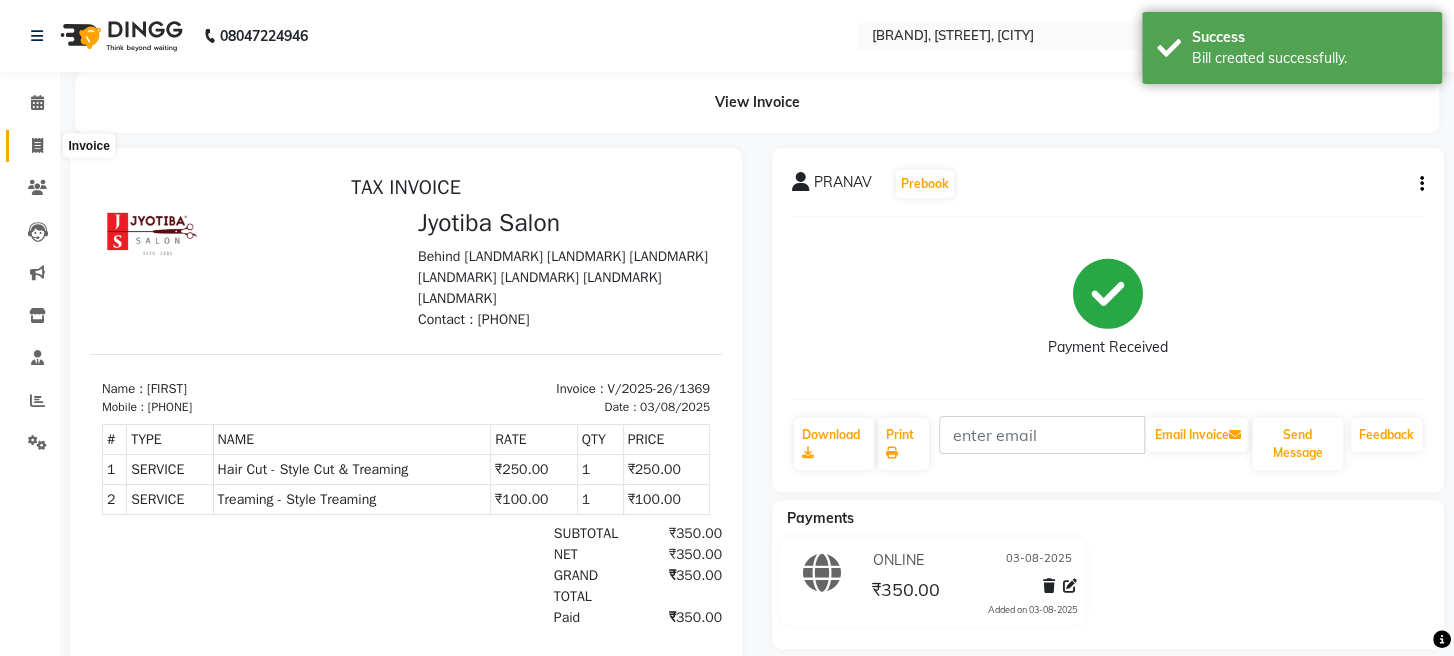 click 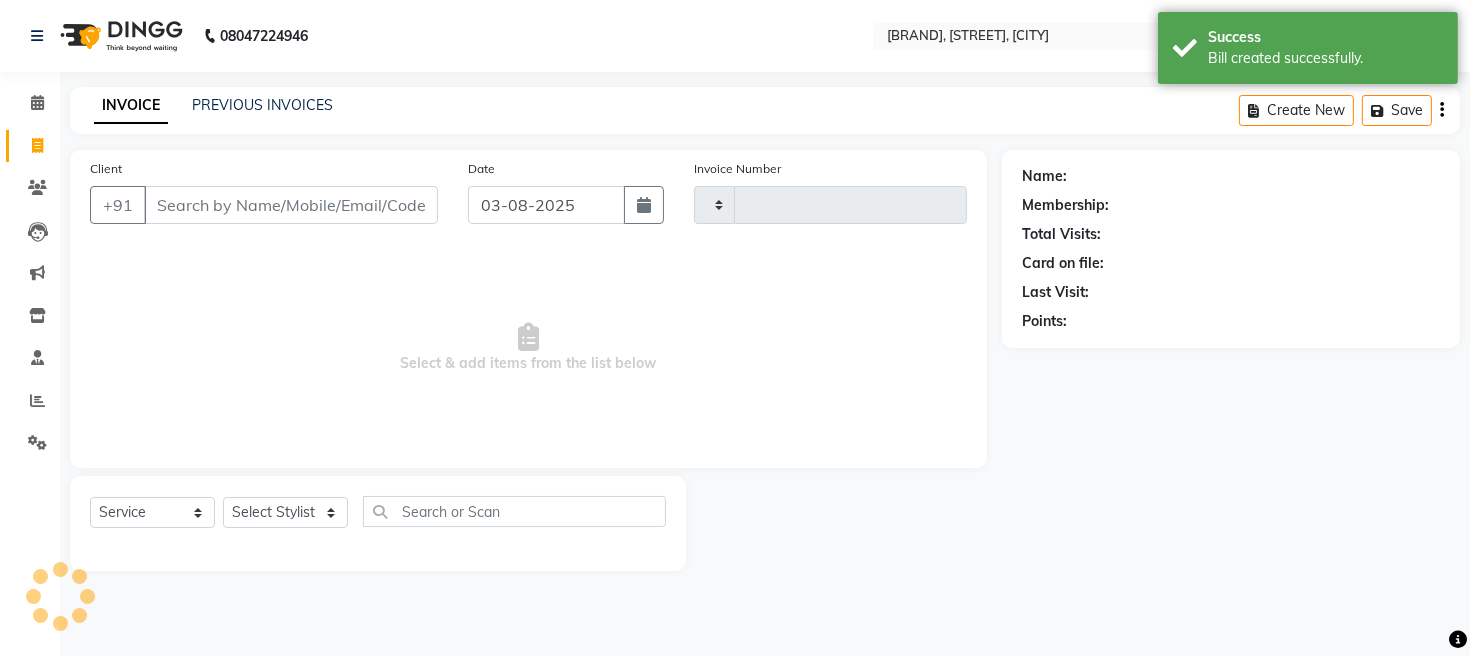 type on "1370" 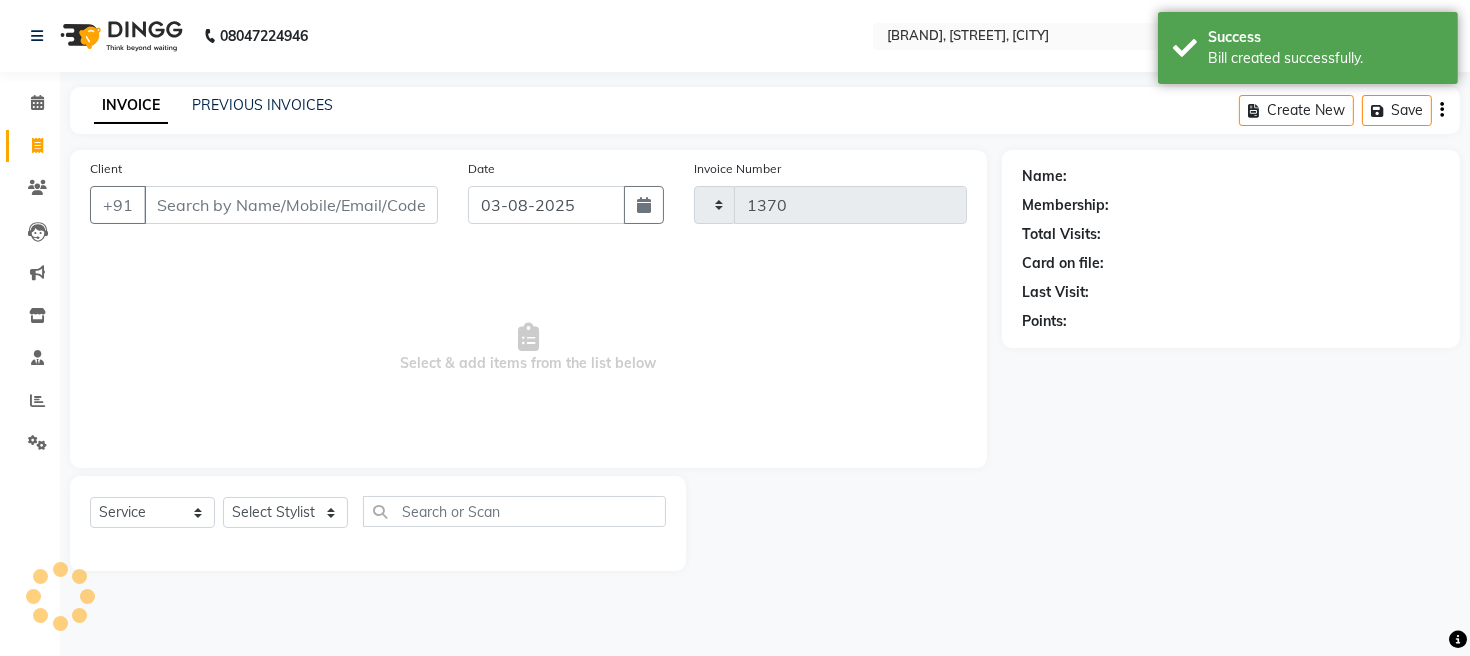 select on "779" 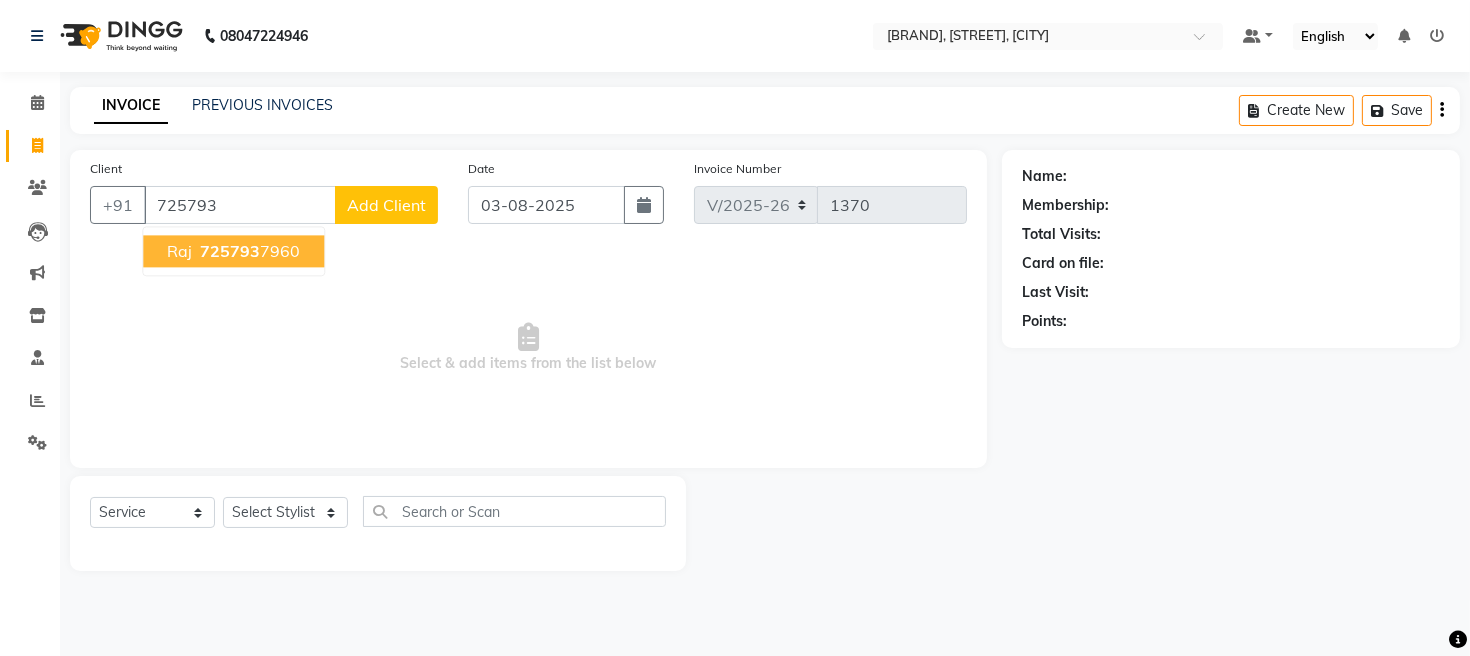 click on "725793" at bounding box center [230, 251] 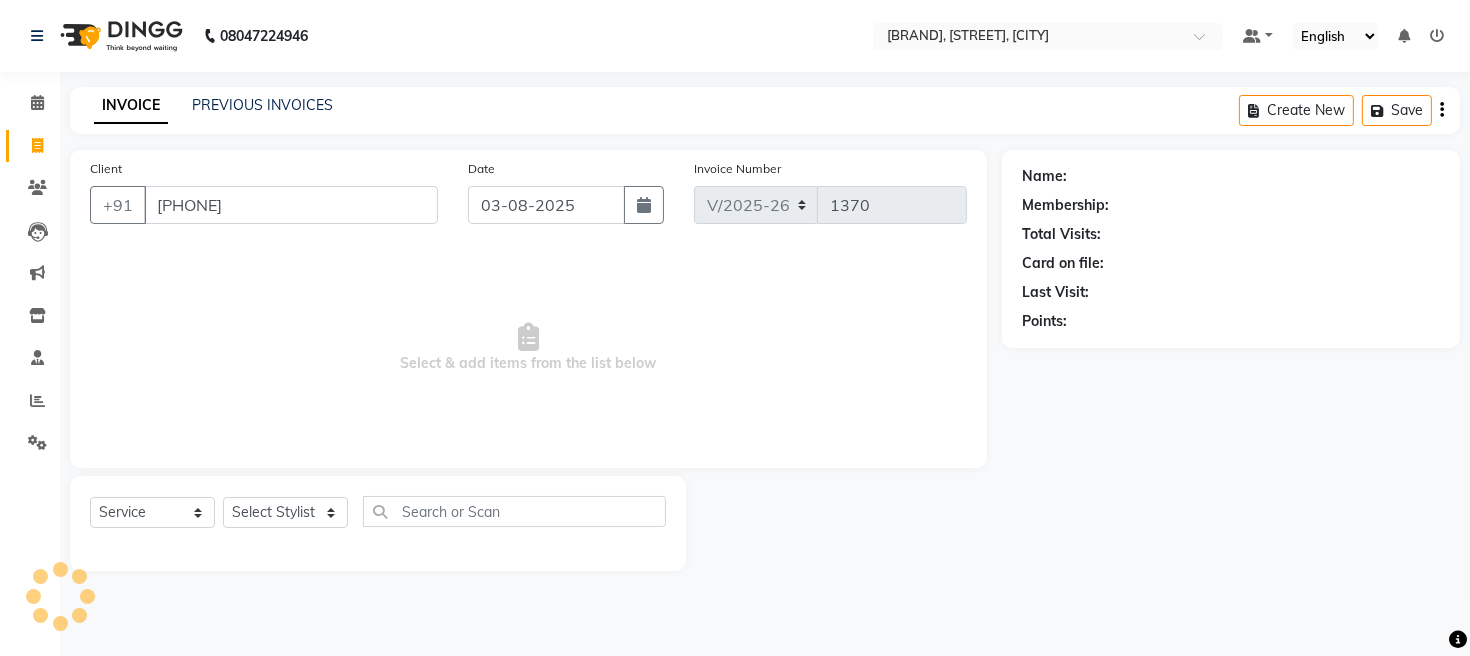 type on "[PHONE]" 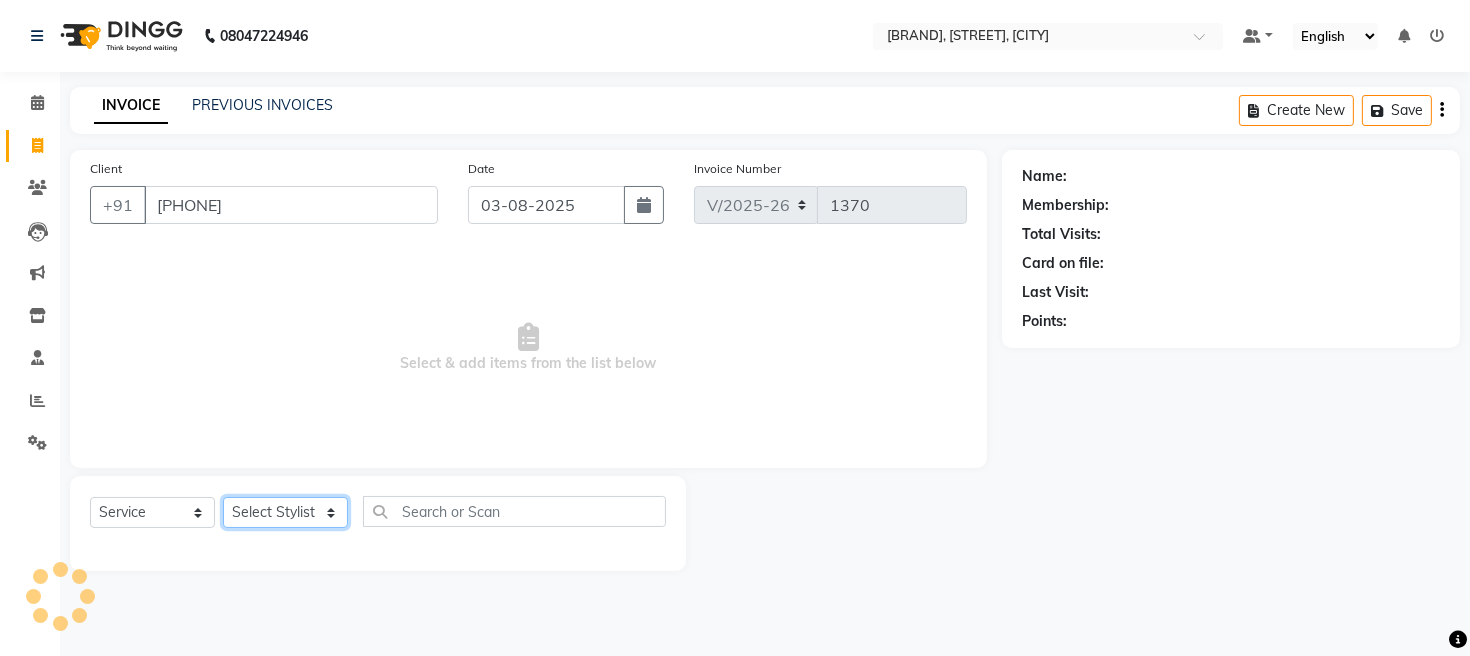 click on "Select Stylist [FIRST] [FIRST] [FIRST] [FIRST] [FIRST]" 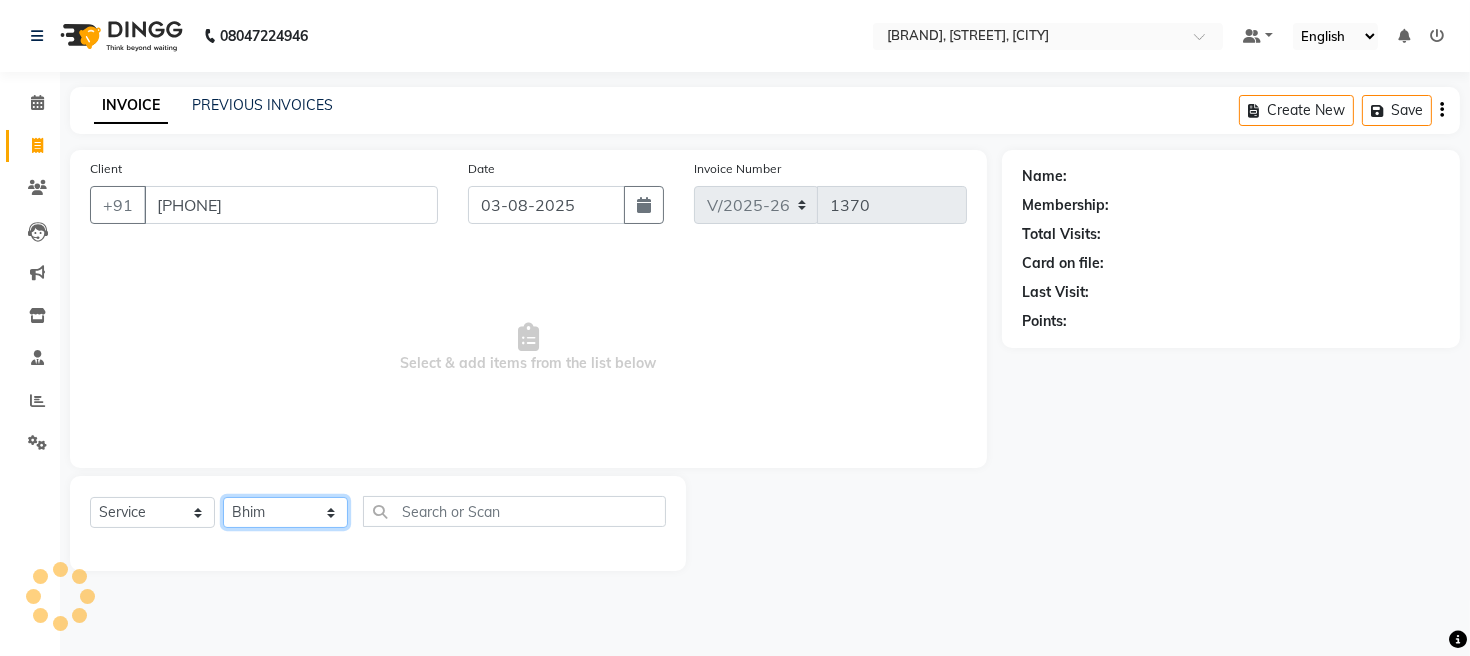 click on "Select Stylist [FIRST] [FIRST] [FIRST] [FIRST] [FIRST]" 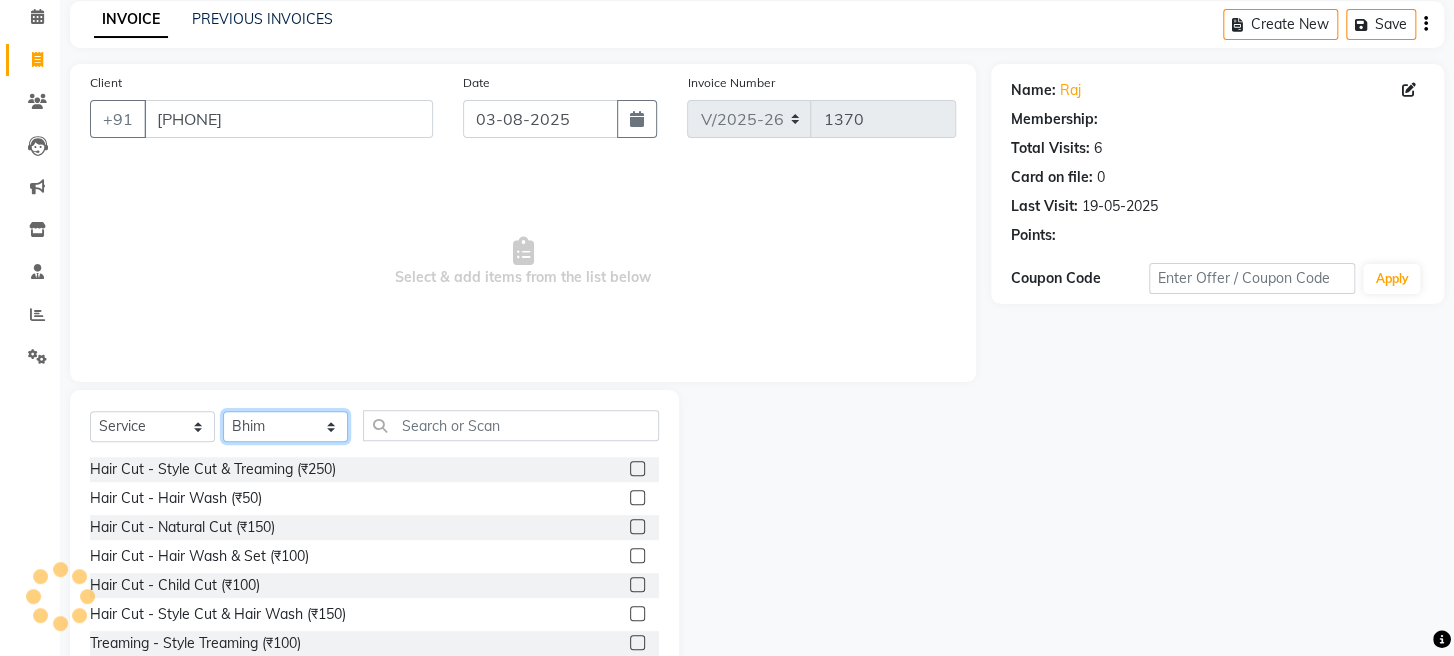 scroll, scrollTop: 145, scrollLeft: 0, axis: vertical 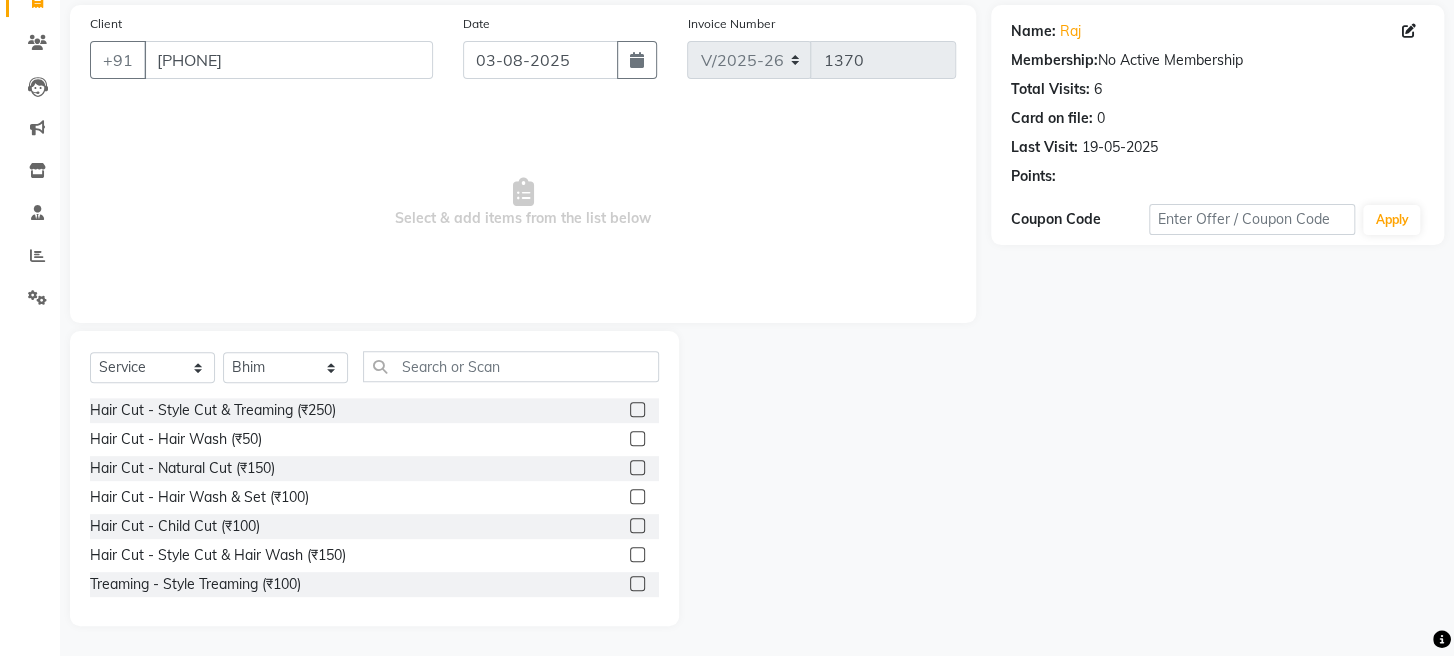 click 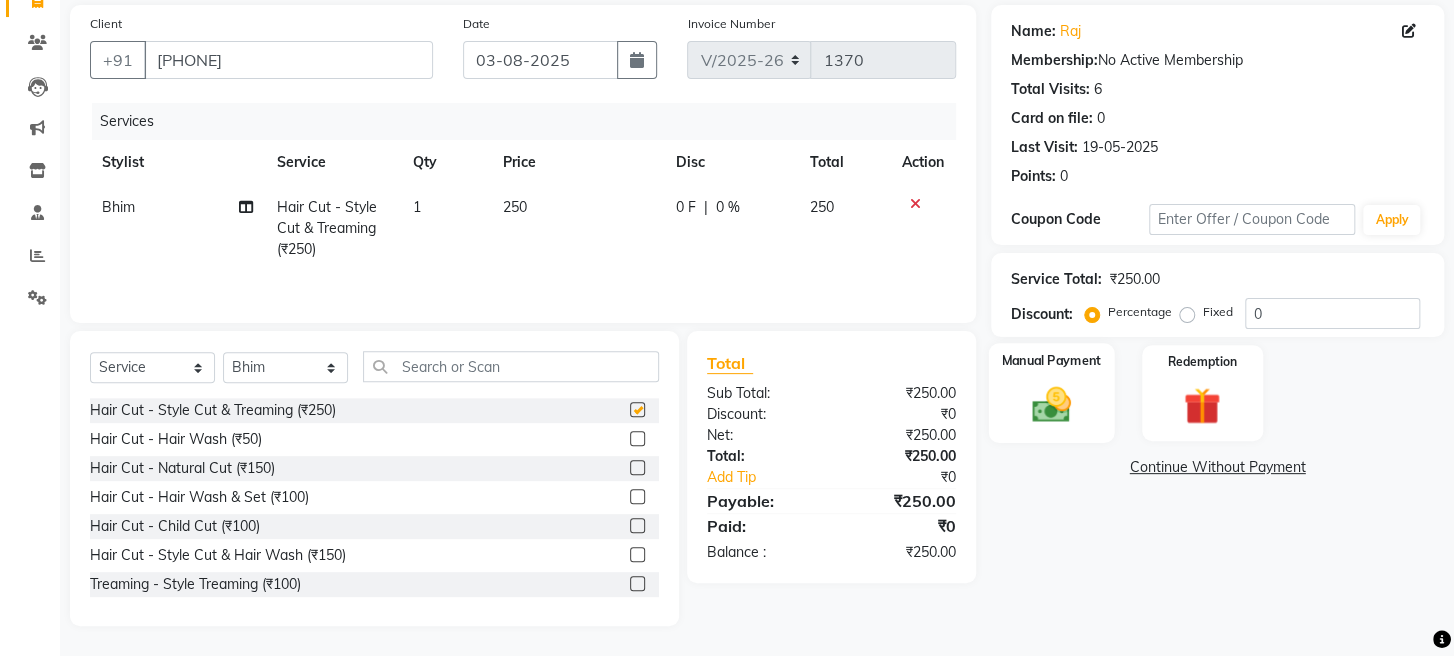 checkbox on "false" 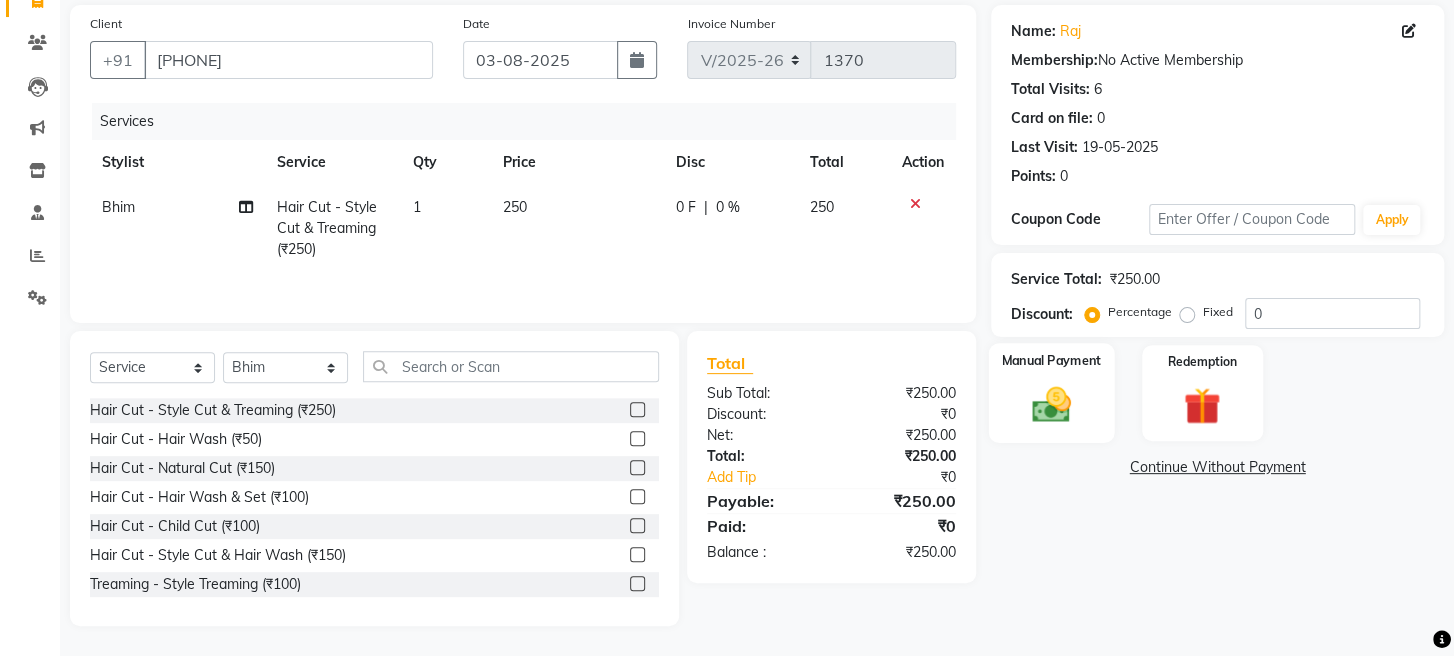 click on "Manual Payment" 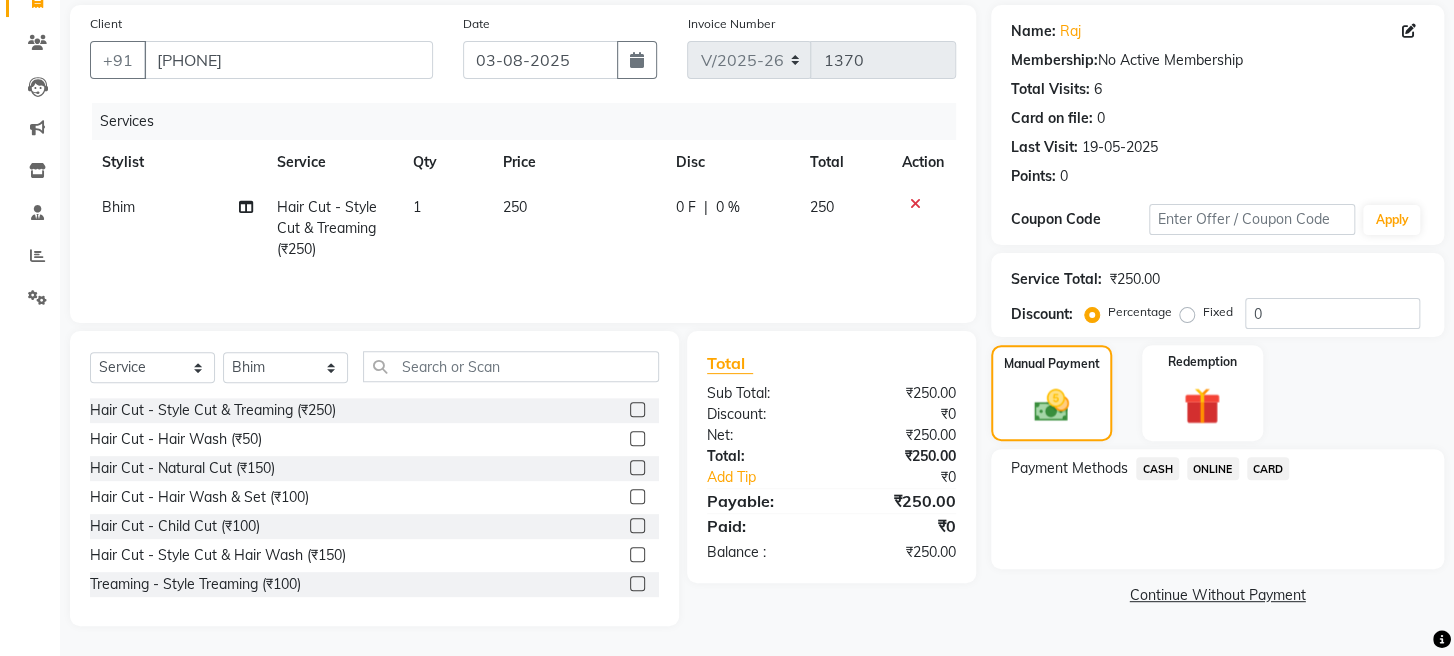 click on "ONLINE" 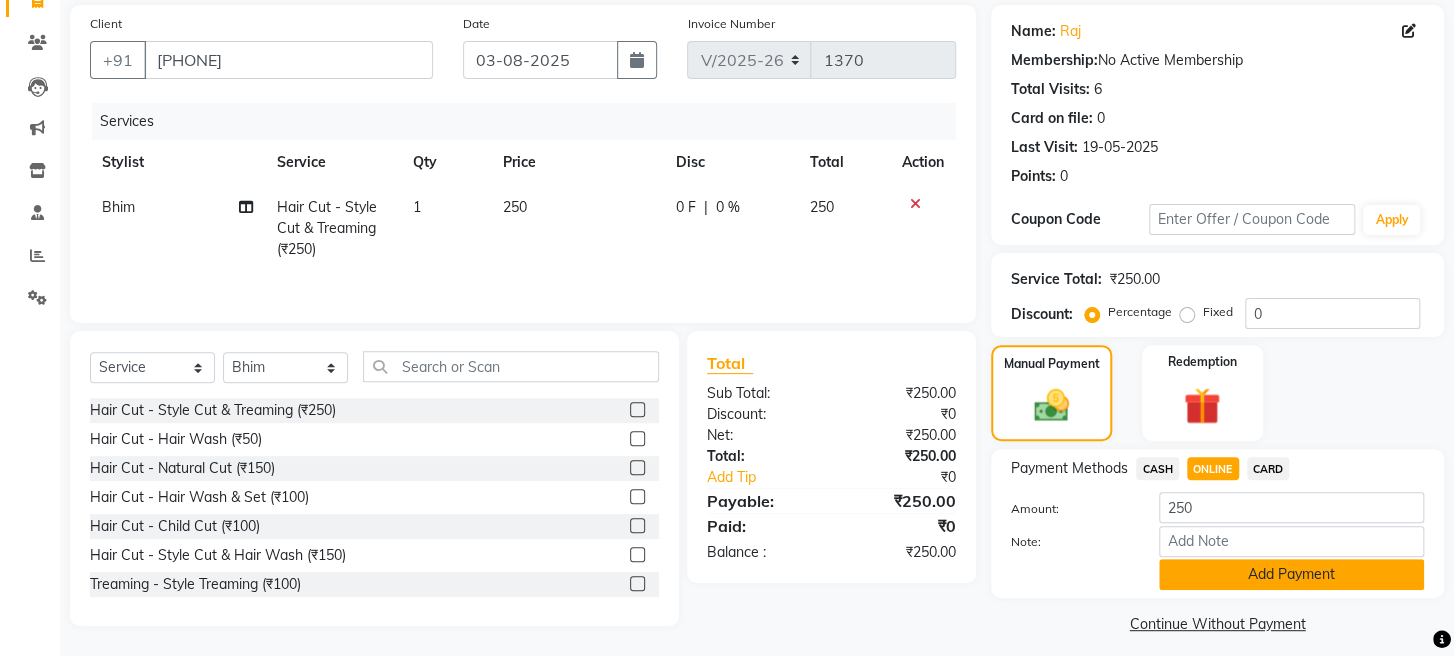 click on "Add Payment" 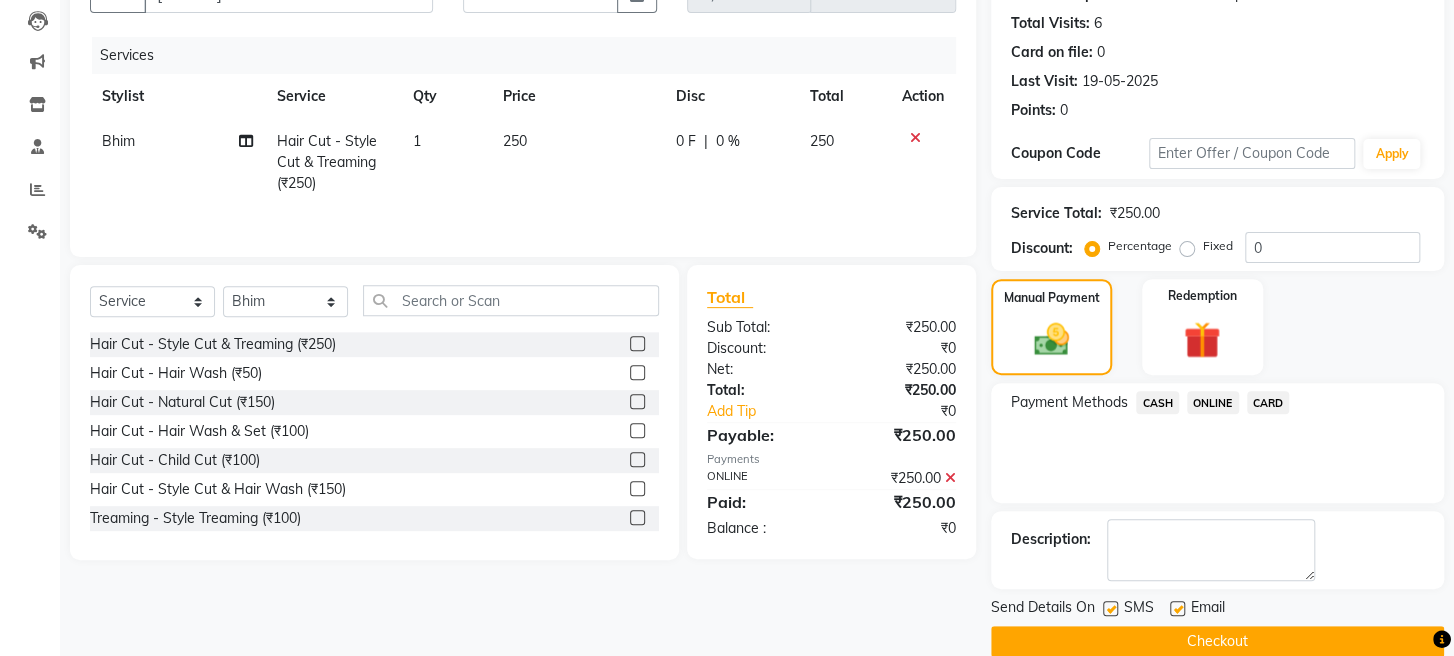 scroll, scrollTop: 264, scrollLeft: 0, axis: vertical 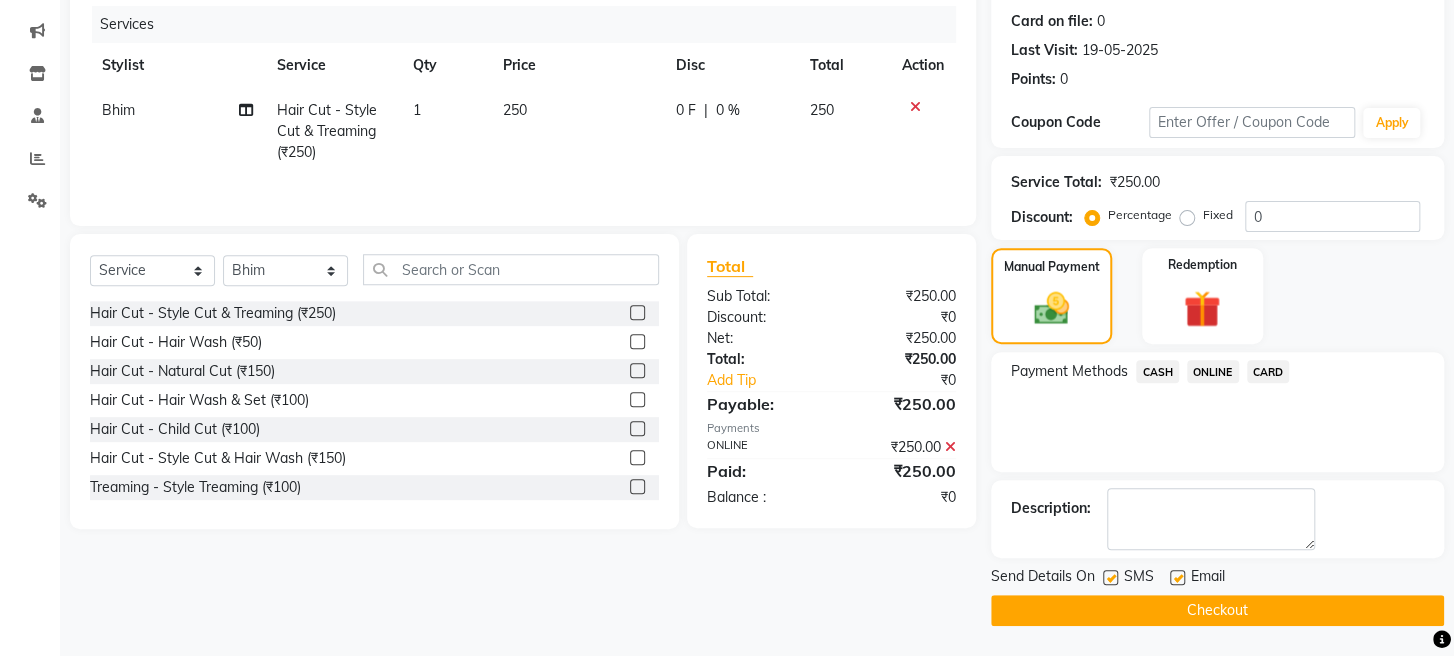 click on "Checkout" 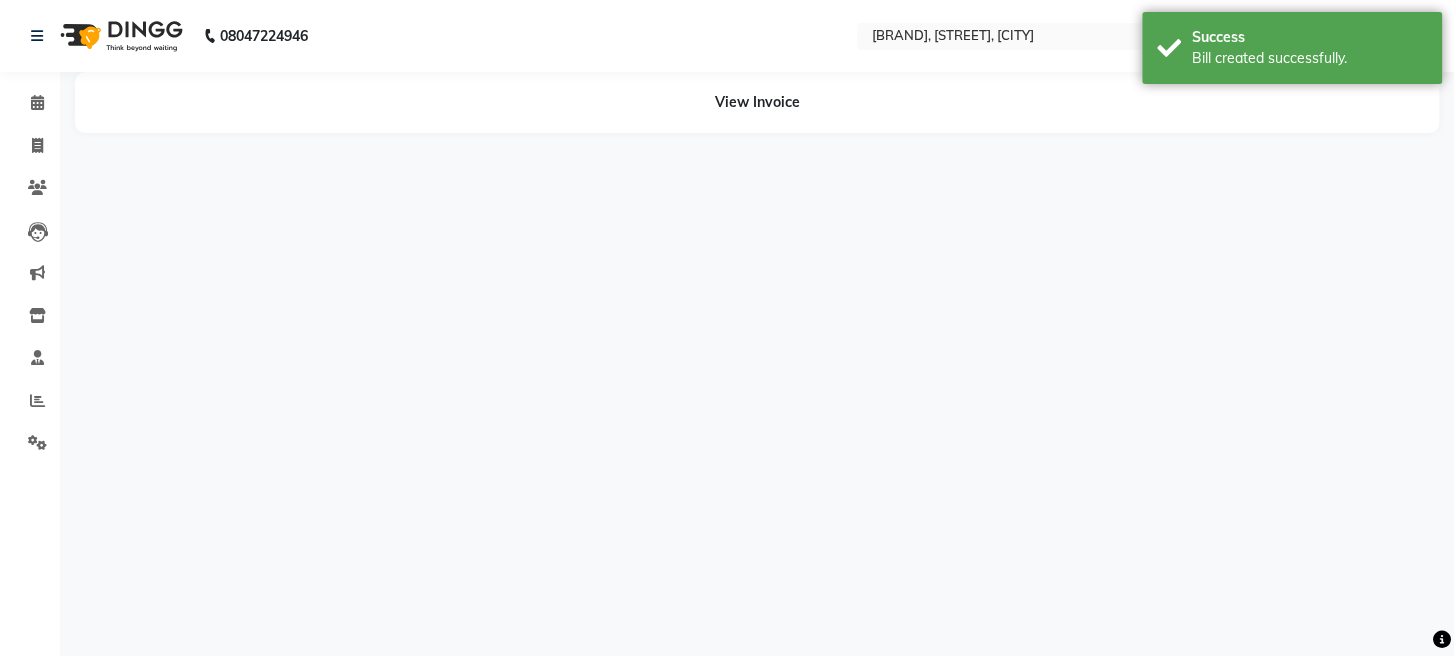 scroll, scrollTop: 0, scrollLeft: 0, axis: both 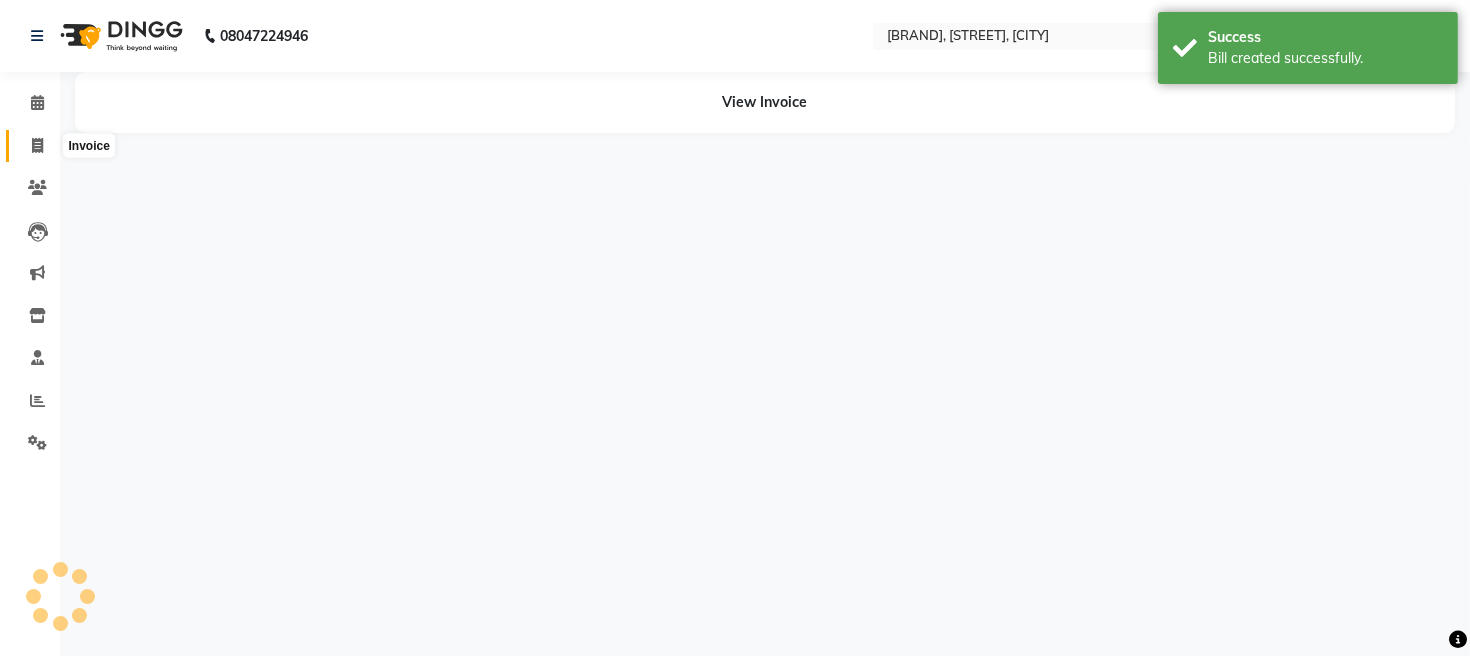 click 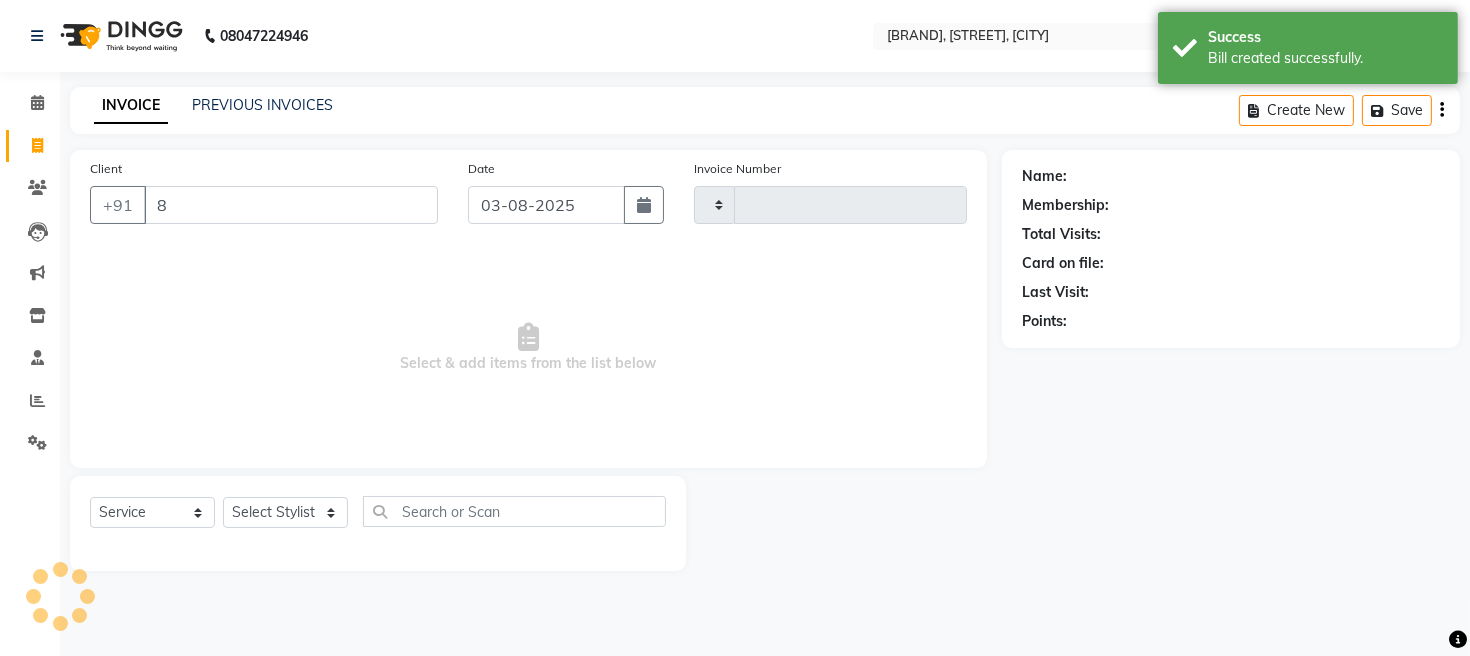 type on "84" 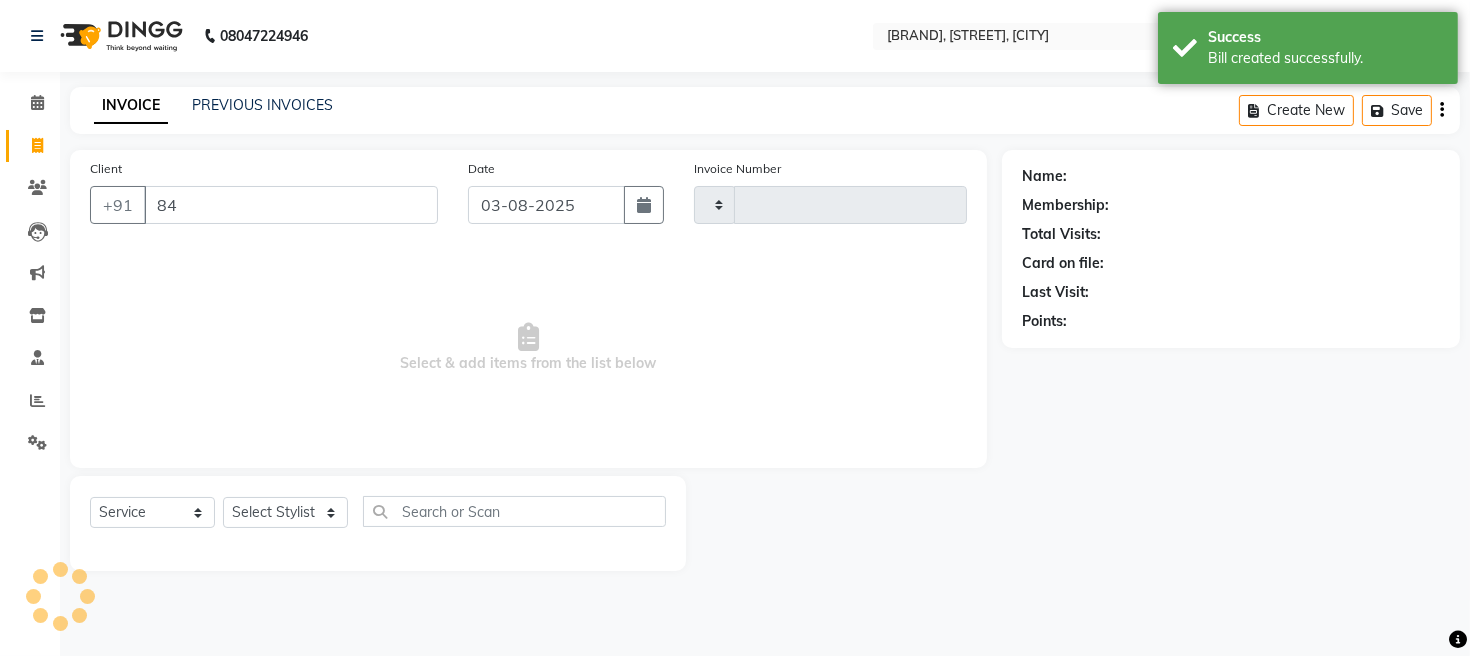 type on "1371" 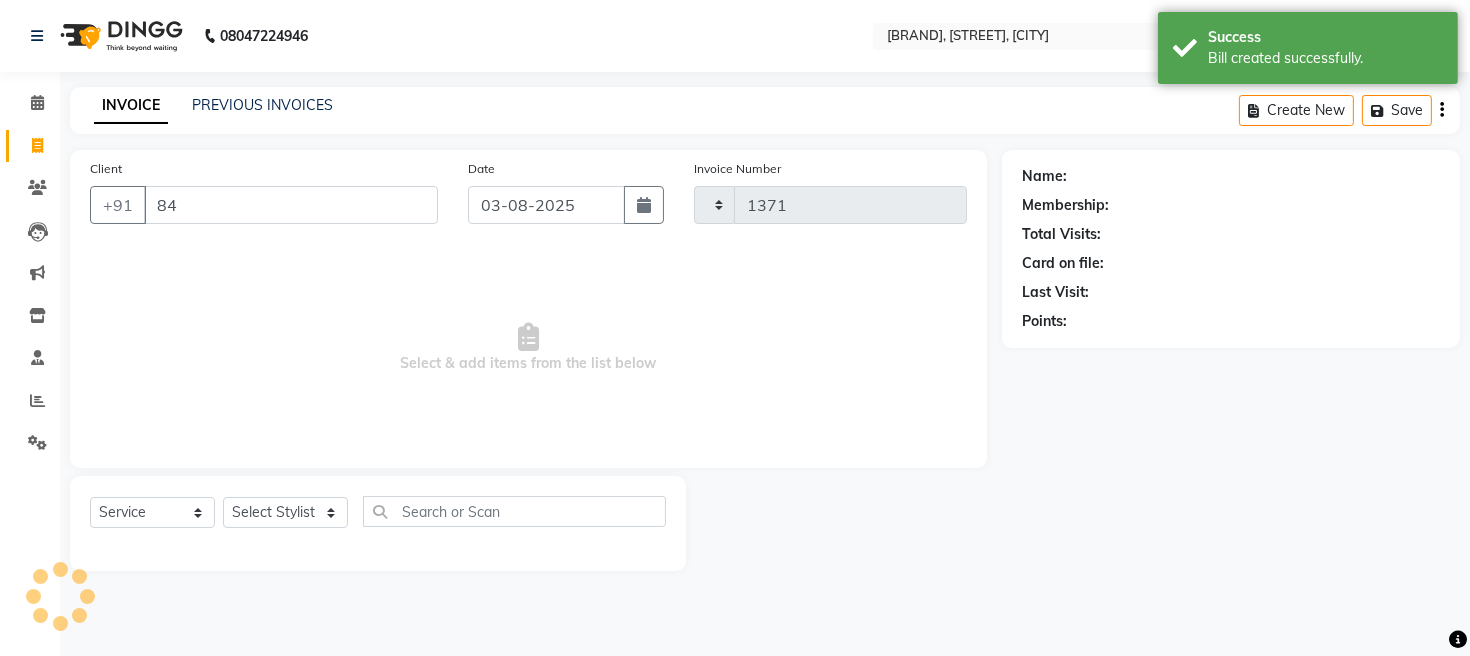 select on "779" 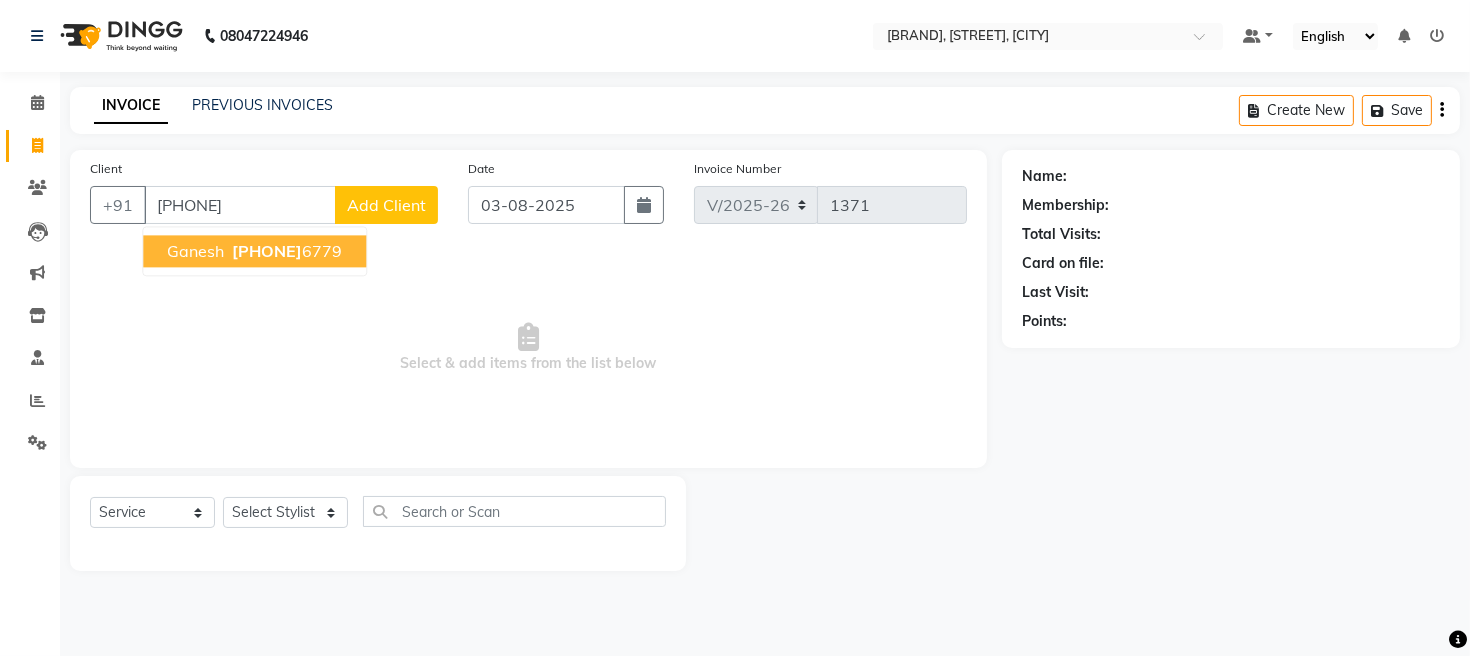 click on "Ganesh" at bounding box center (195, 251) 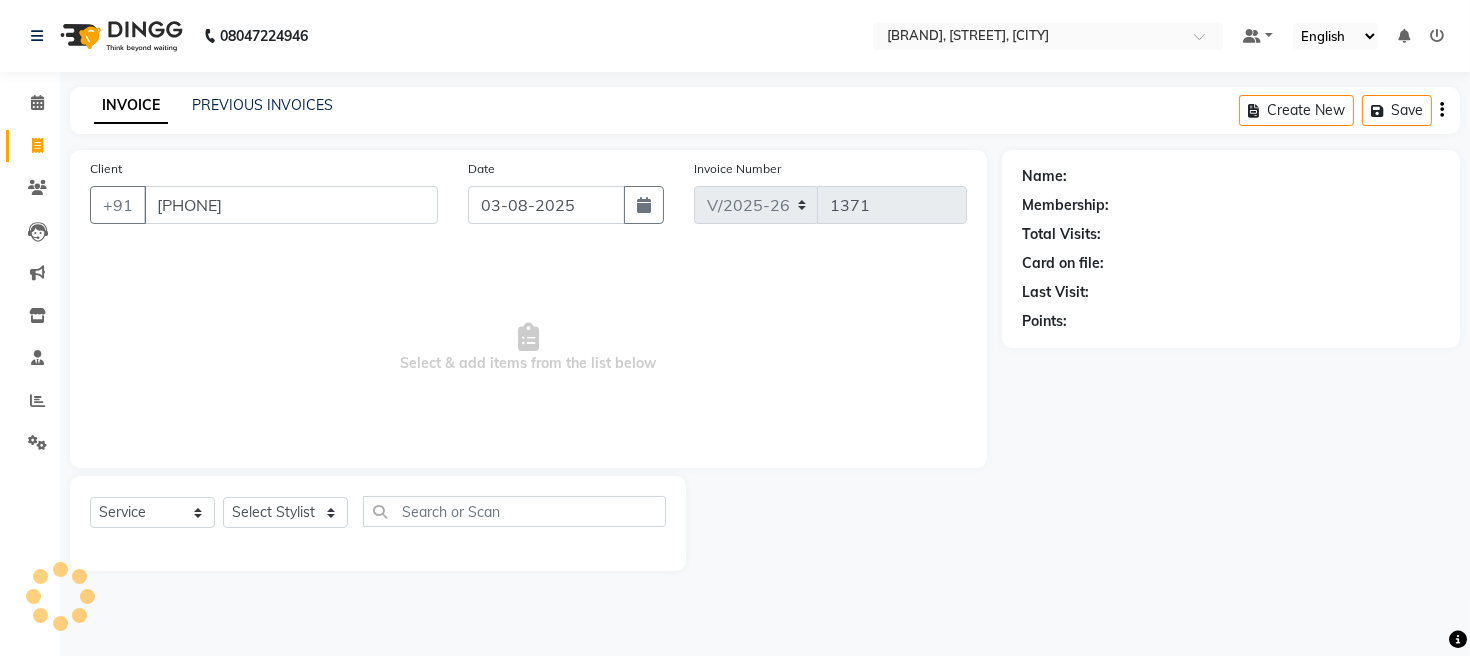 type on "[PHONE]" 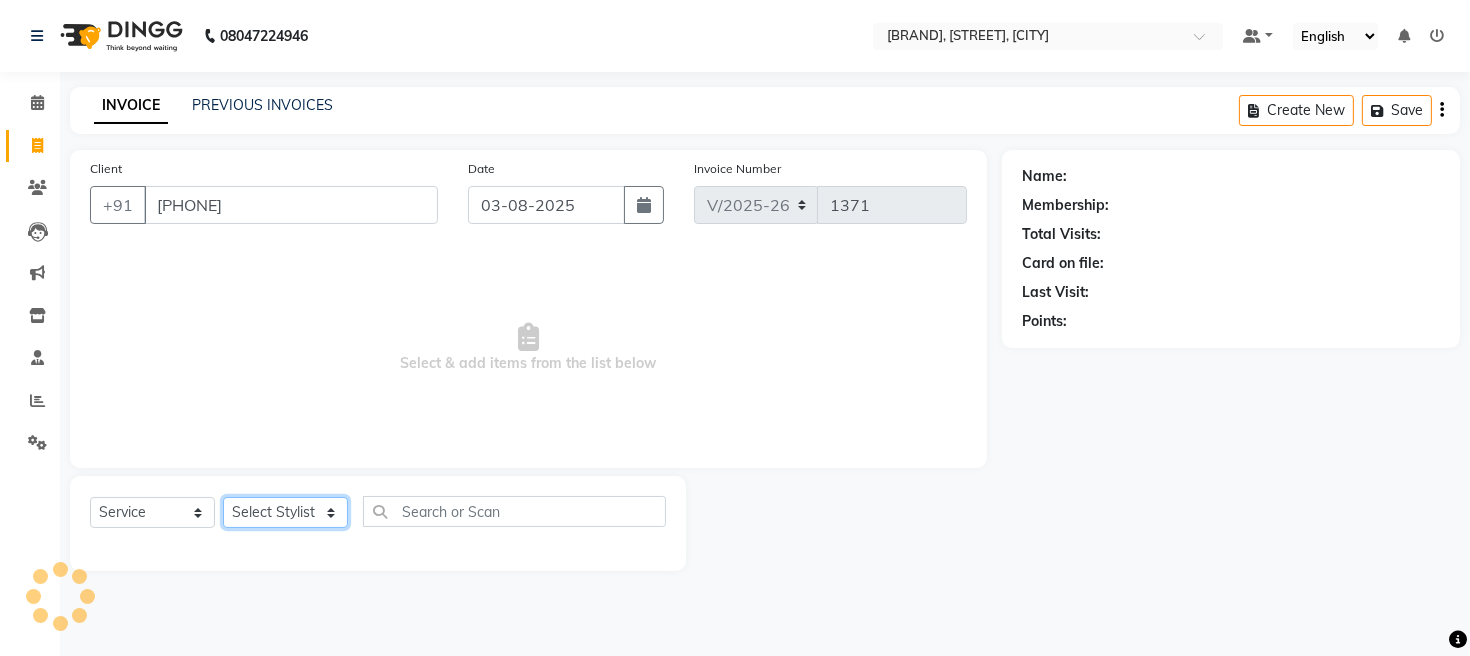 click on "Select Stylist [FIRST] [FIRST] [FIRST] [FIRST] [FIRST]" 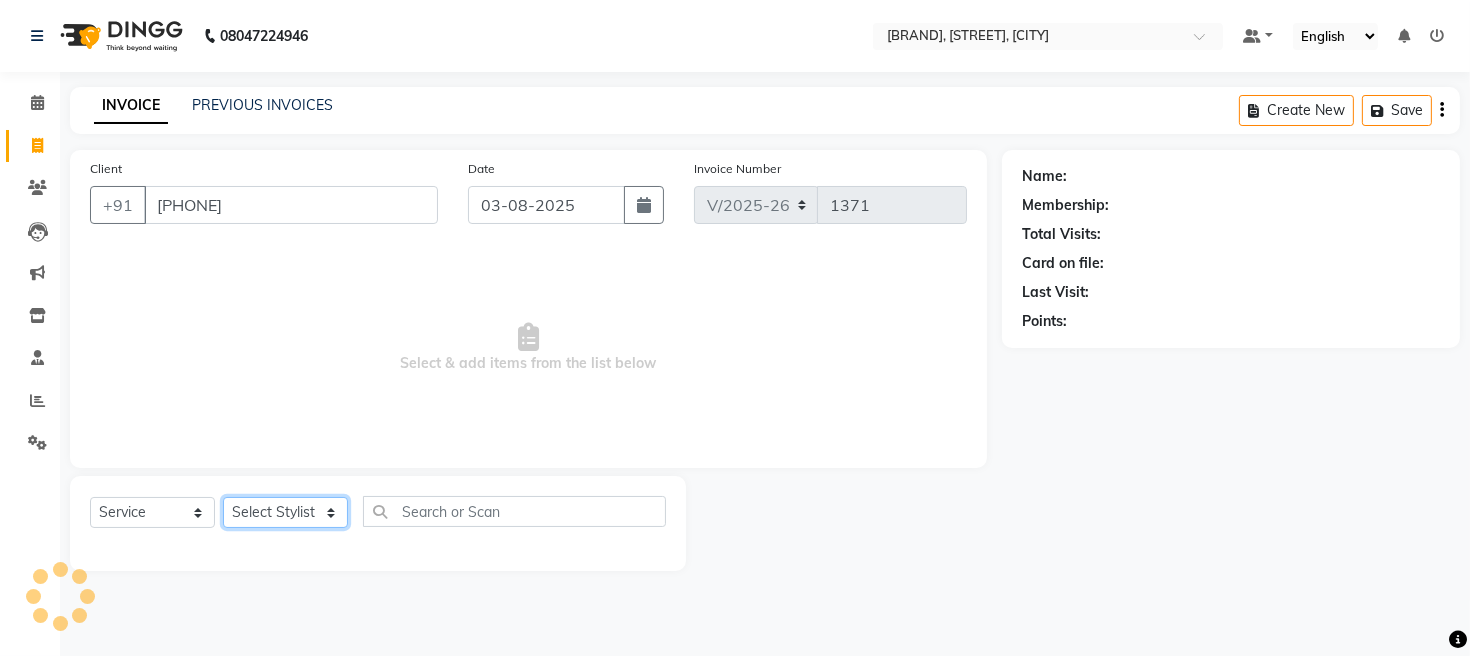 select on "12803" 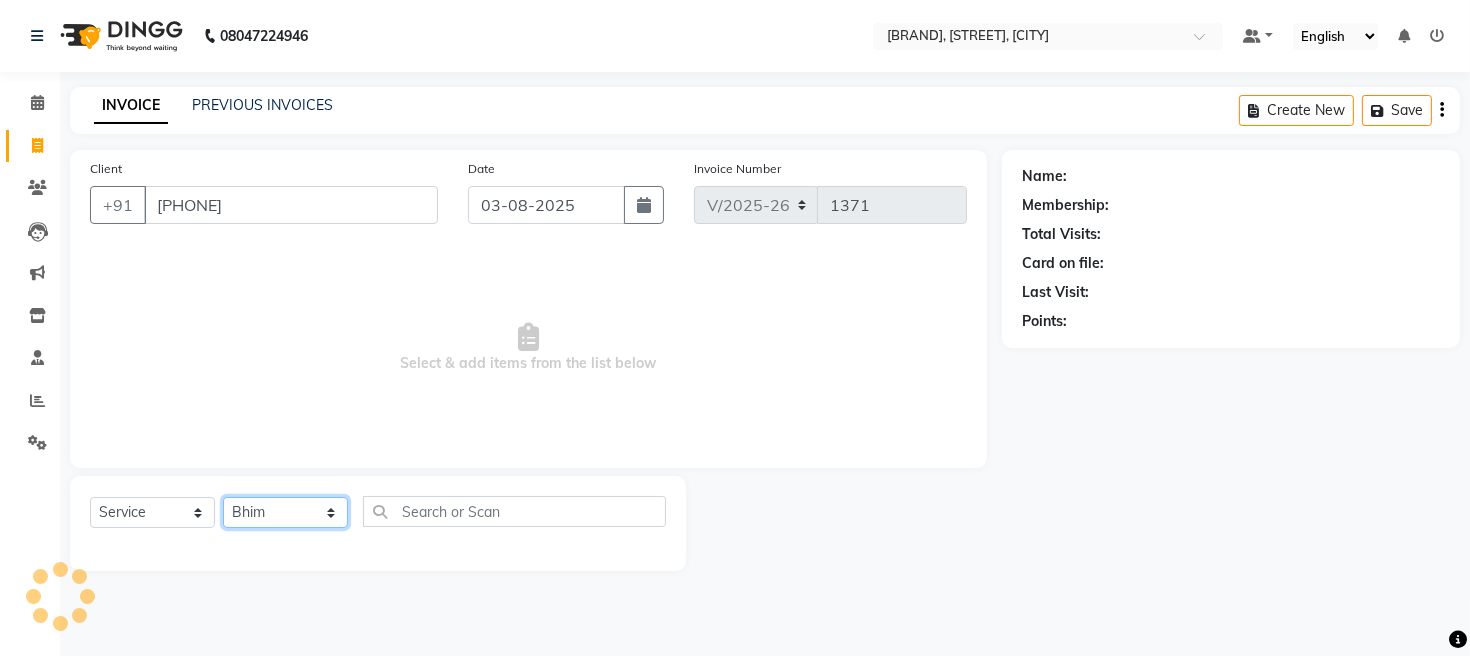 click on "Select Stylist [FIRST] [FIRST] [FIRST] [FIRST] [FIRST]" 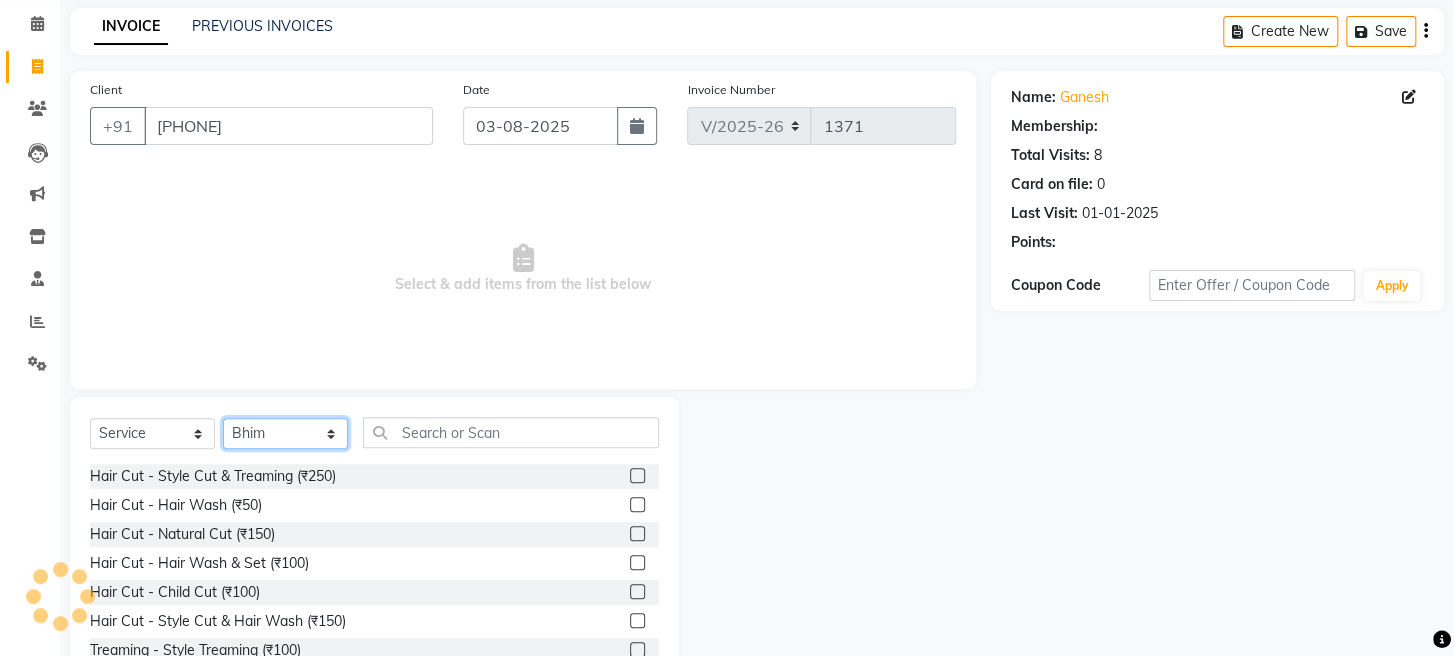 scroll, scrollTop: 145, scrollLeft: 0, axis: vertical 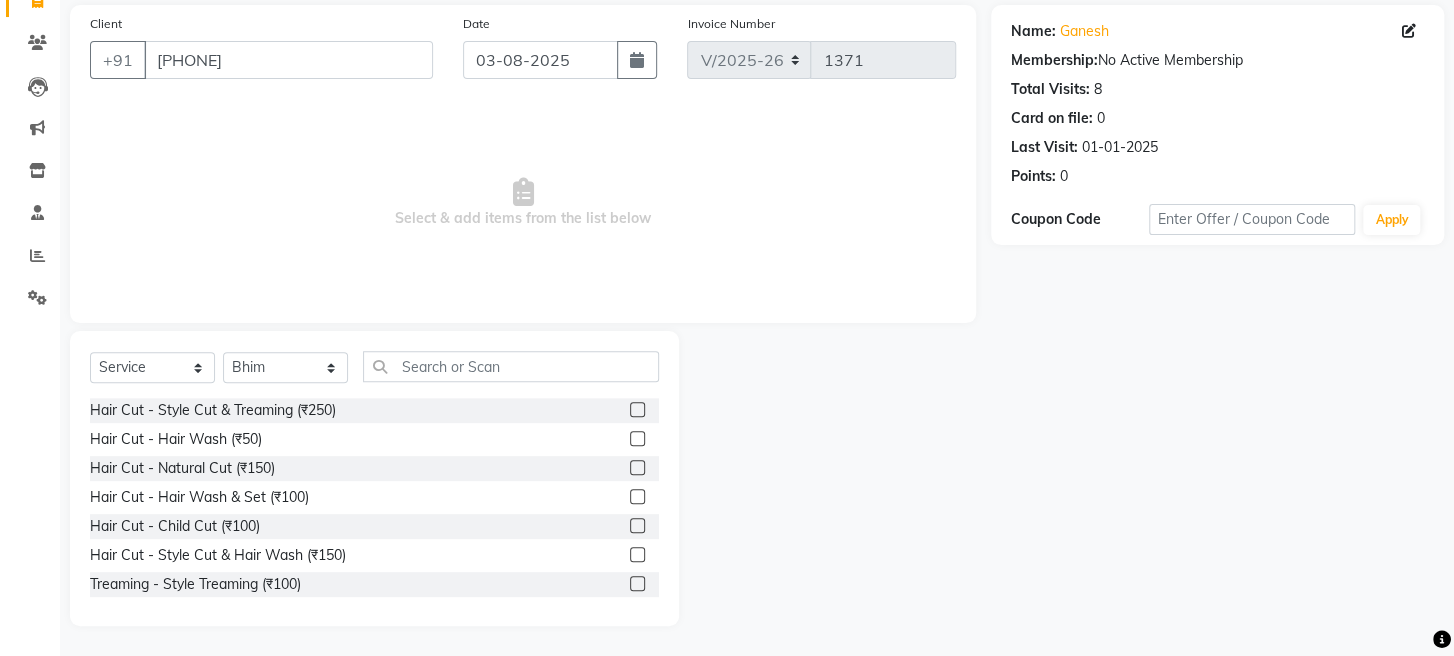 click 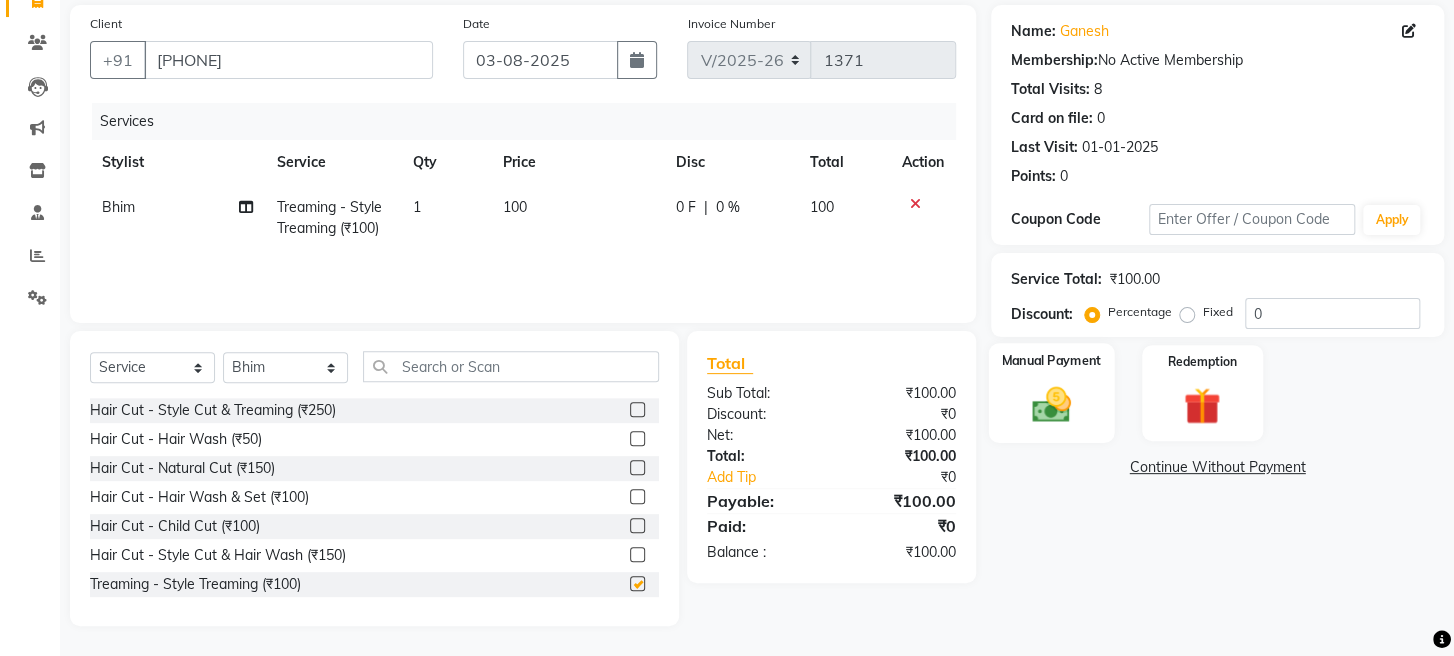 checkbox on "false" 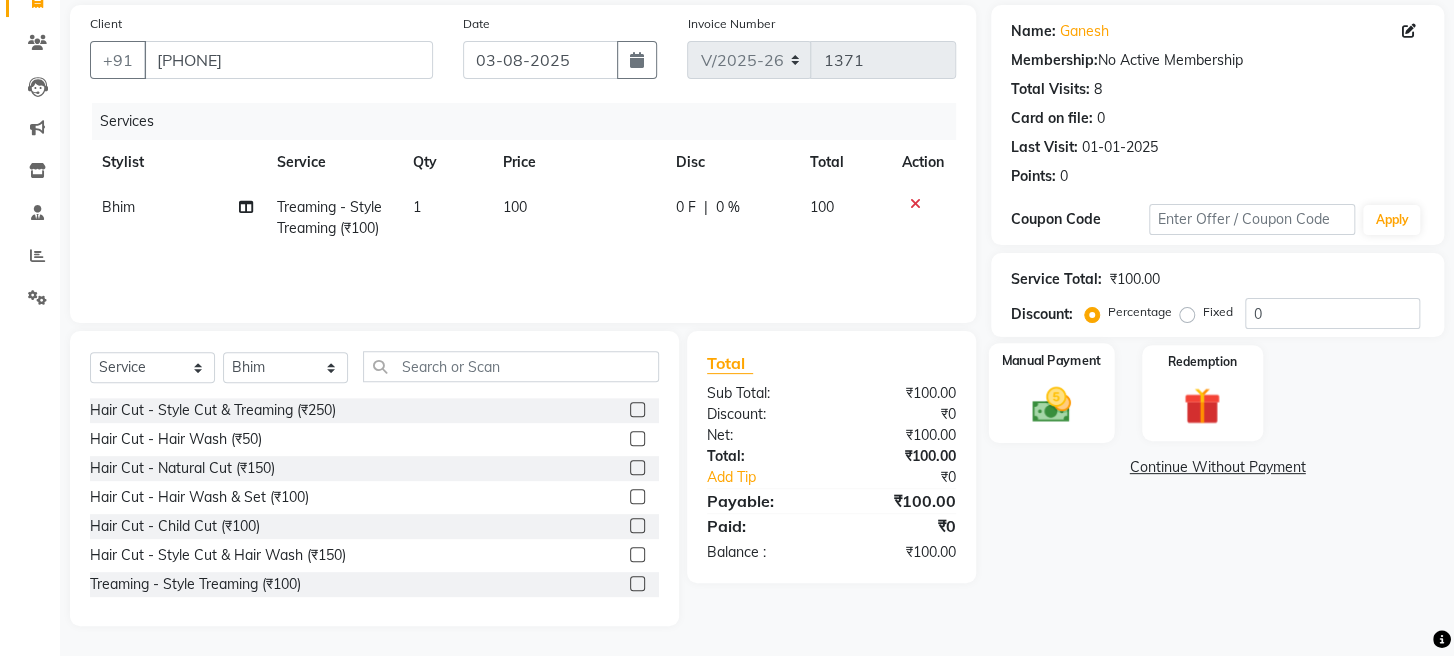 click 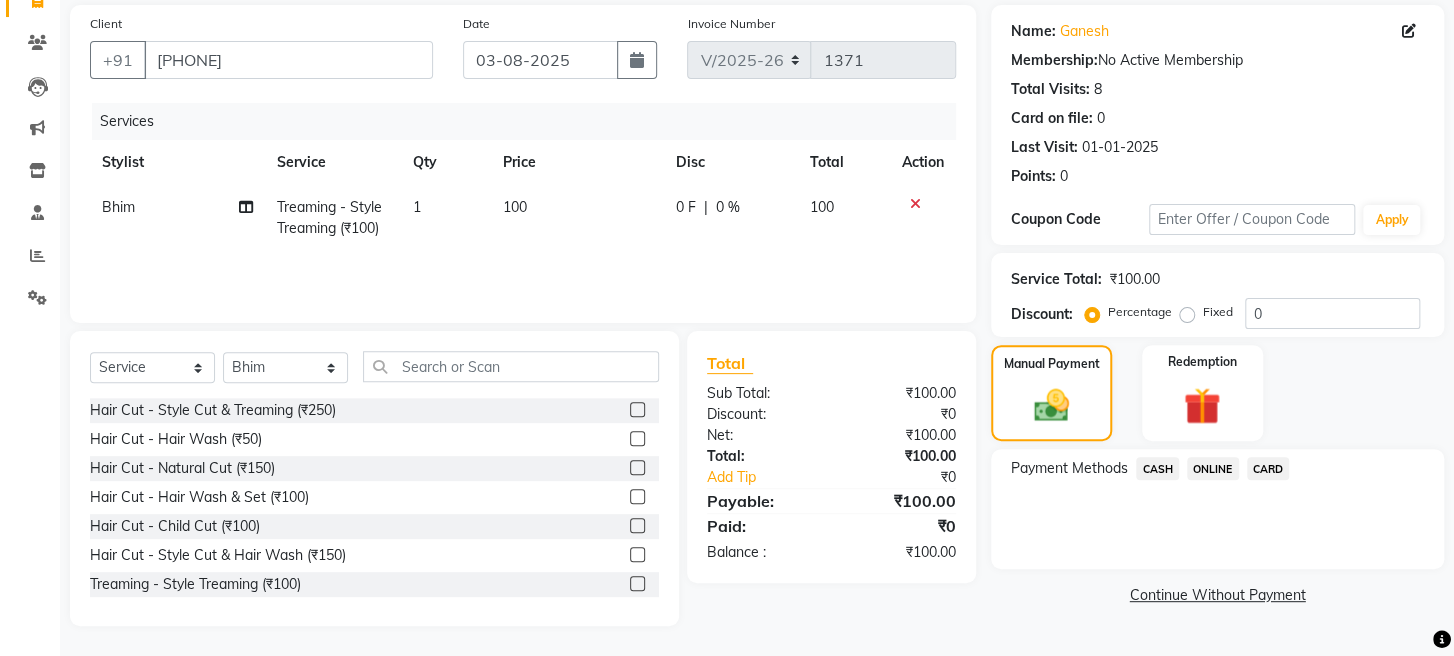 click on "ONLINE" 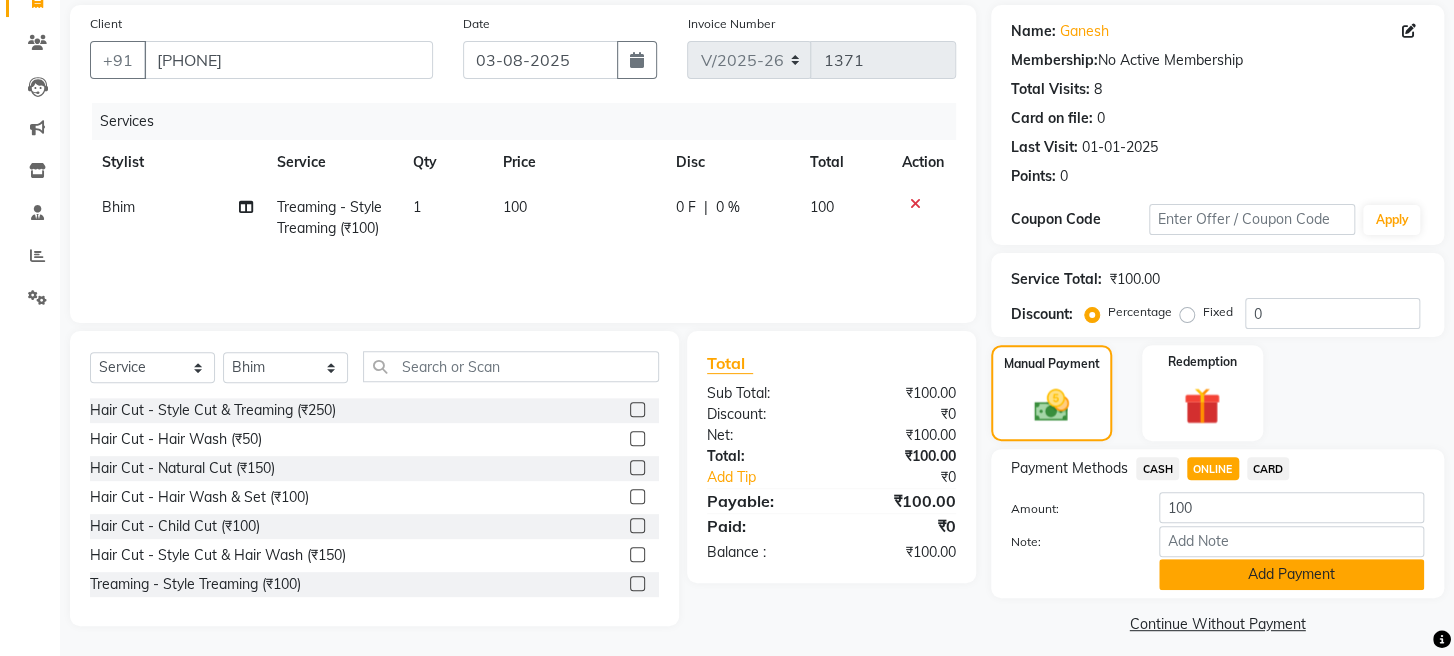 click on "Add Payment" 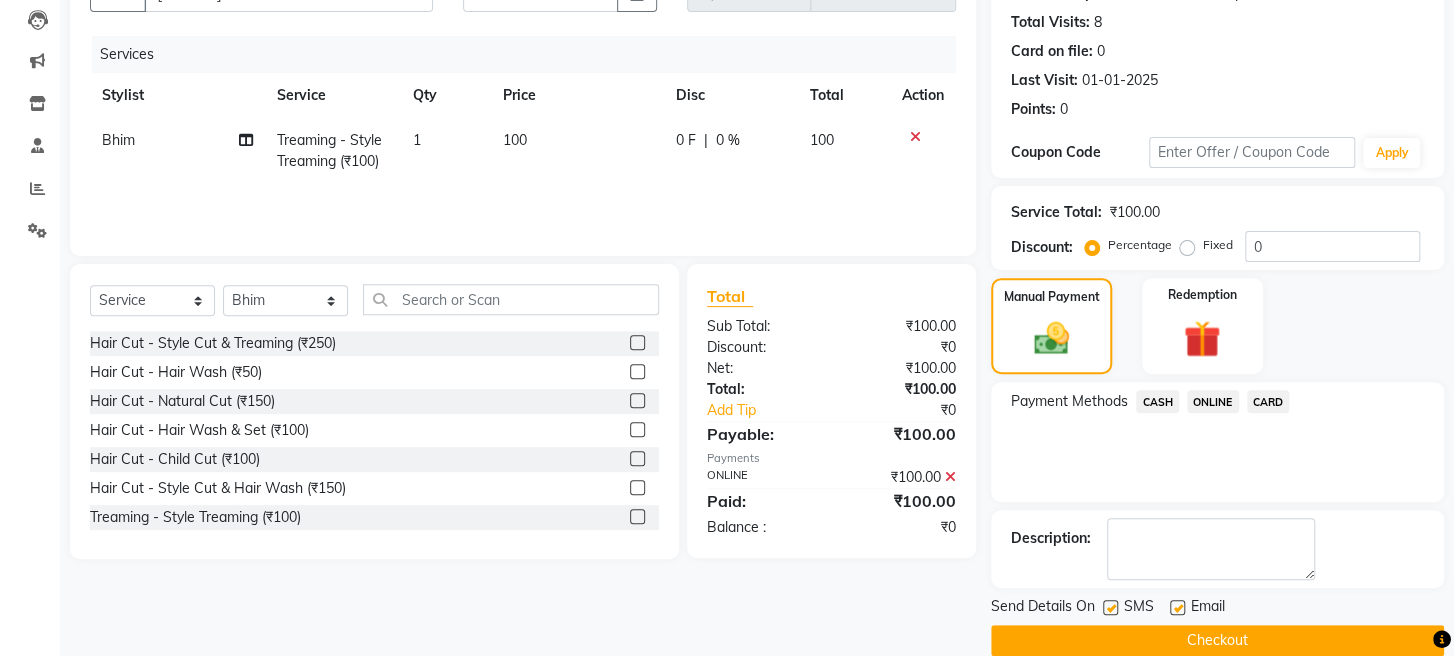 scroll, scrollTop: 264, scrollLeft: 0, axis: vertical 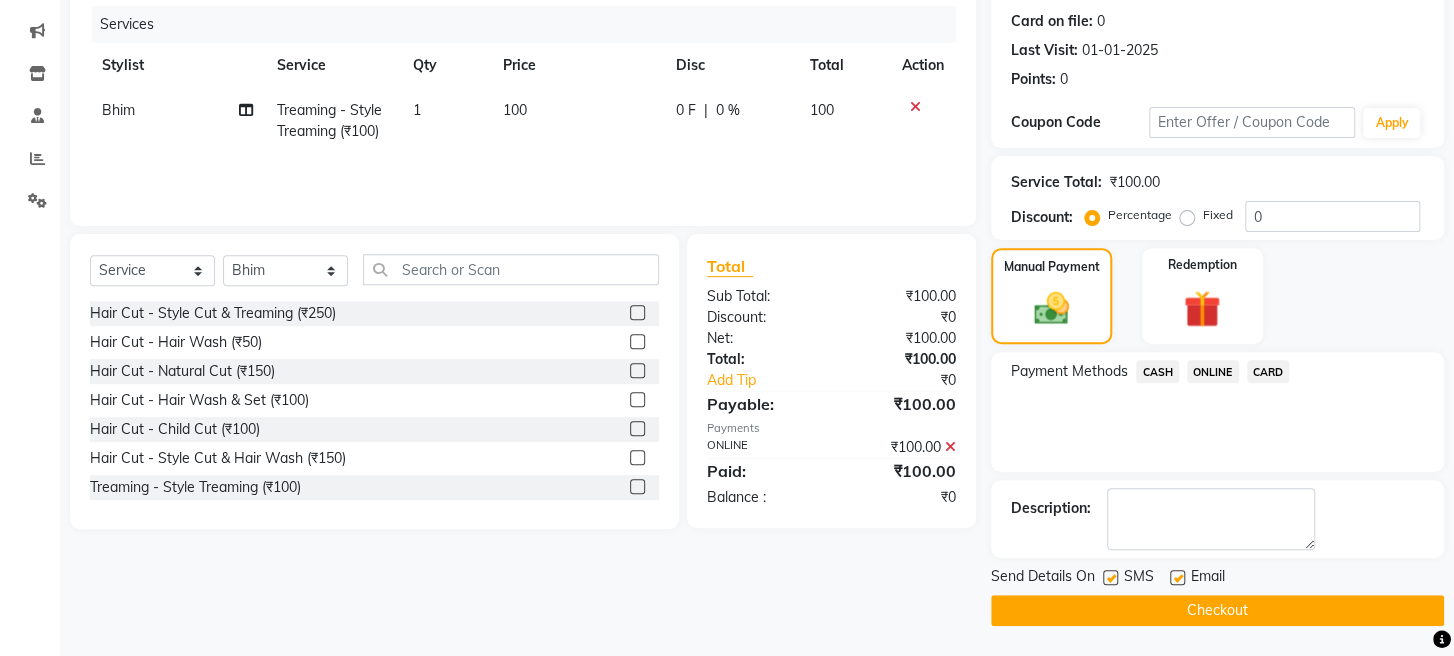 click on "INVOICE PREVIOUS INVOICES Create New   Save  Client +91 [PHONE] Date [DATE] Invoice Number V/2025 V/2025-26 1371 Services Stylist Service Qty Price Disc Total Action [FIRST] Treaming - Style Treaming (₹100) 1 100 0 F | 0 % 100 Select  Service  Product  Membership  Package Voucher Prepaid Gift Card  Select Stylist [FIRST] [FIRST] [FIRST]  [FIRST] [FIRST] Hair Cut - Style Cut & Treaming  (₹250)  Hair Cut - Hair Wash (₹50)  Hair Cut - Natural Cut (₹150)  Hair Cut - Hair Wash & Set (₹100)  Hair Cut - Child Cut (₹100)  Hair Cut - Style Cut & Hair Wash (₹150)  Treaming - Style Treaming (₹100)  Treaming- Clean Shave  (₹80)  Face Scrub - Richfeel (₹200)  Face Scrub - Gold Scrub (₹250)  Face Scrub - Lotus (₹250)  Face Scrub - Shahnaz Husain (₹300)  Cream Massage - jovees (₹200)  Cream Massage - Lotus (₹250)  Cream Massage - Shahnaz Husain (₹300)  Shaving - Gillette Gel (₹100)  Shaving - Gillette Foam (₹100)  Threading - Cheek (₹30)  Threading - Eye Brow (₹40)  lotus (₹500)   :" 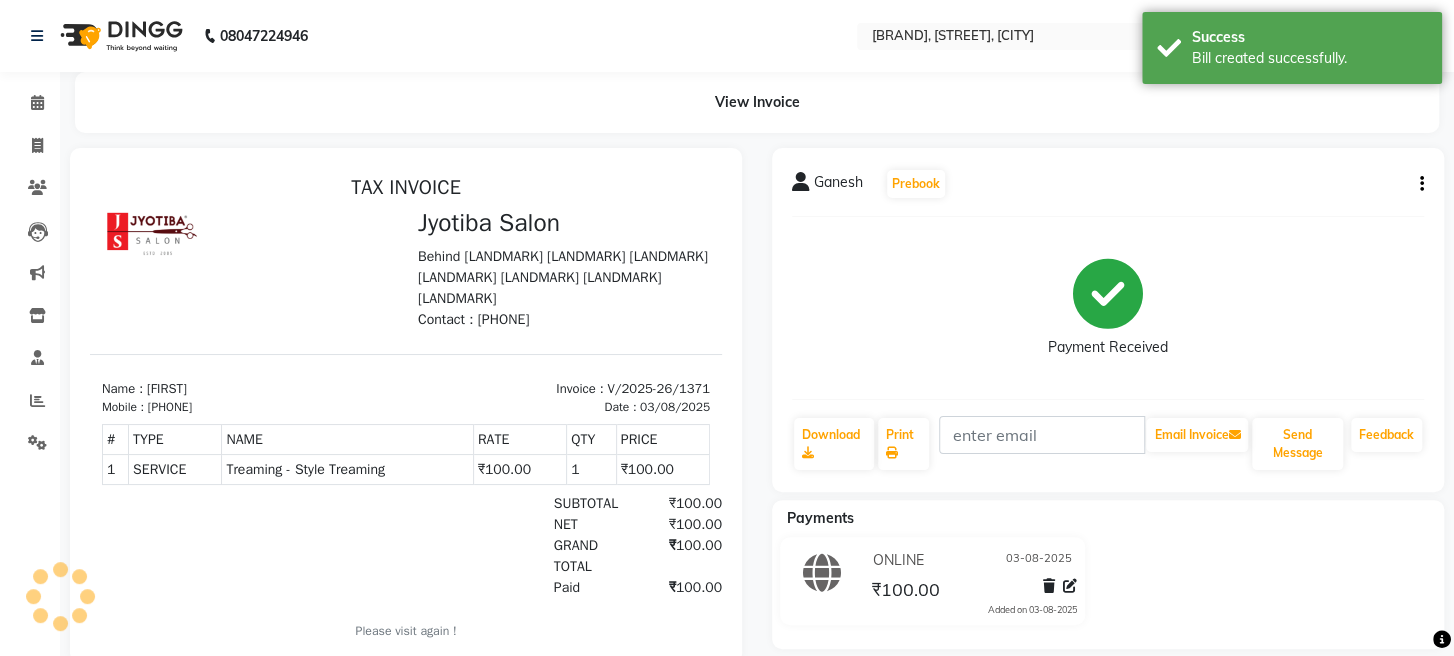 scroll, scrollTop: 0, scrollLeft: 0, axis: both 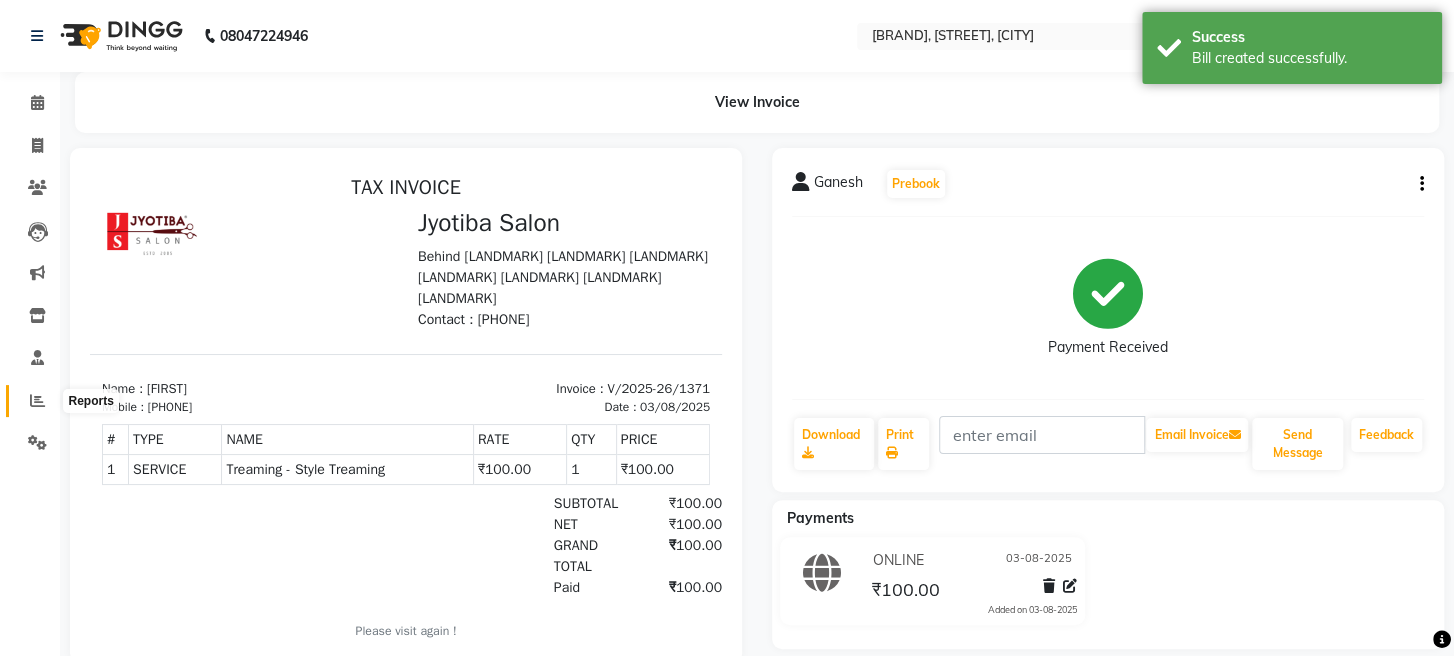 click 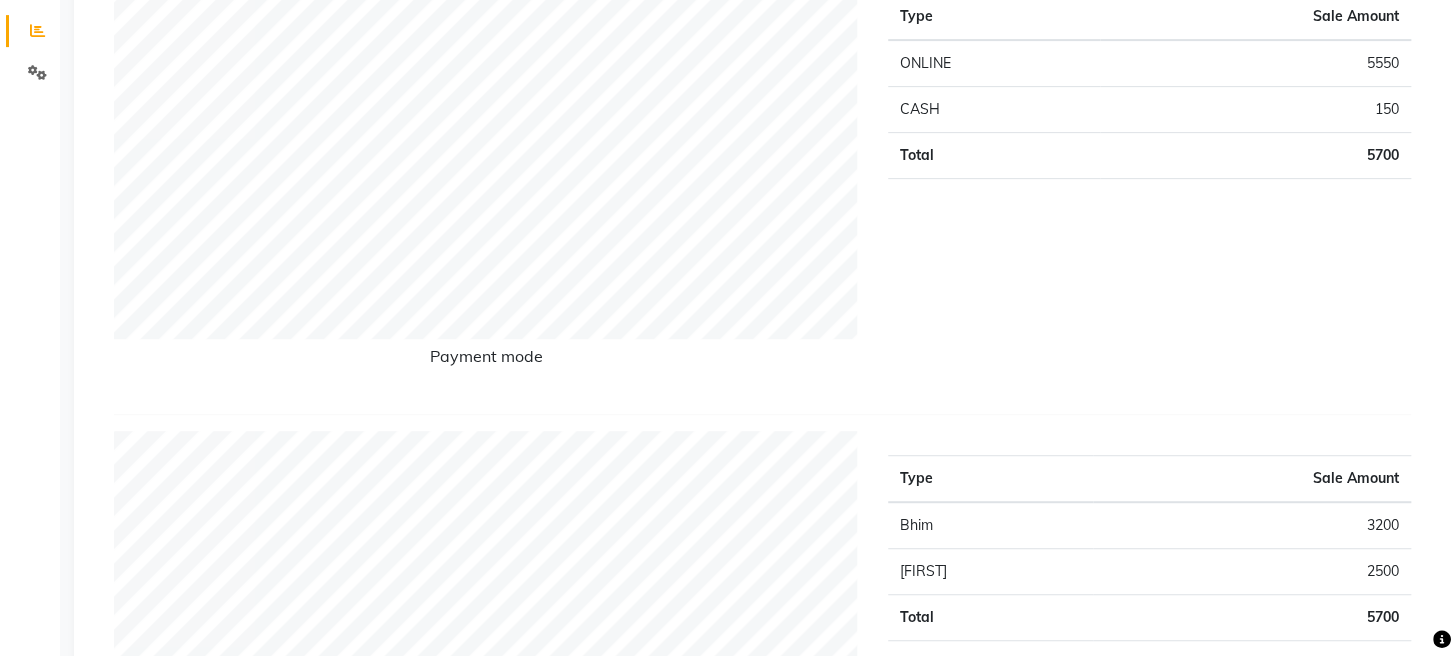 scroll, scrollTop: 0, scrollLeft: 0, axis: both 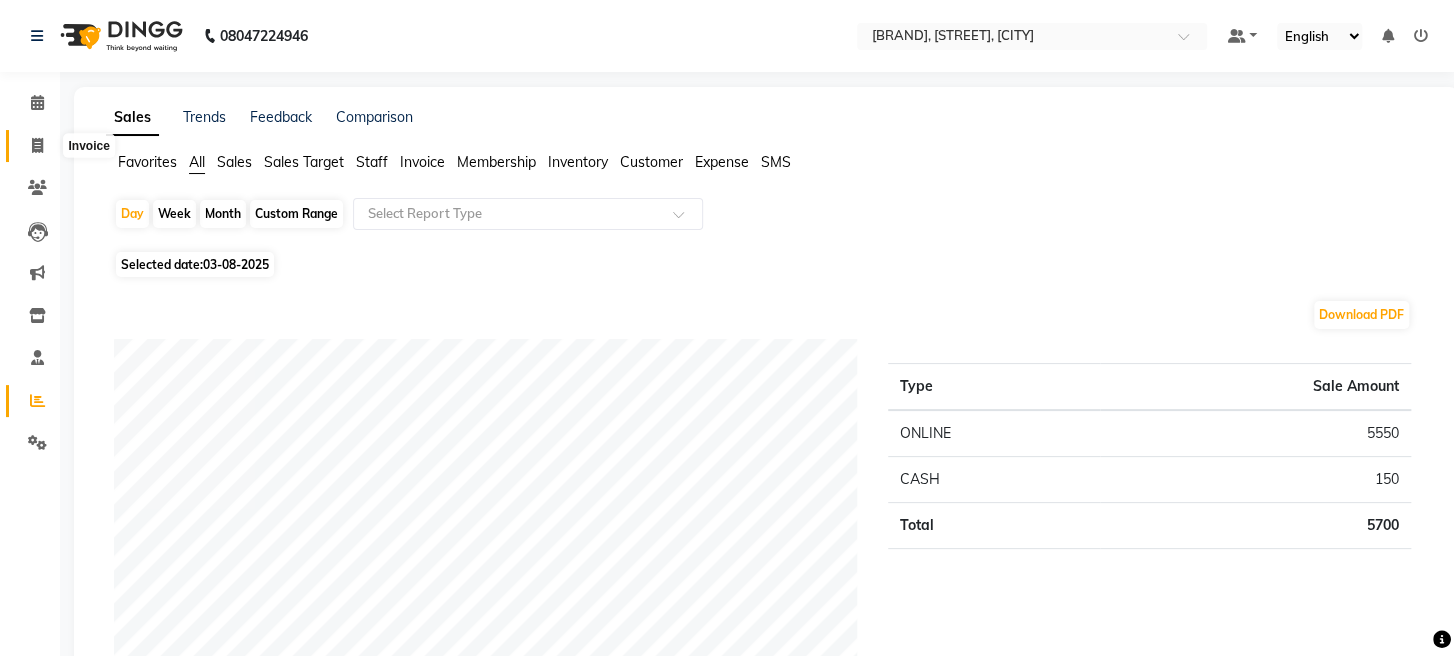 click 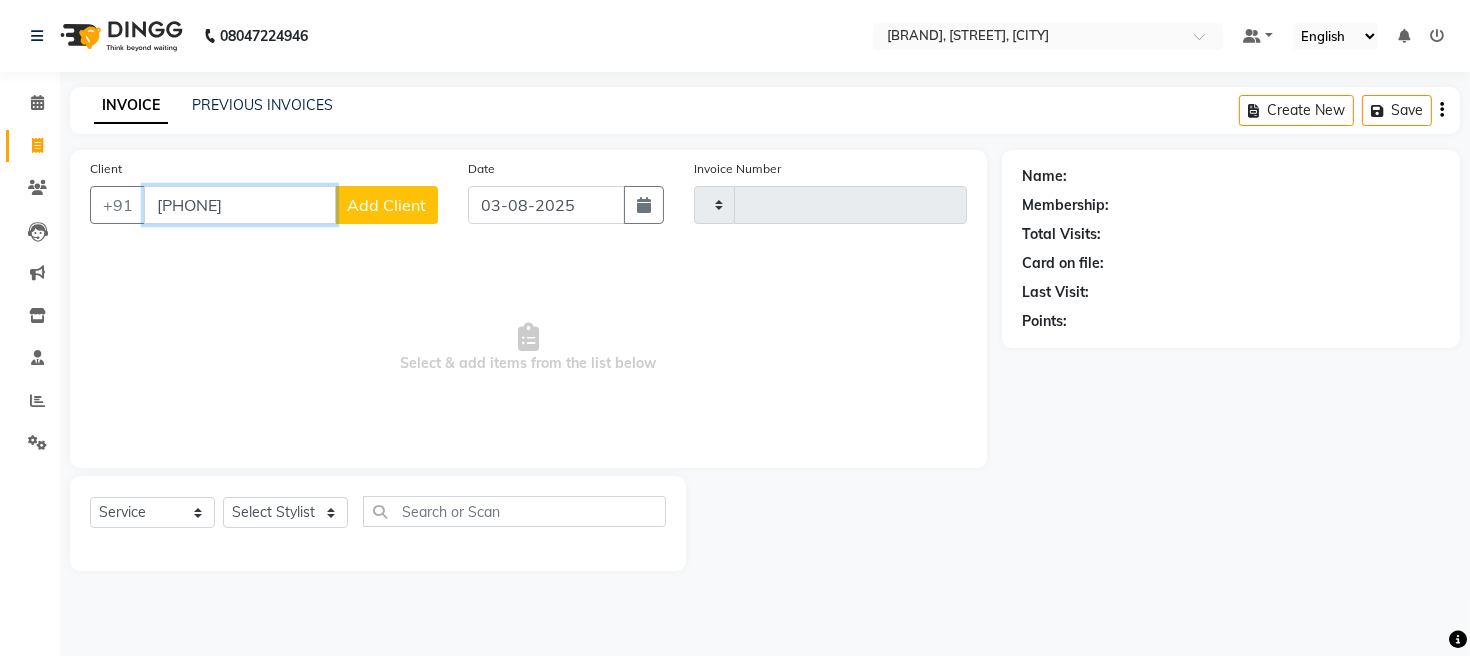 click on "[PHONE]" at bounding box center (240, 205) 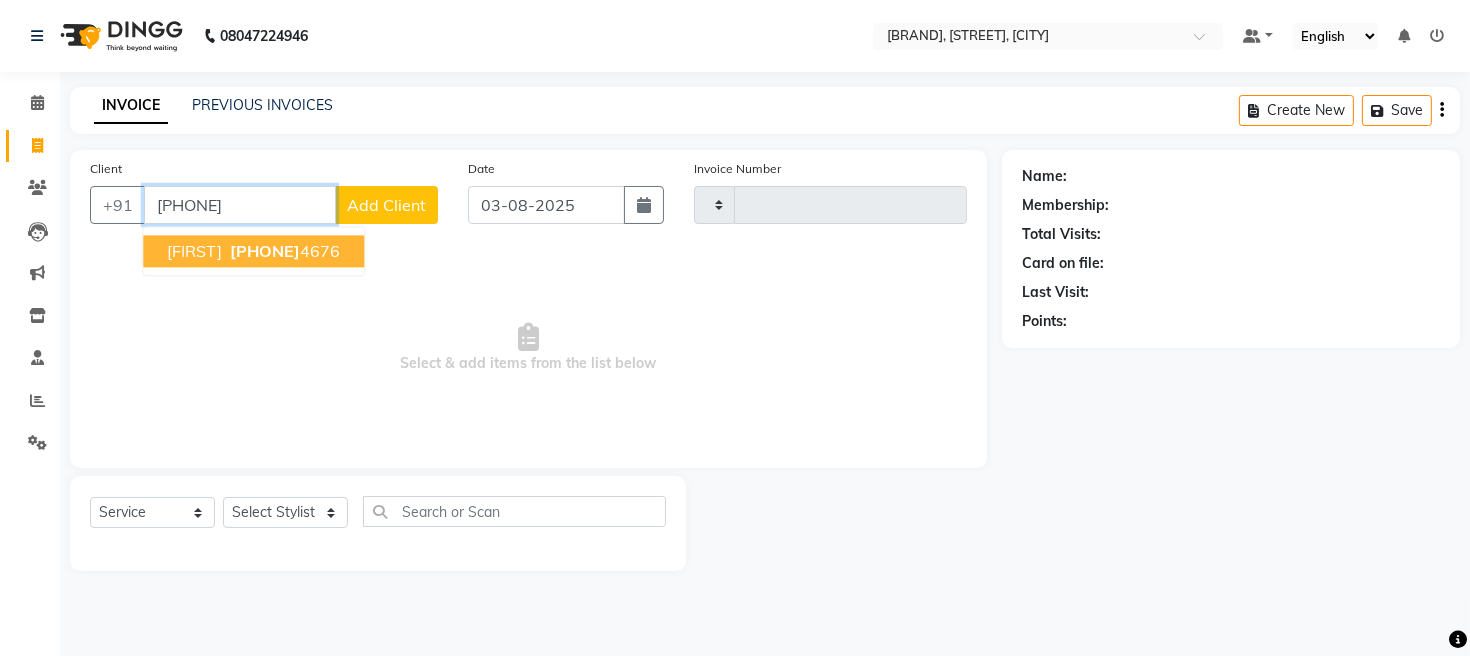 click on "[PHONE]" at bounding box center (265, 251) 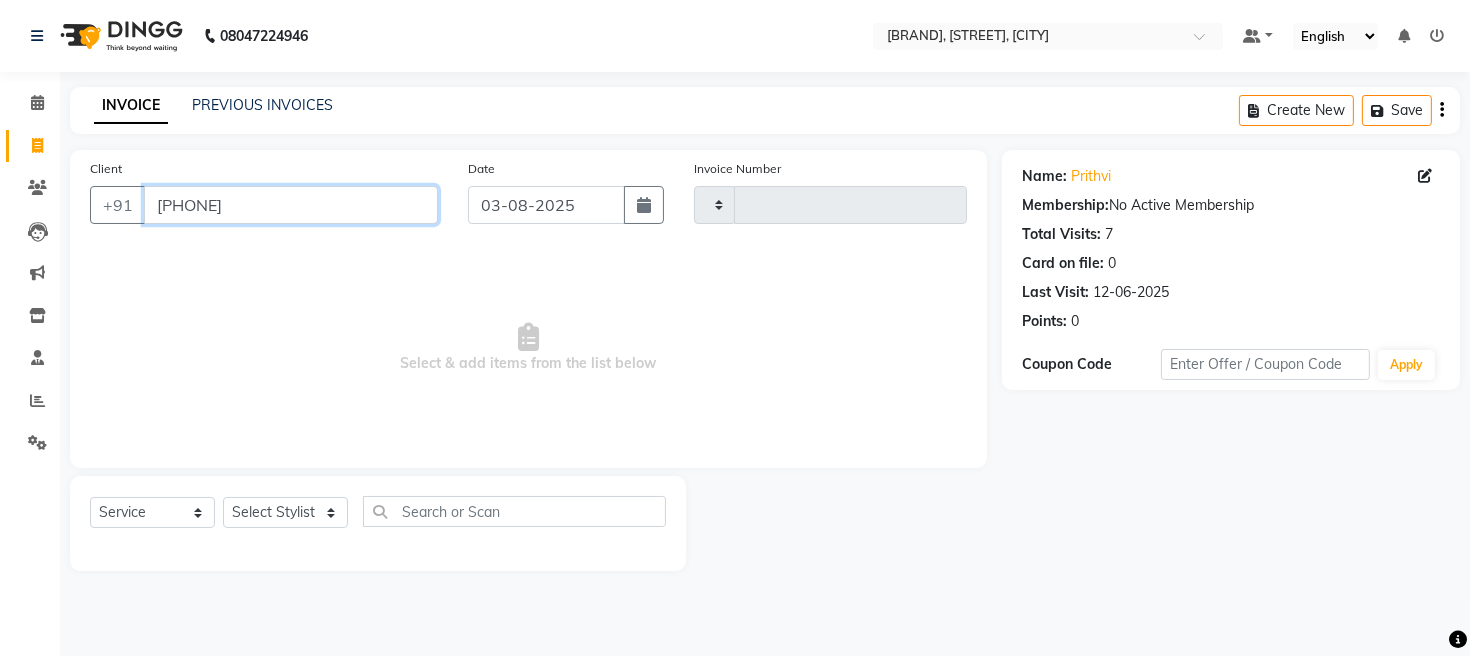 click on "[PHONE]" at bounding box center [291, 205] 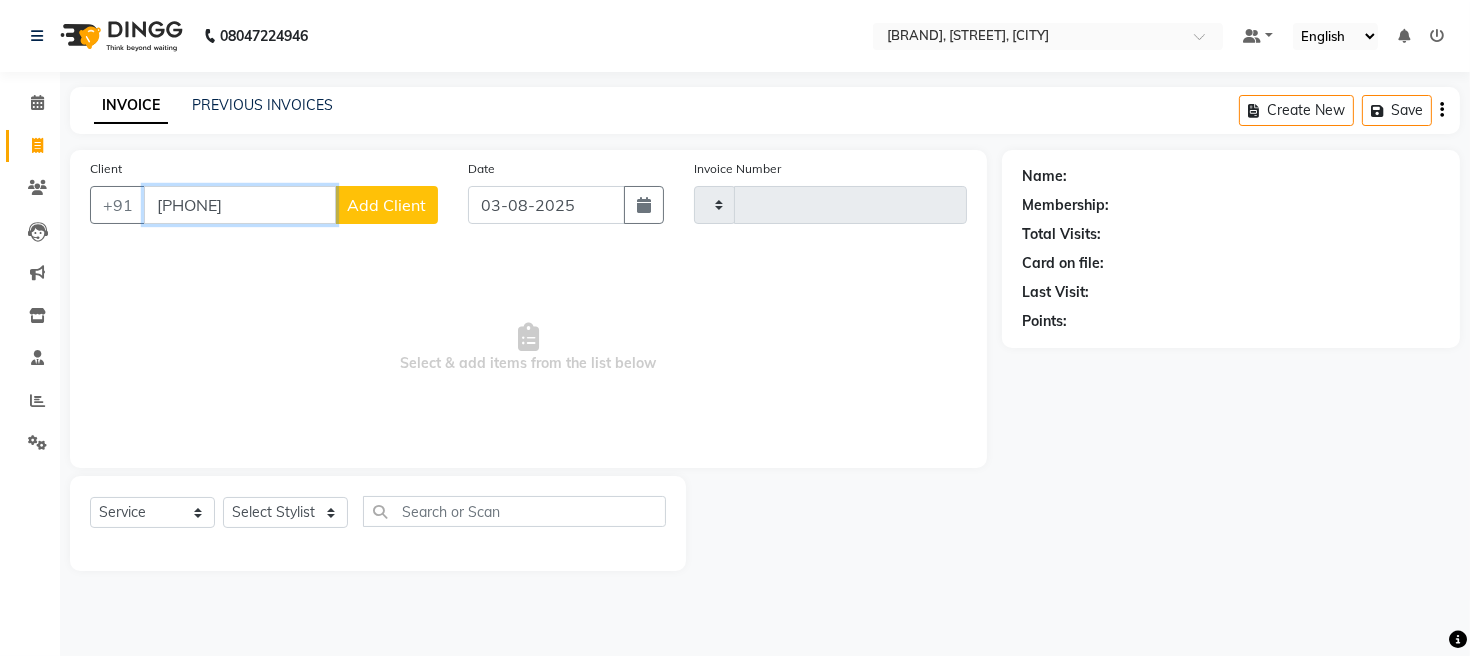 type on "[PHONE]" 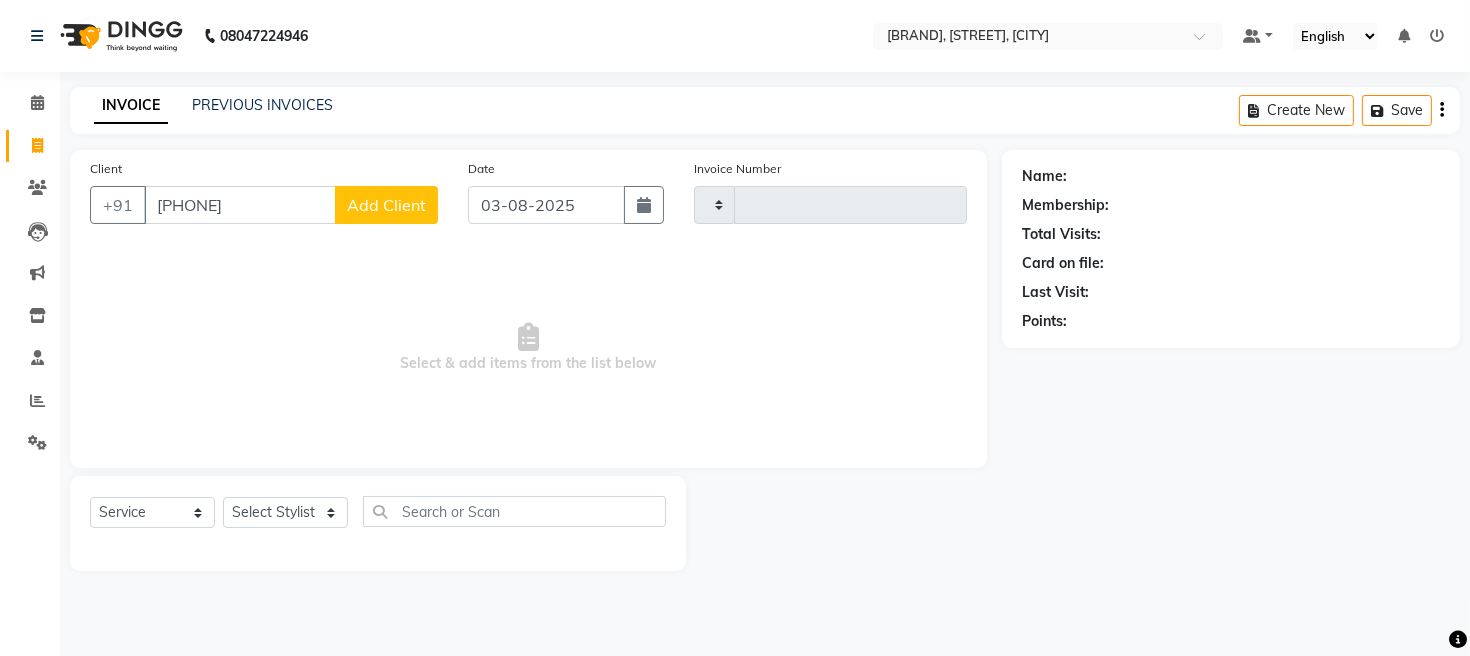 click on "Add Client" 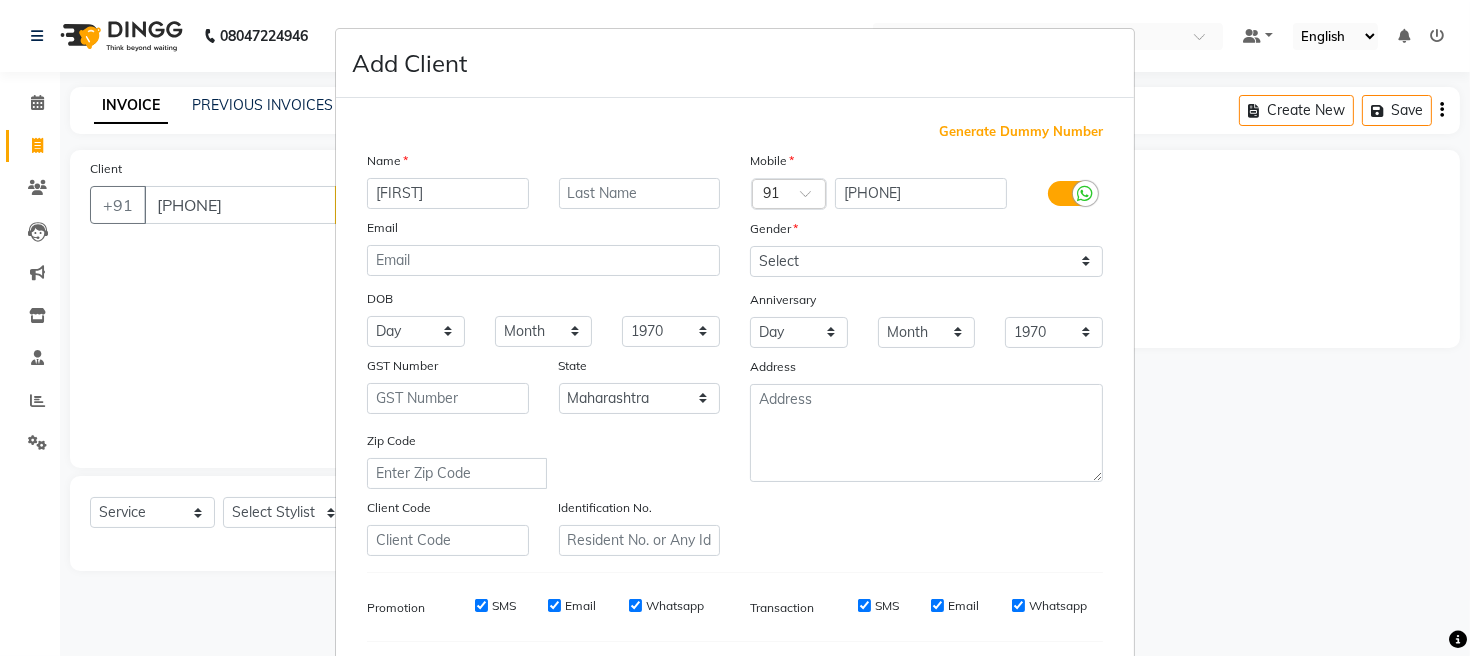 type on "[FIRST]" 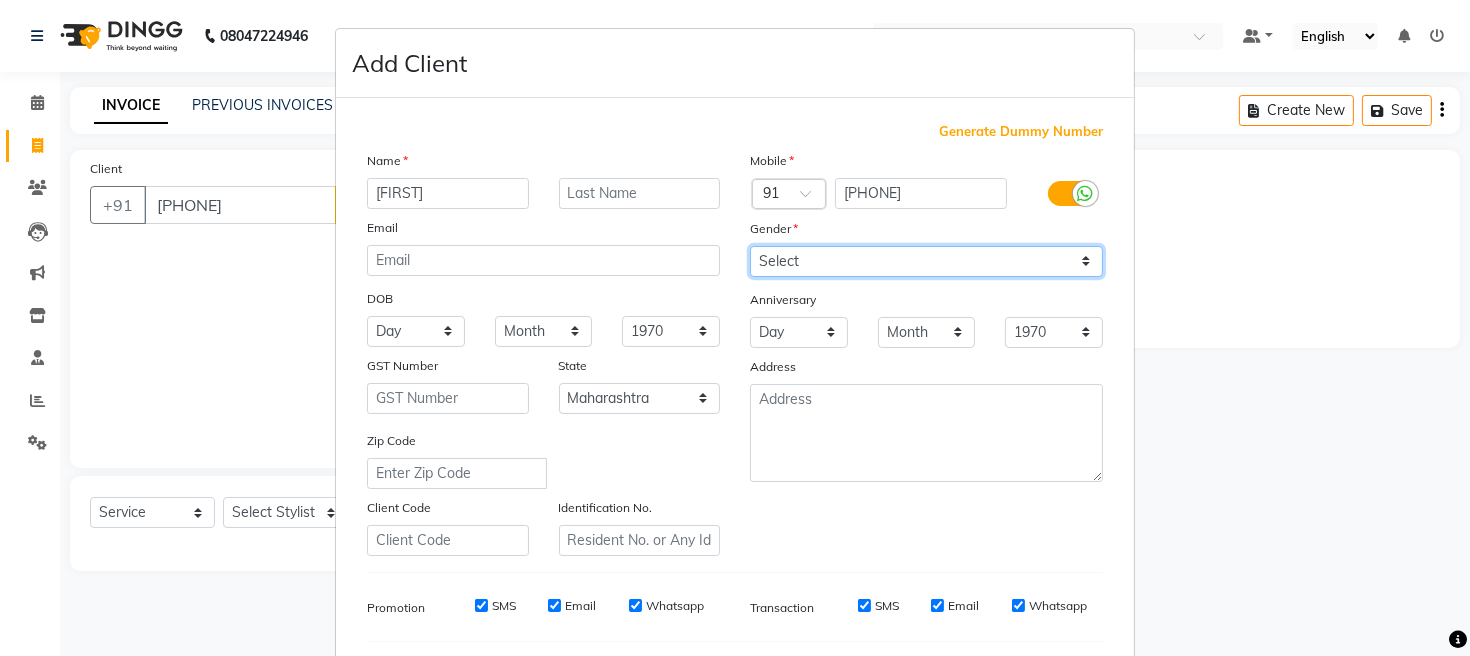 click on "Select Male Female Other Prefer Not To Say" at bounding box center (926, 261) 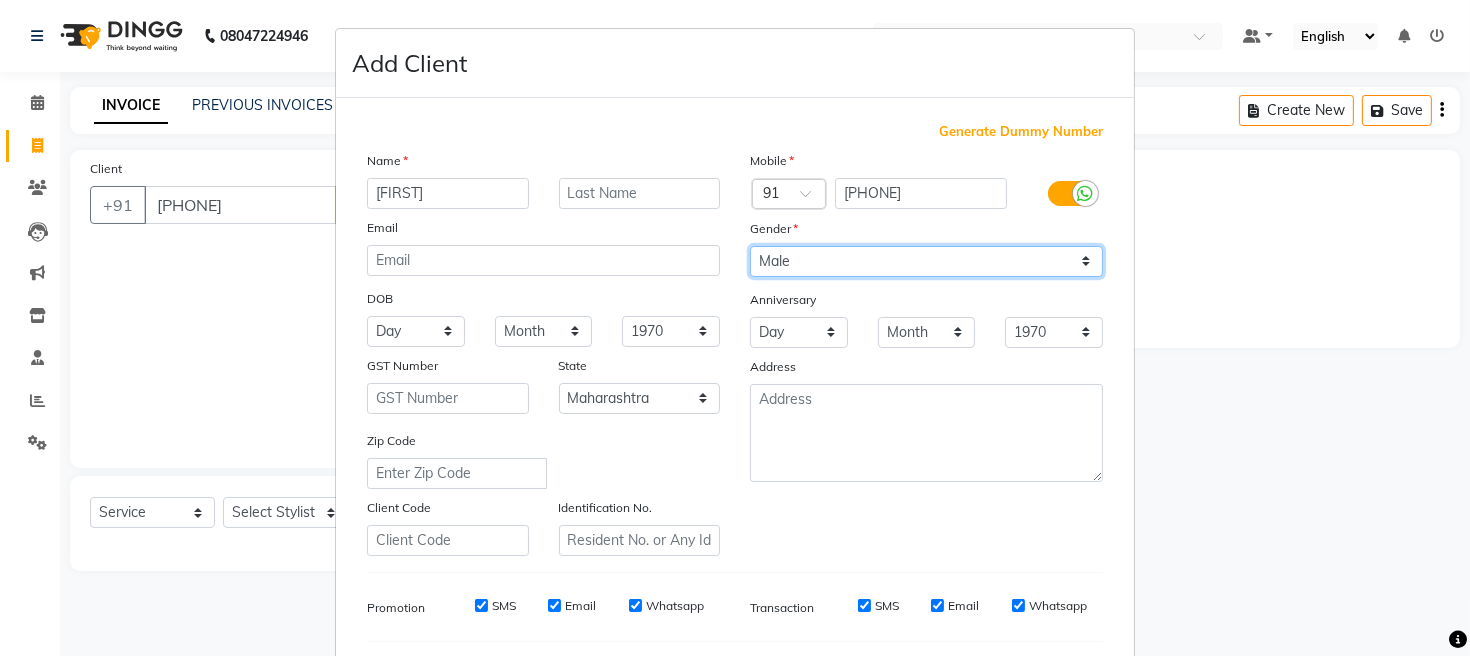 click on "Select Male Female Other Prefer Not To Say" at bounding box center (926, 261) 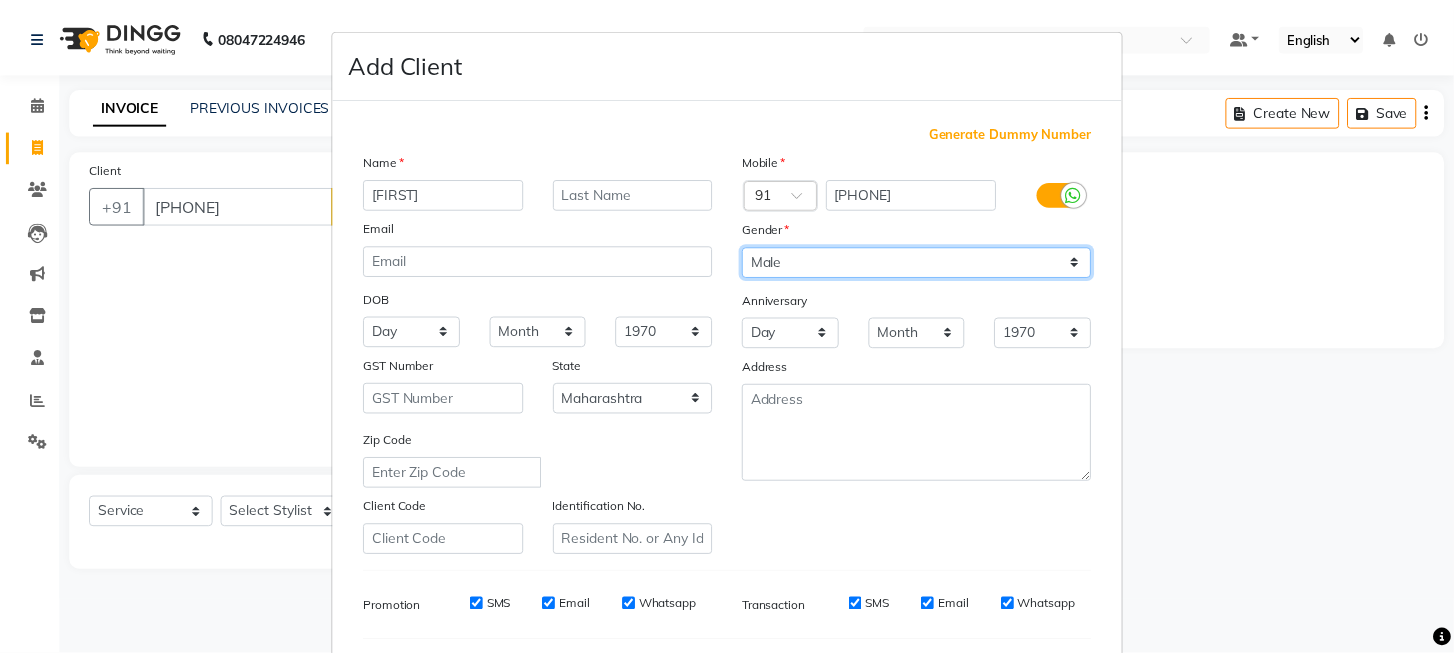 scroll, scrollTop: 264, scrollLeft: 0, axis: vertical 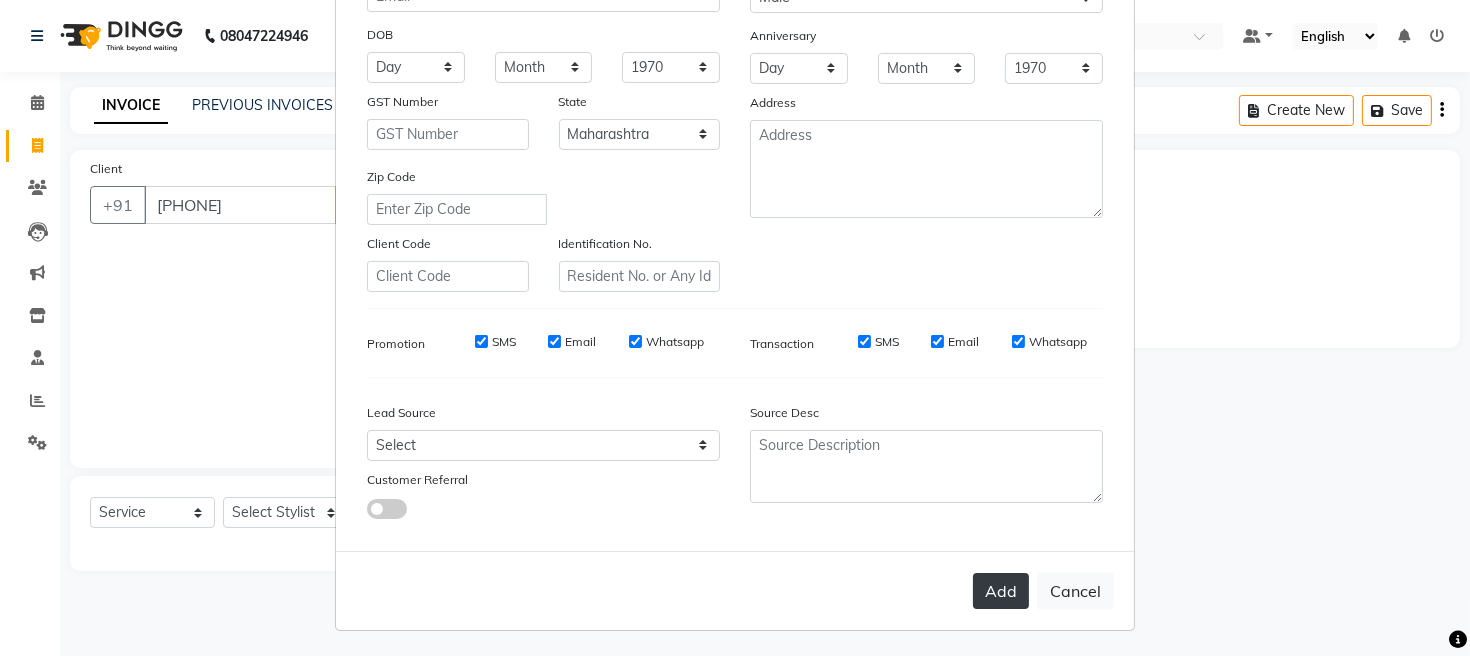 click on "Add" at bounding box center [1001, 591] 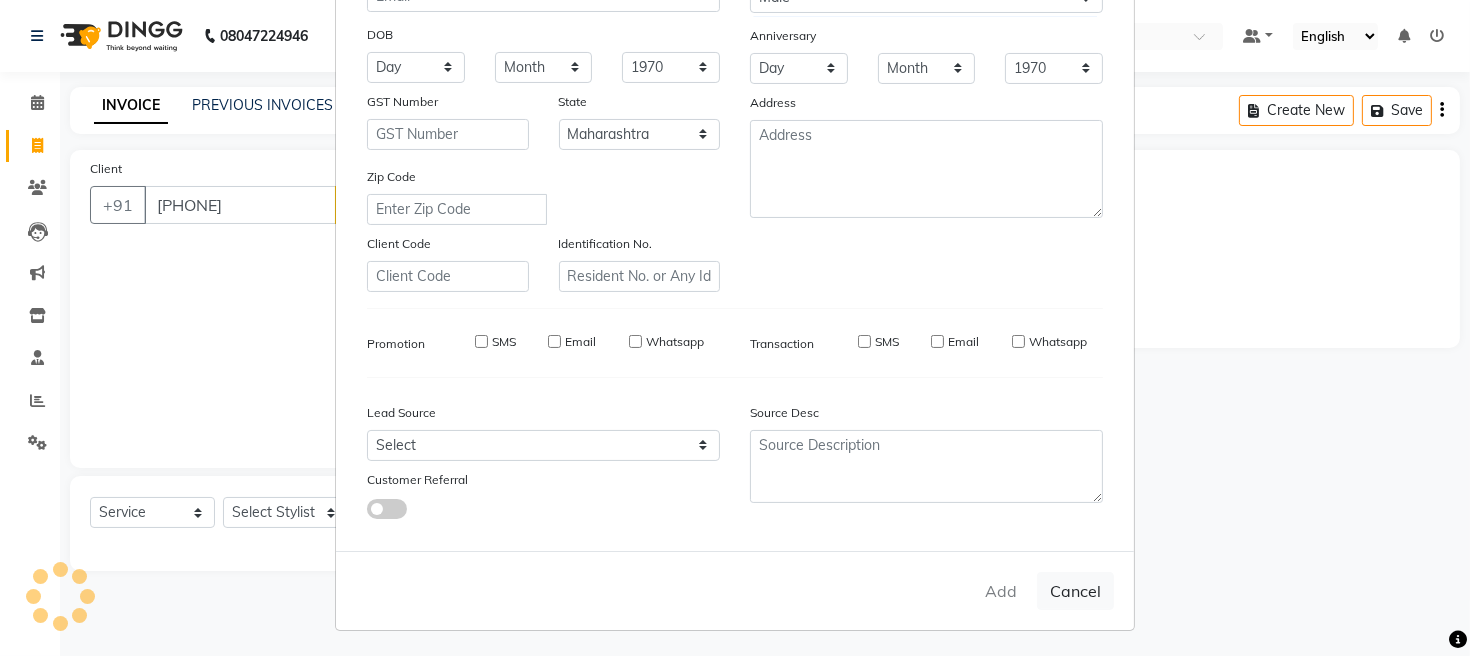 type 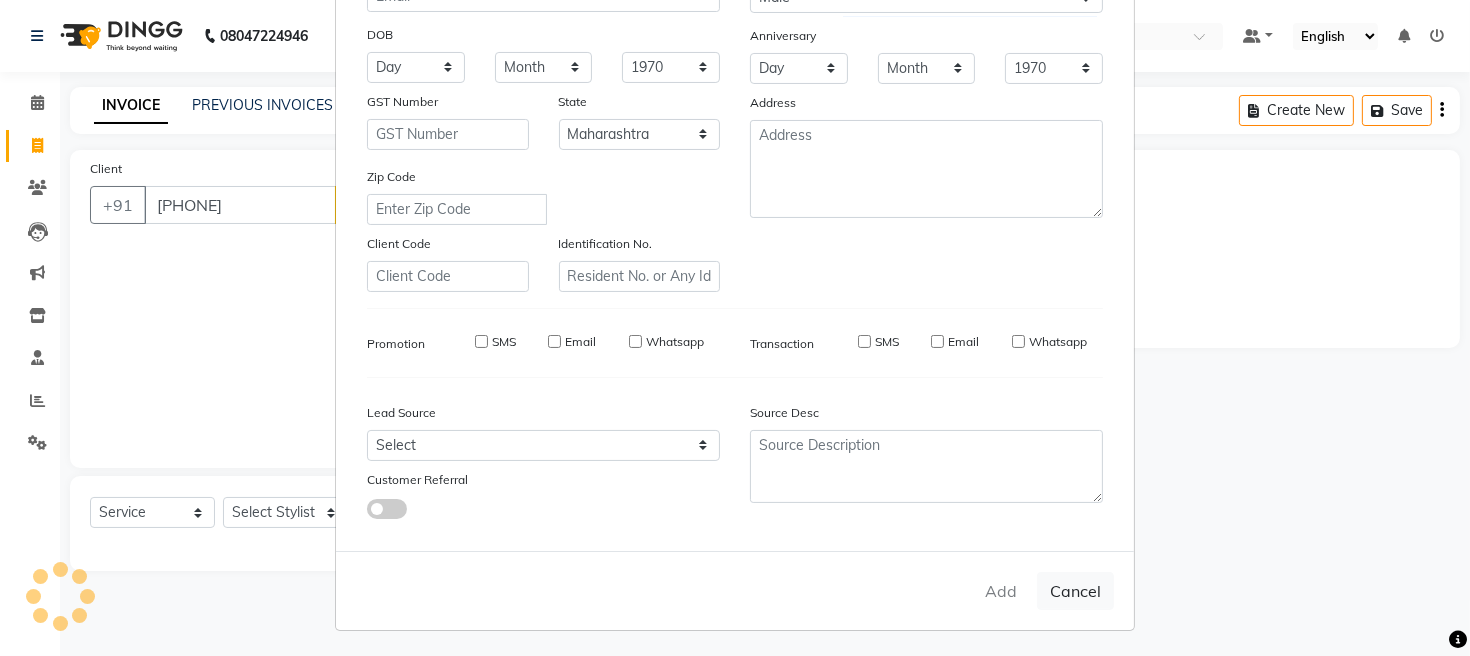 checkbox on "false" 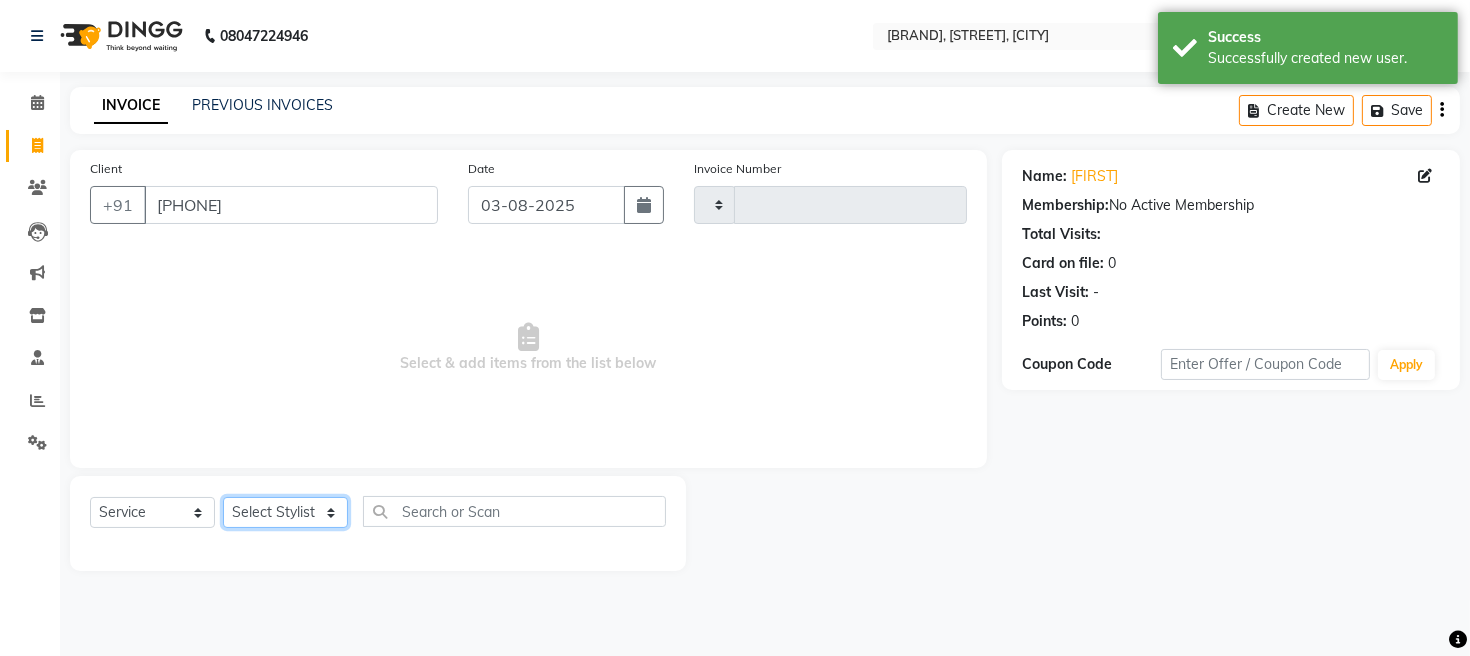 click on "Select Stylist" 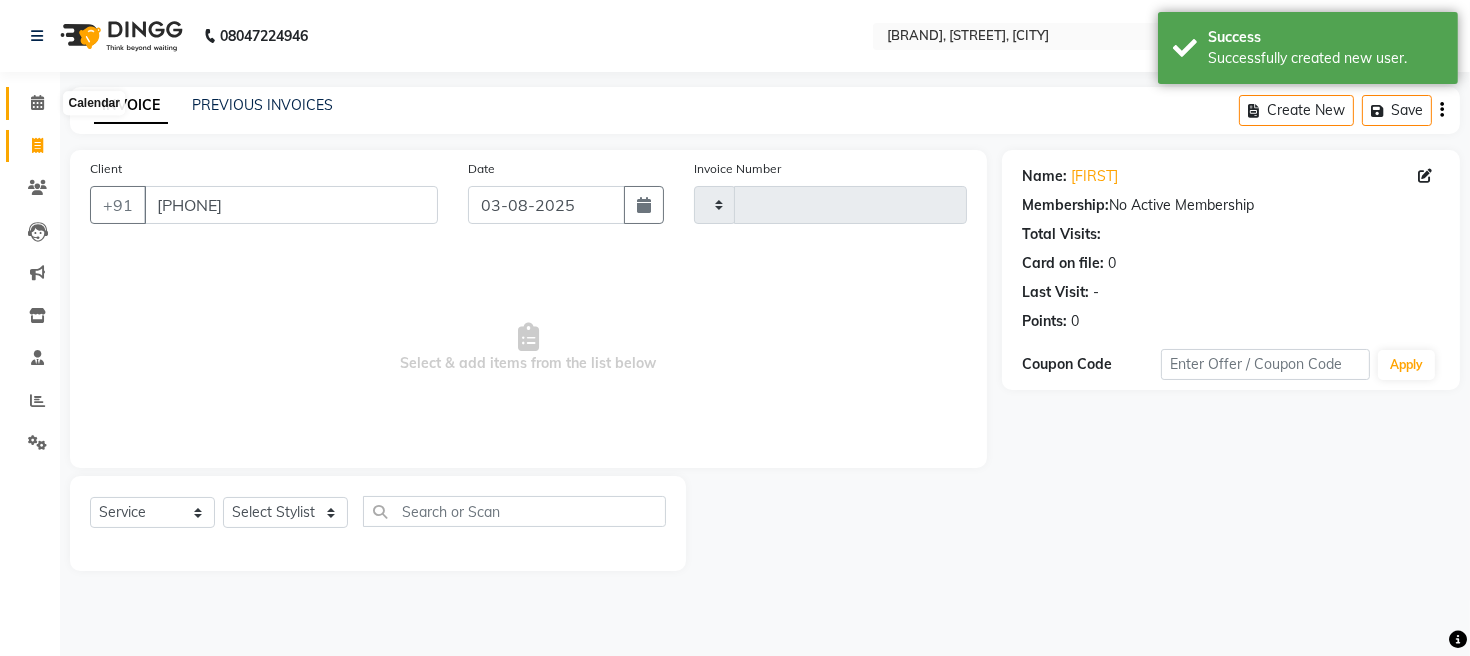 click 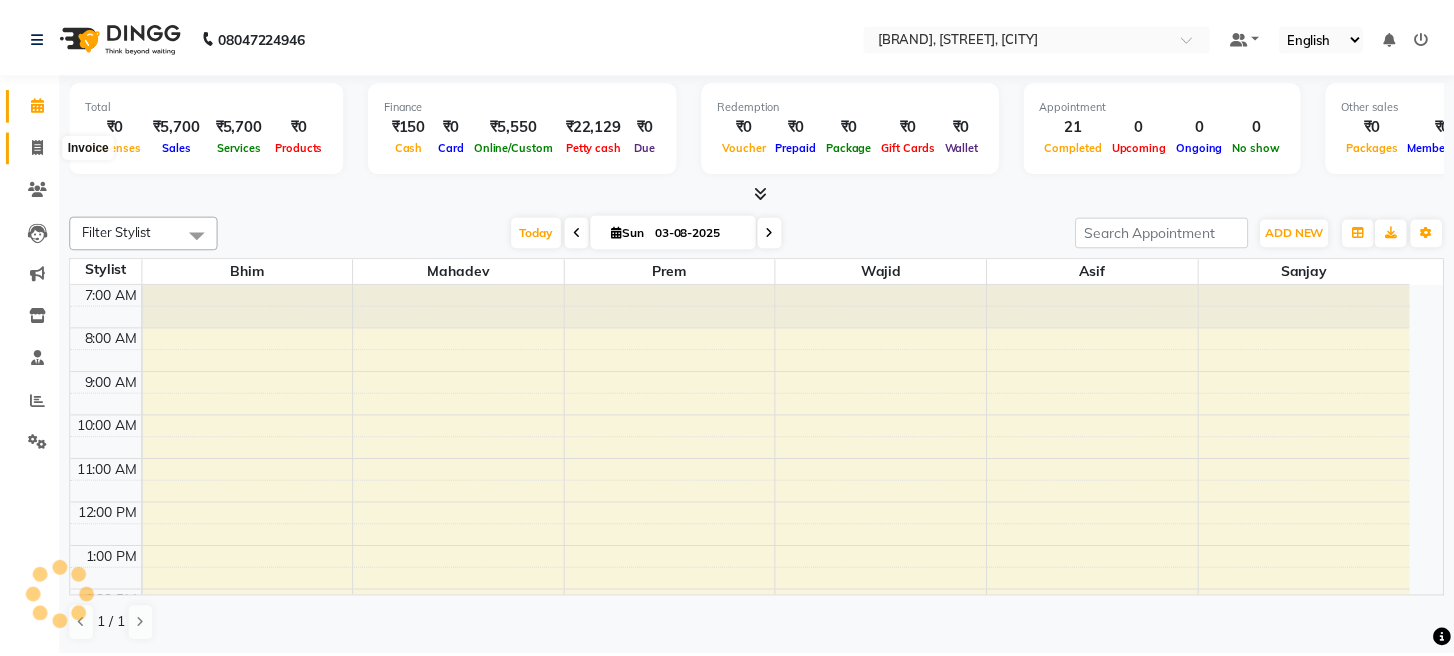 scroll, scrollTop: 0, scrollLeft: 0, axis: both 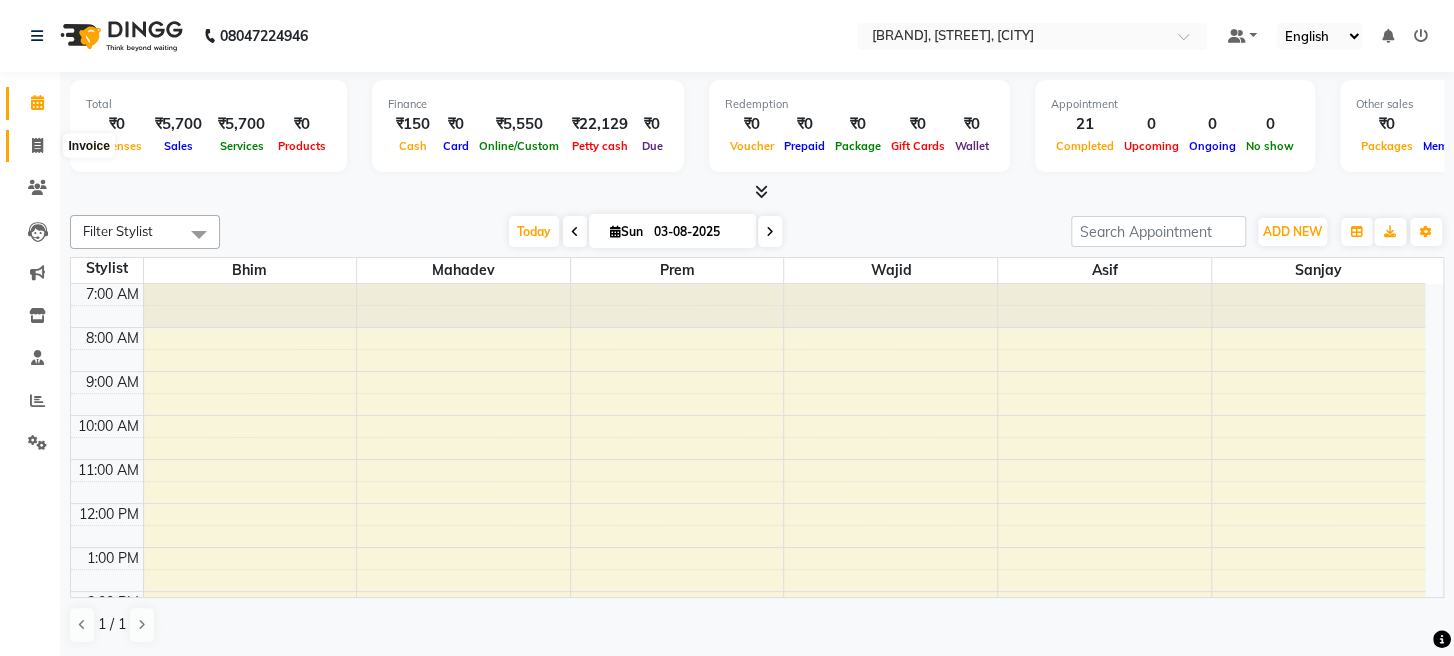 click 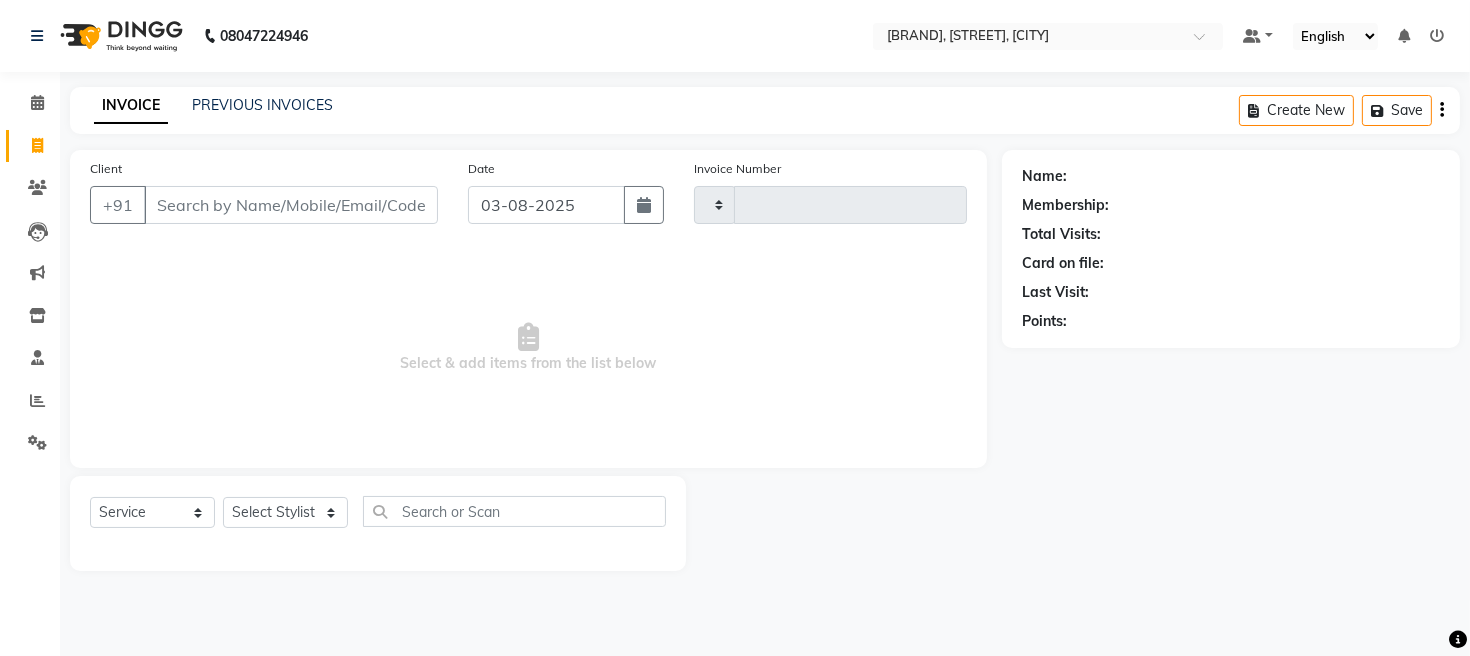 type on "1372" 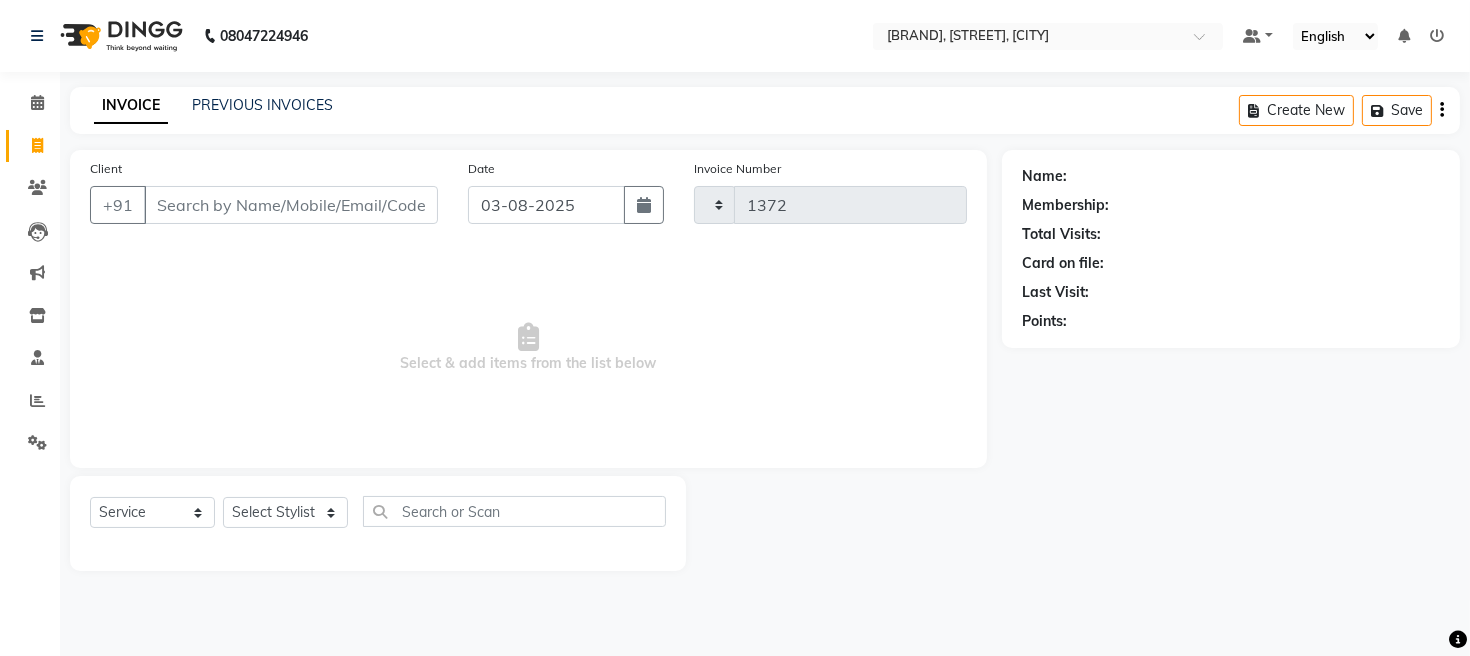 select on "779" 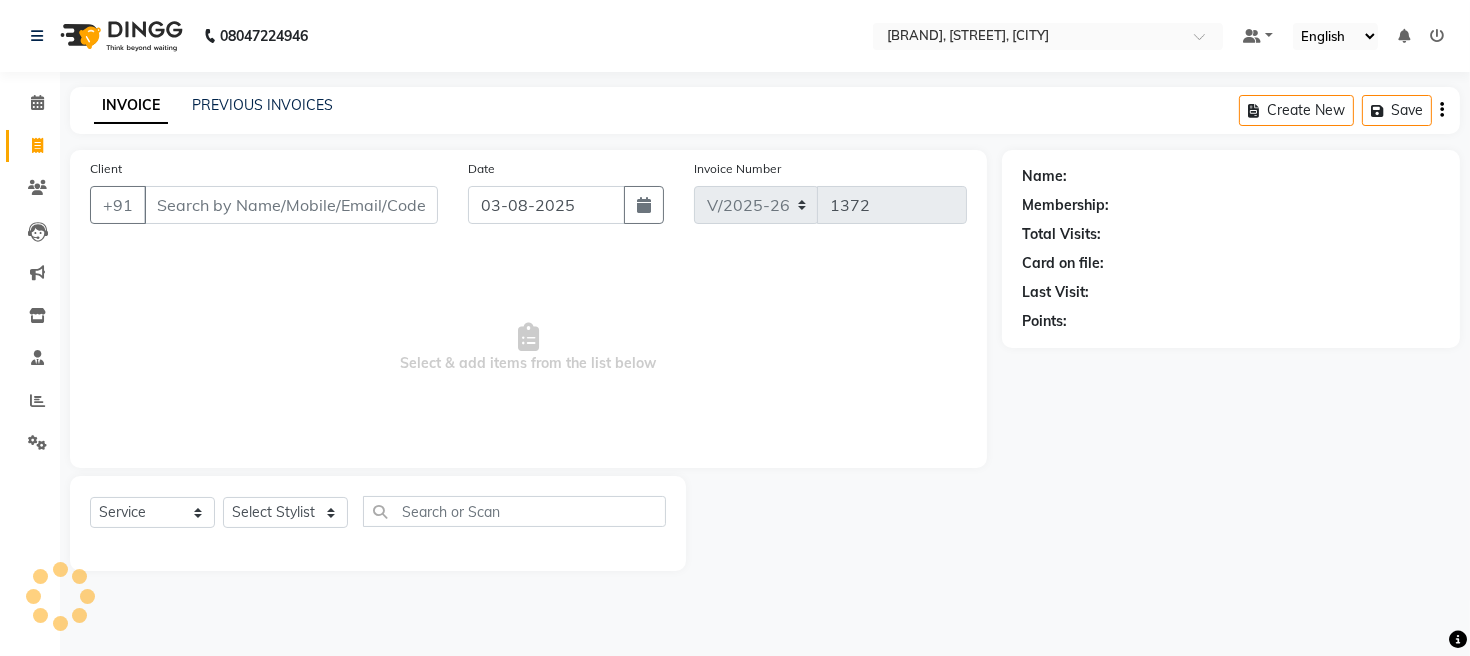 click on "Client" at bounding box center (291, 205) 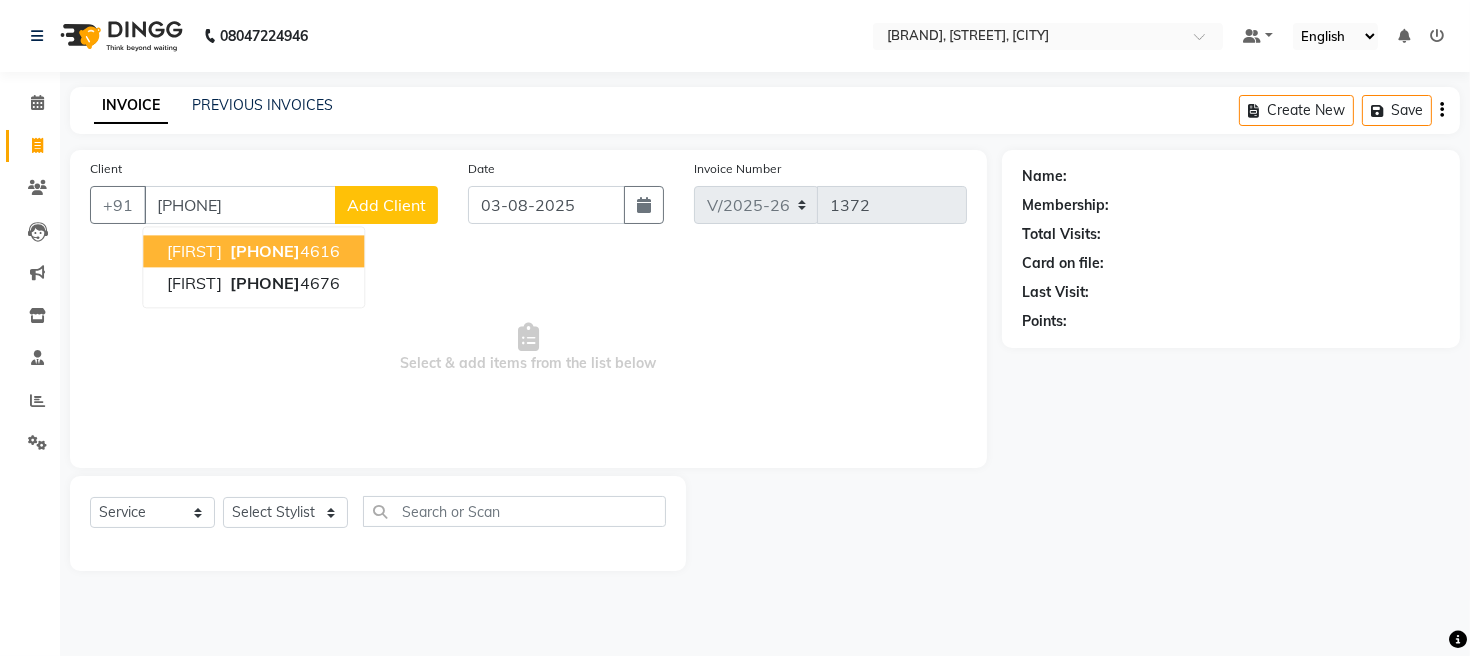 click on "[PHONE]" at bounding box center [265, 251] 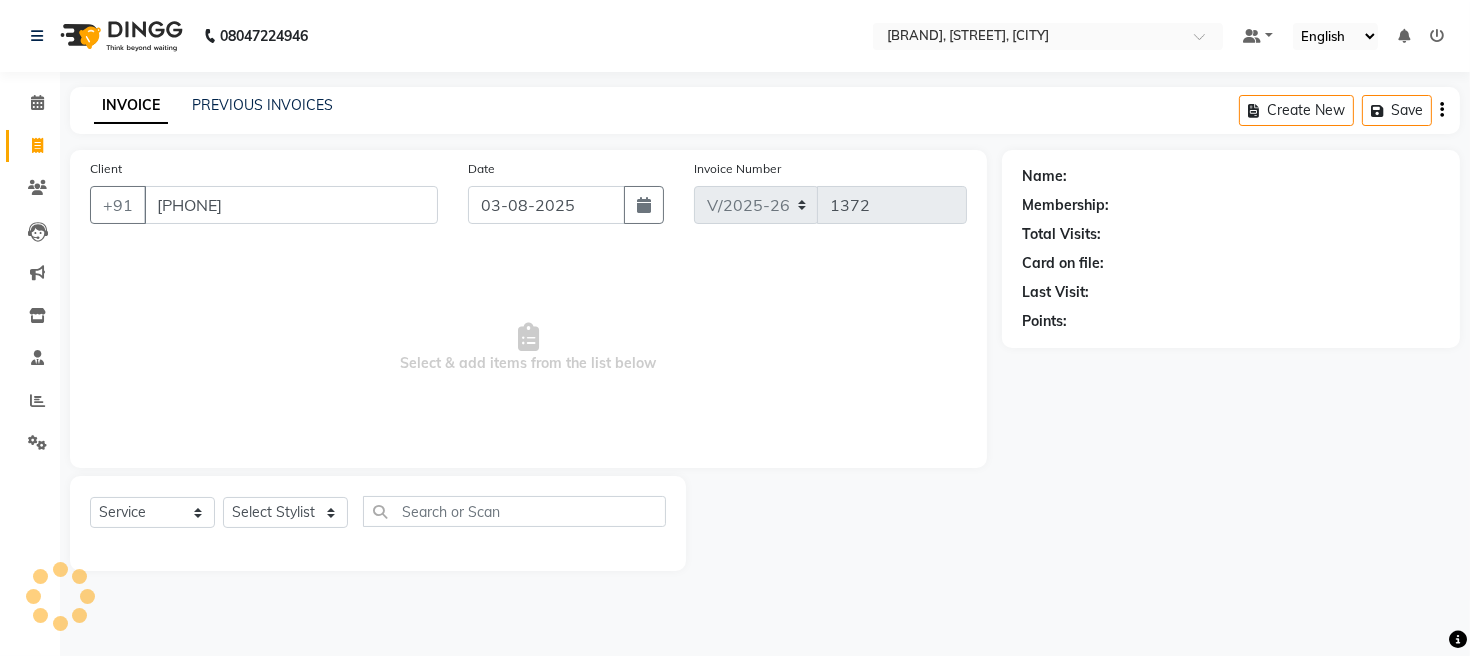 type on "[PHONE]" 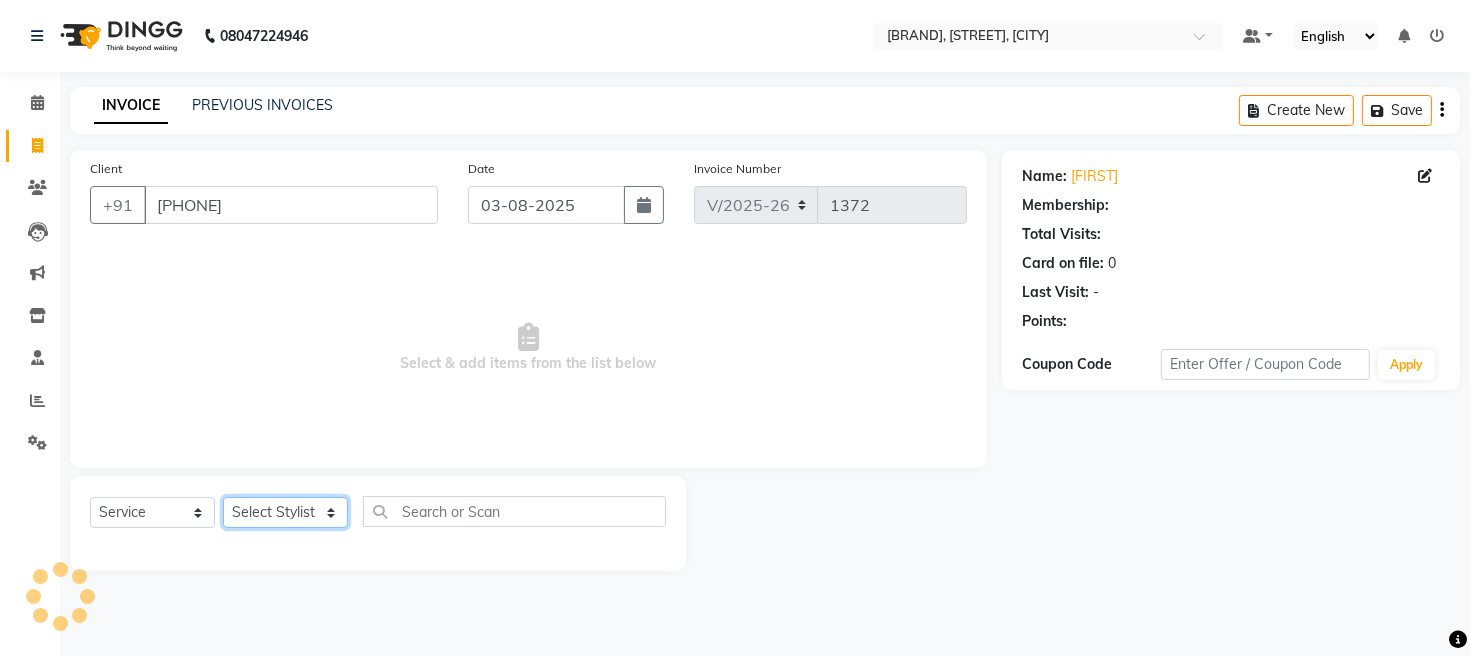 click on "Select Stylist [FIRST] [FIRST] [FIRST] [FIRST] [FIRST]" 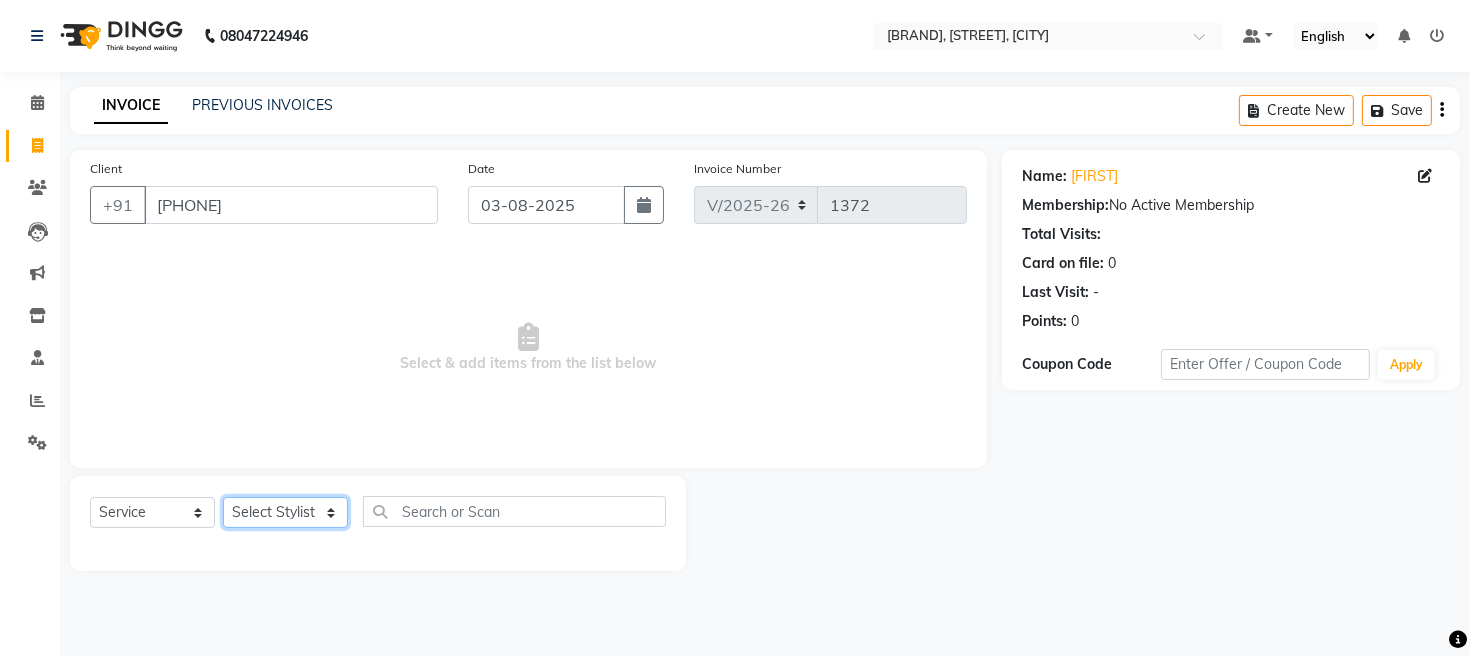 select on "16429" 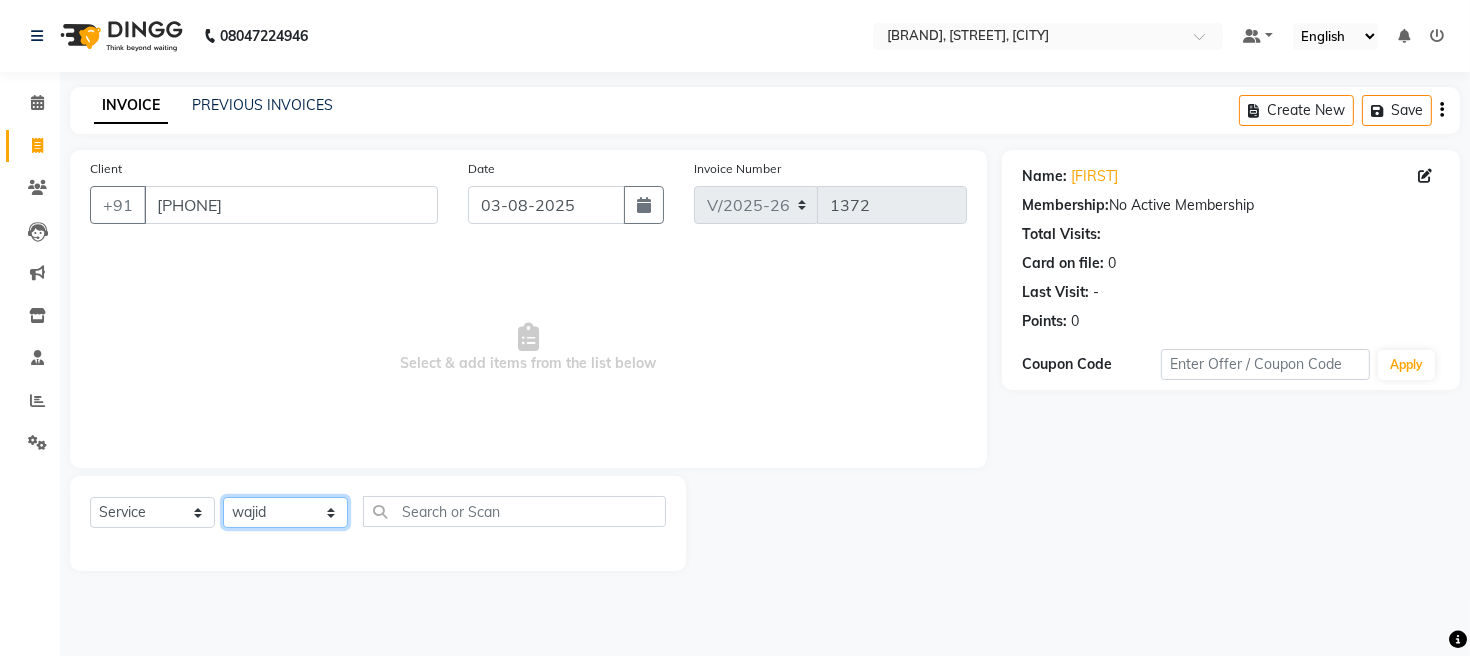 click on "Select Stylist [FIRST] [FIRST] [FIRST] [FIRST] [FIRST]" 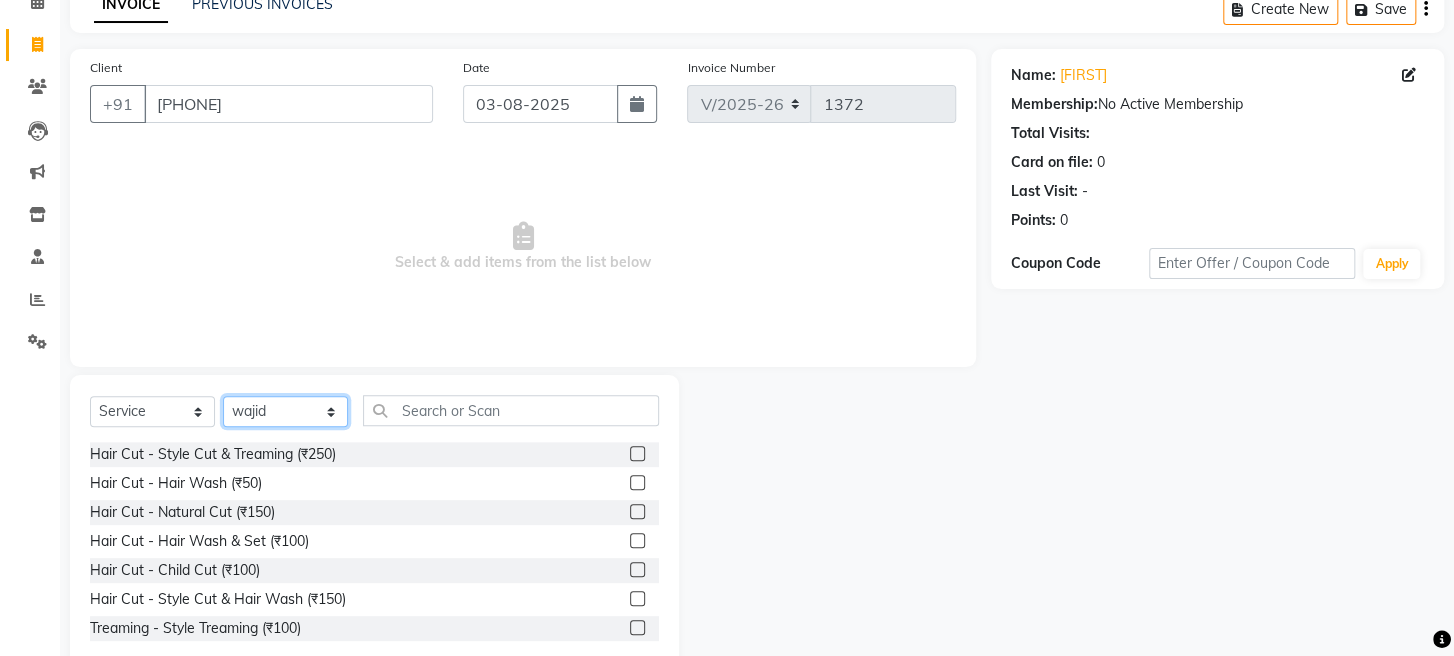 scroll, scrollTop: 145, scrollLeft: 0, axis: vertical 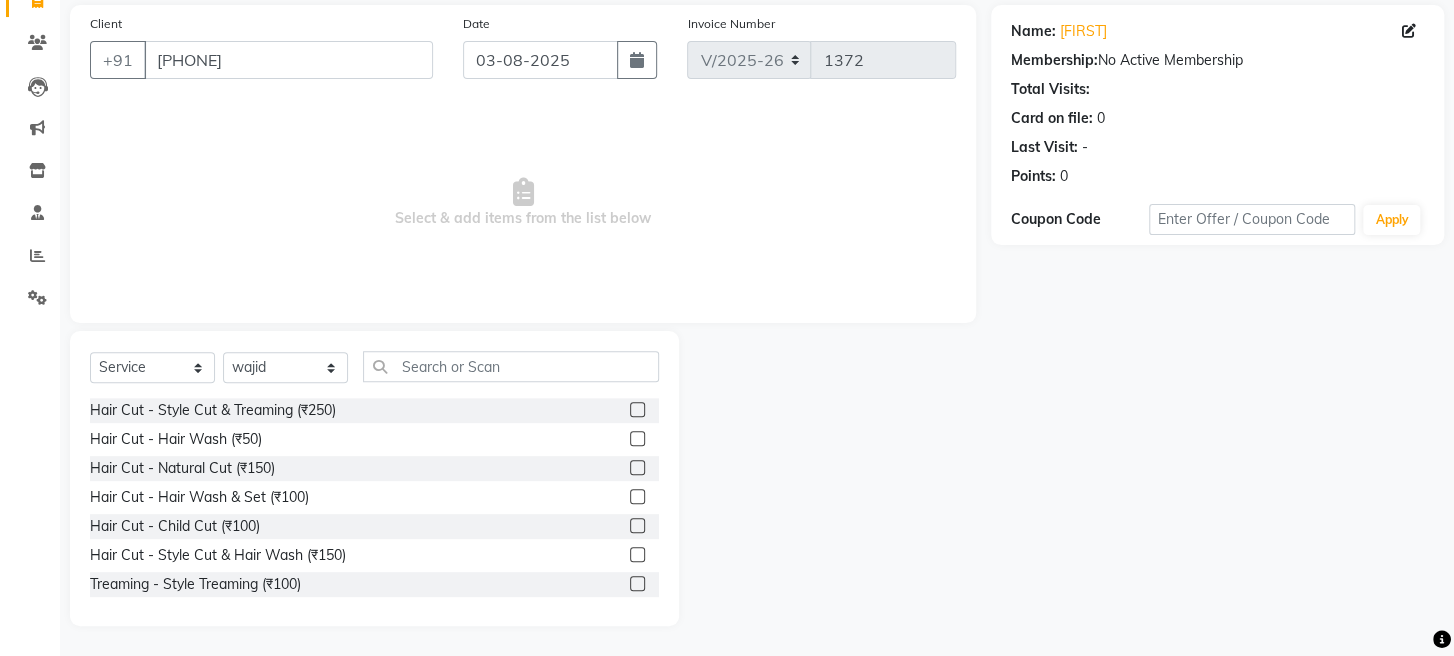 click 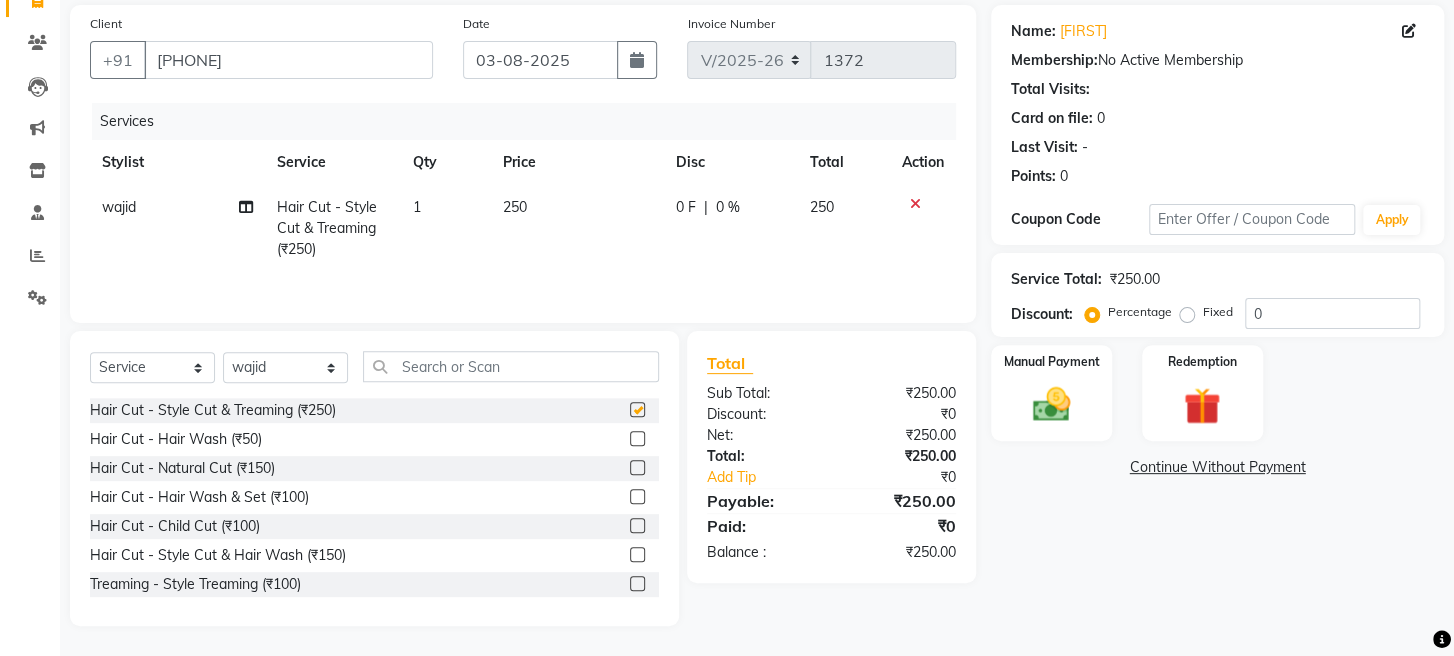 checkbox on "false" 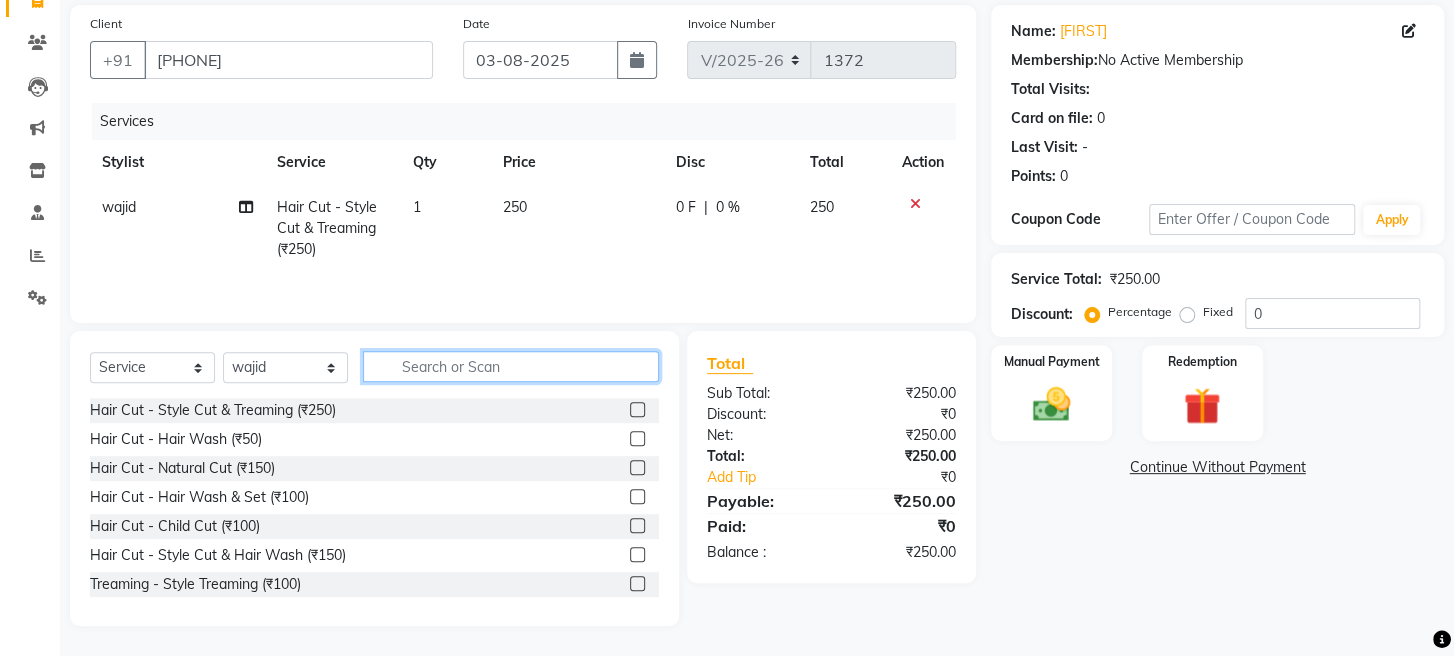 click 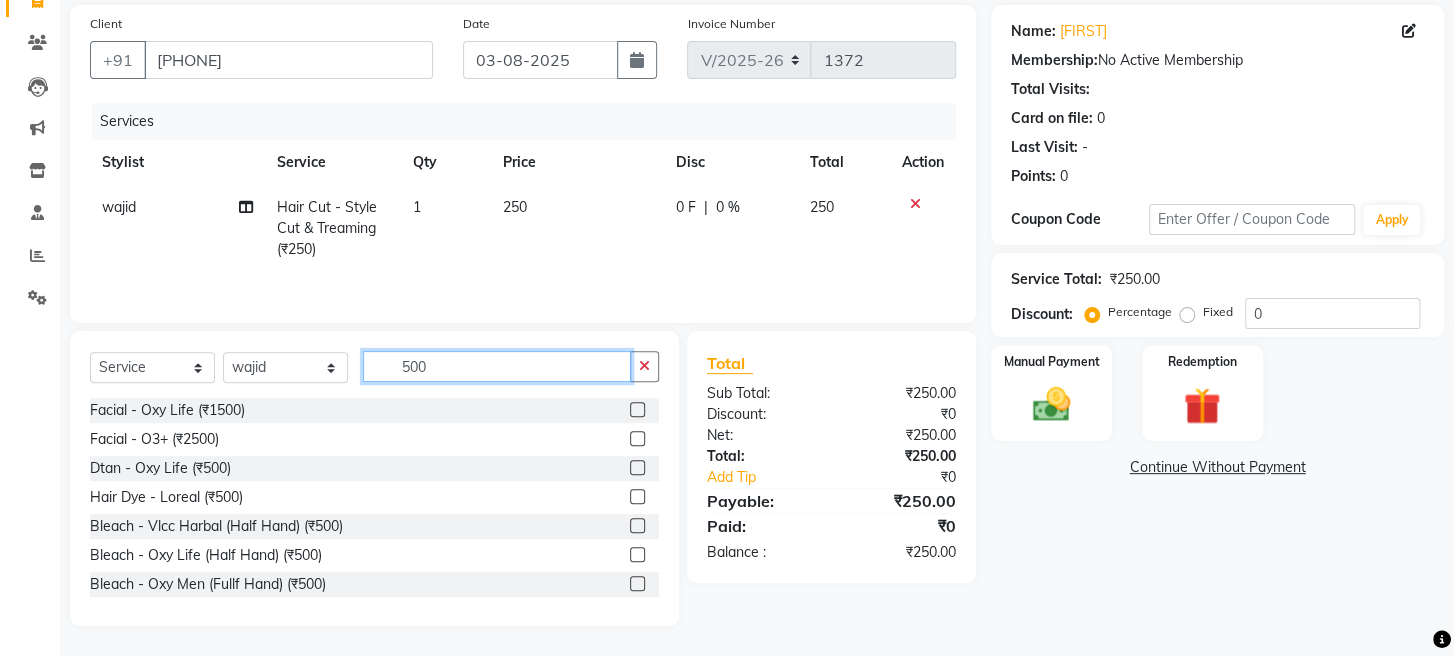 type on "500" 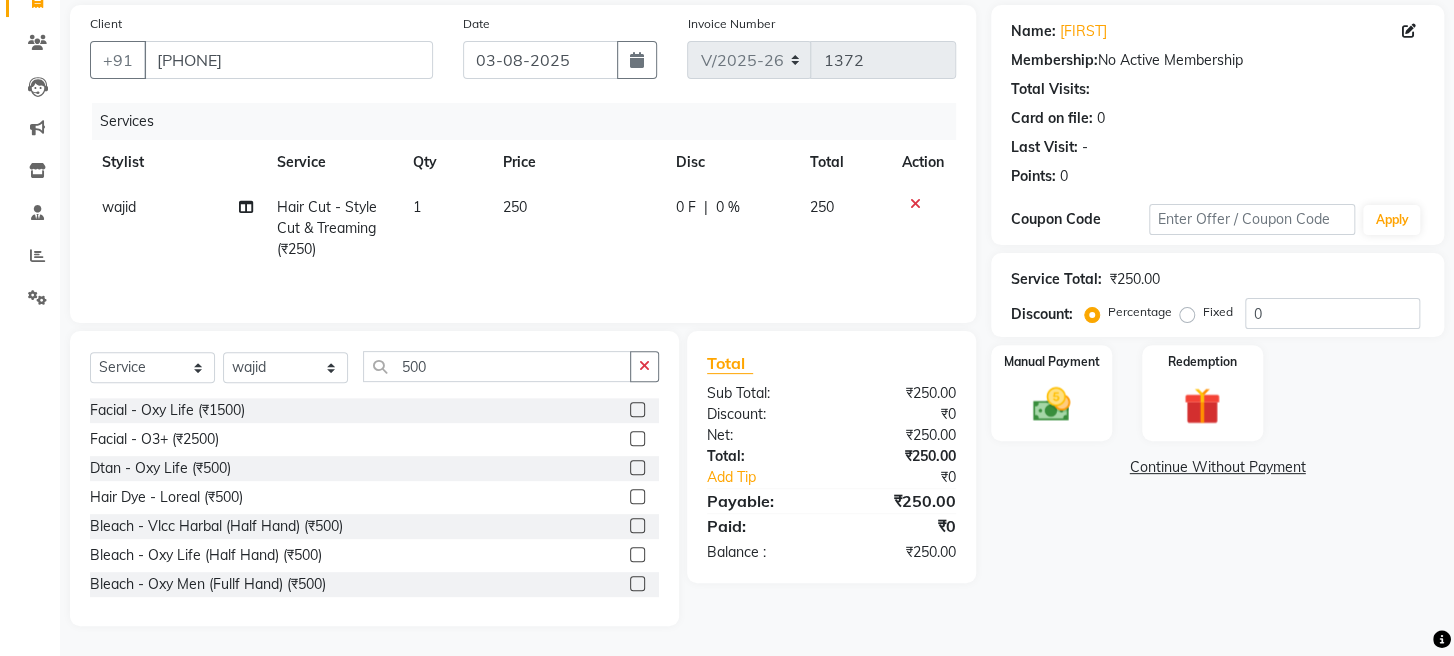 click 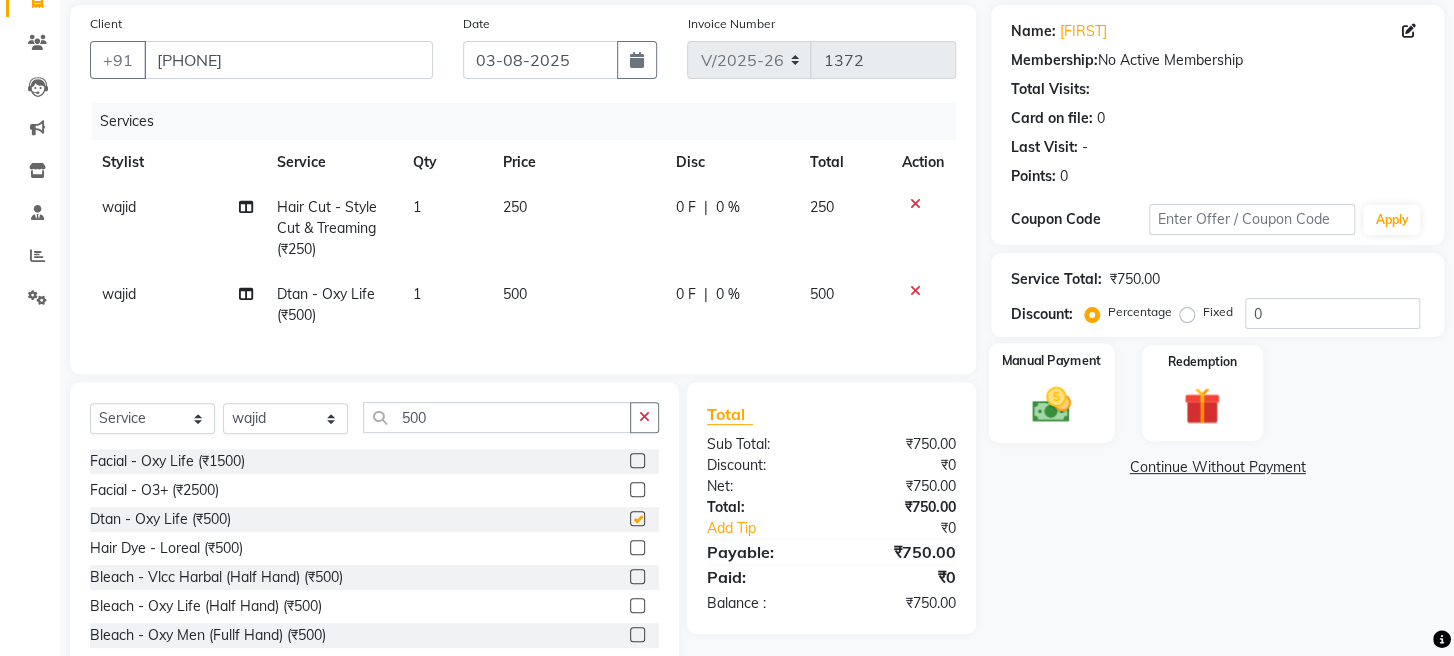 checkbox on "false" 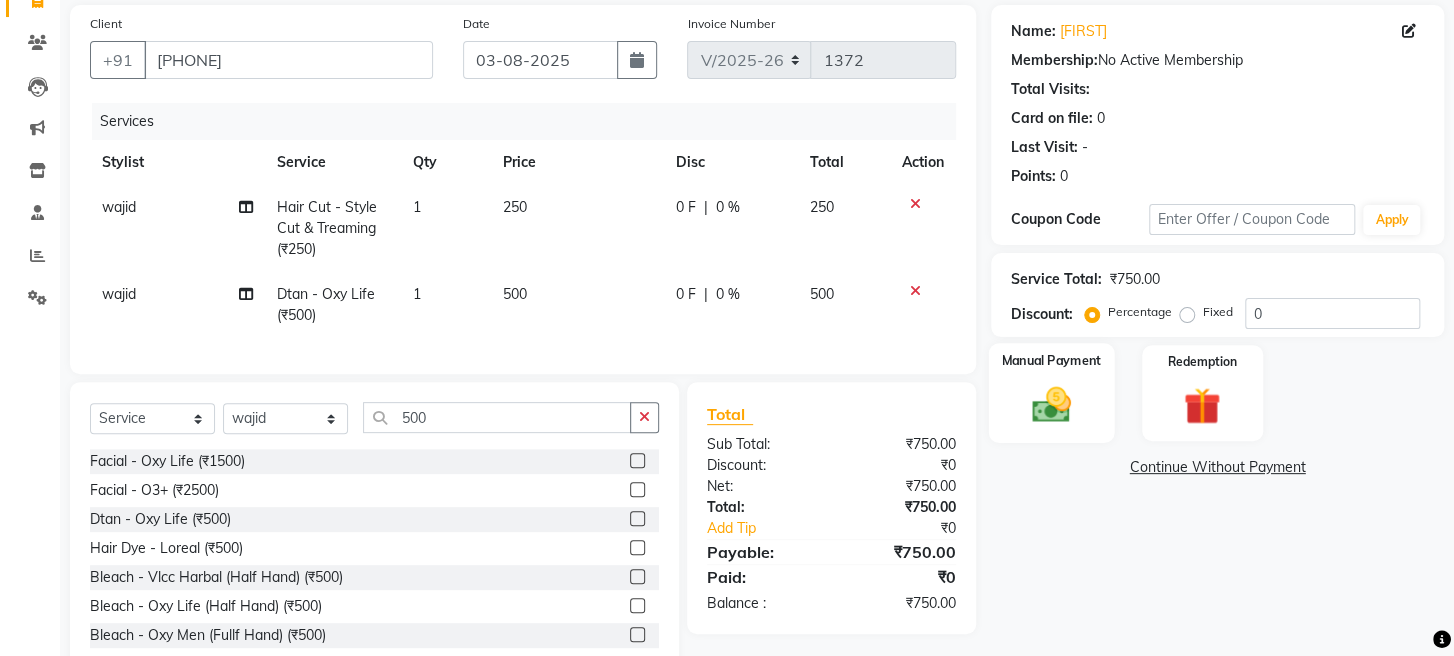click 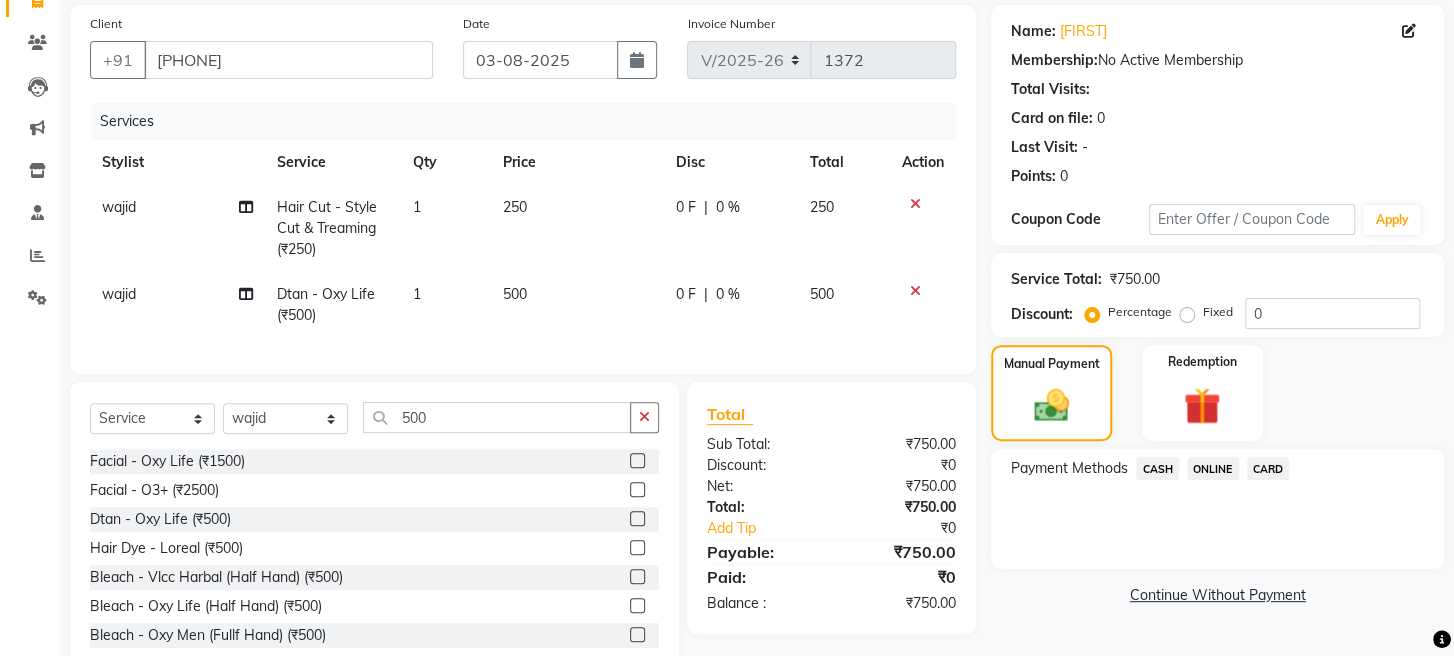 click on "ONLINE" 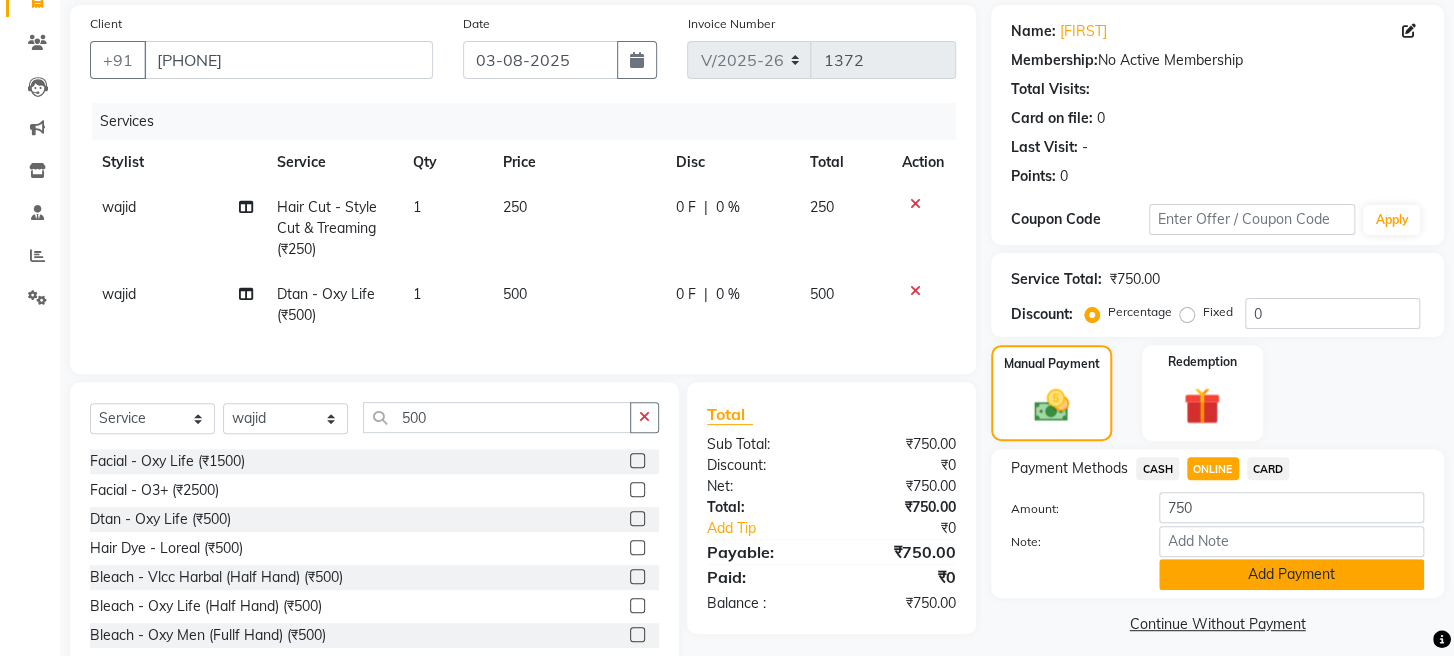 click on "Add Payment" 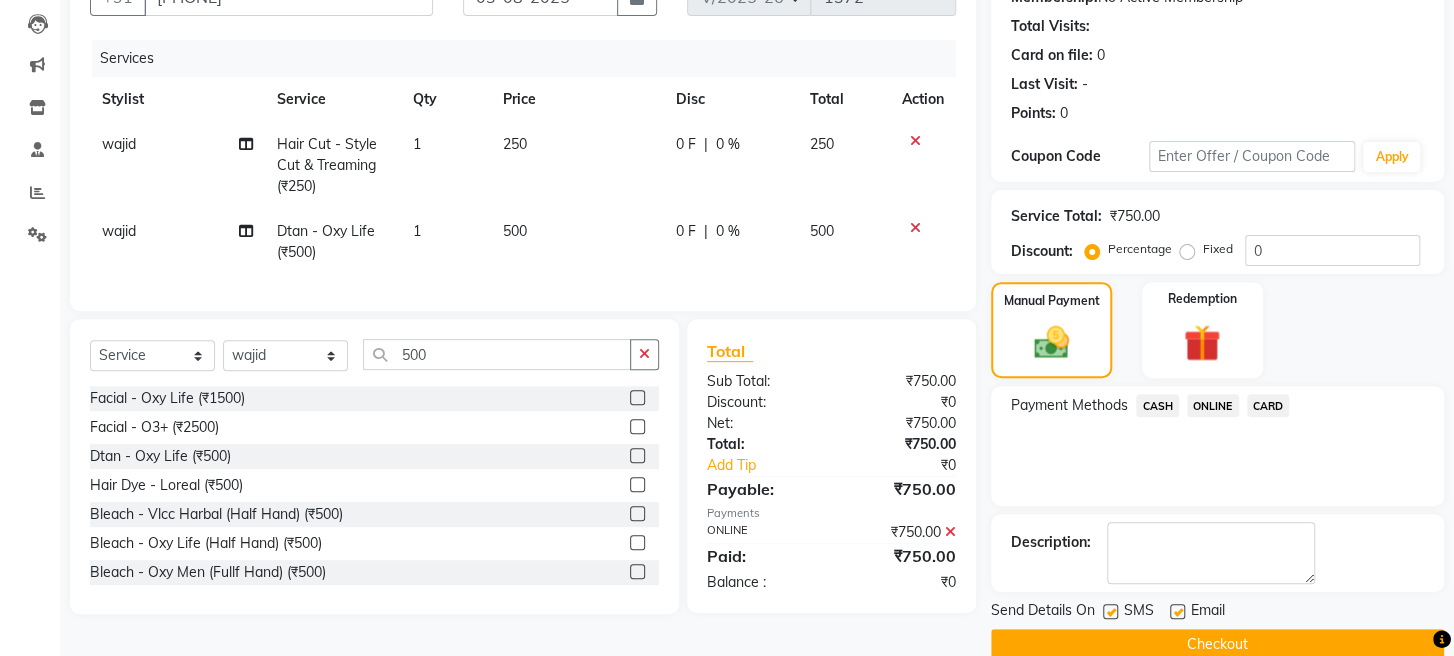 scroll, scrollTop: 264, scrollLeft: 0, axis: vertical 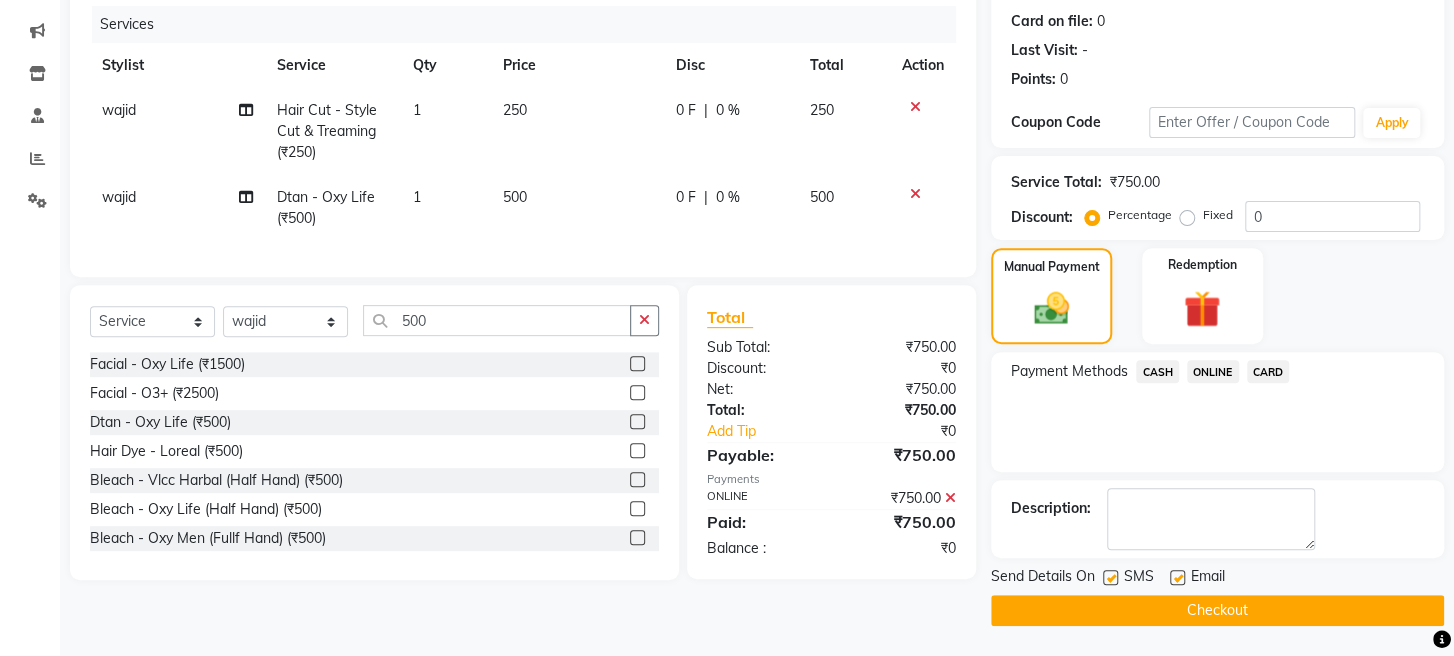 click on "Checkout" 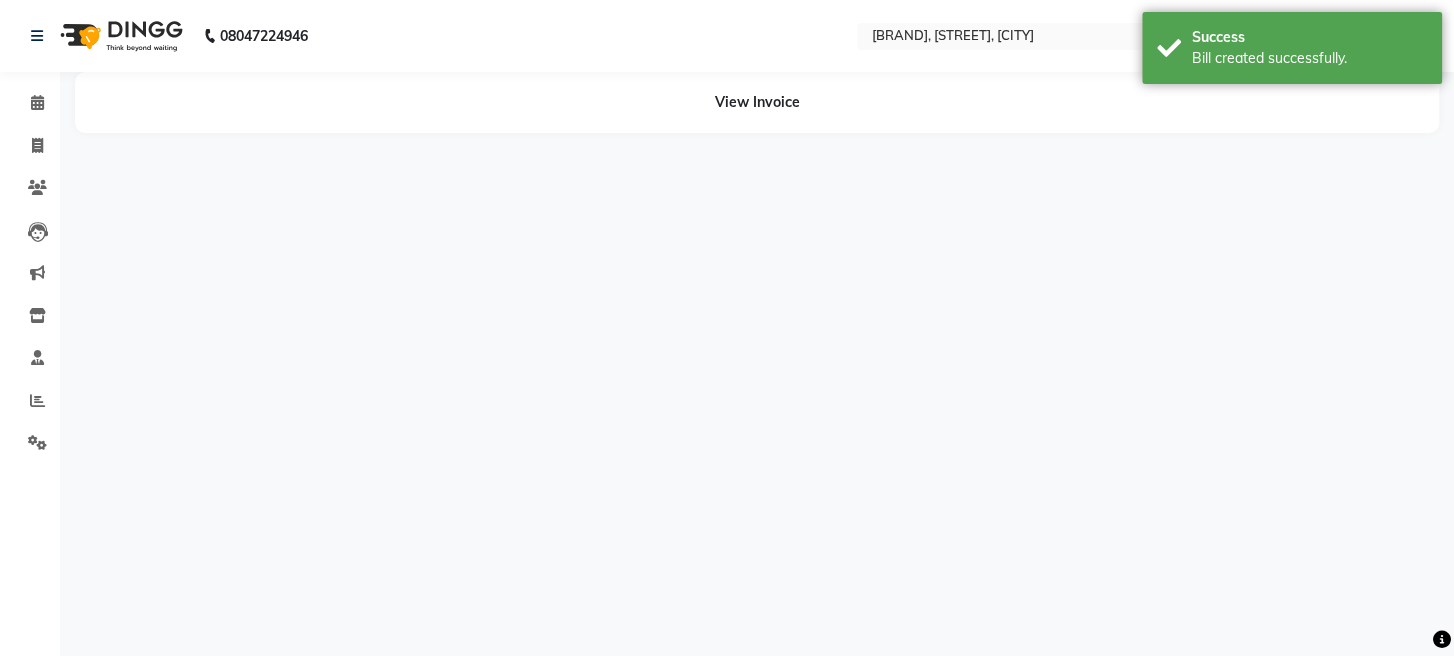 scroll, scrollTop: 0, scrollLeft: 0, axis: both 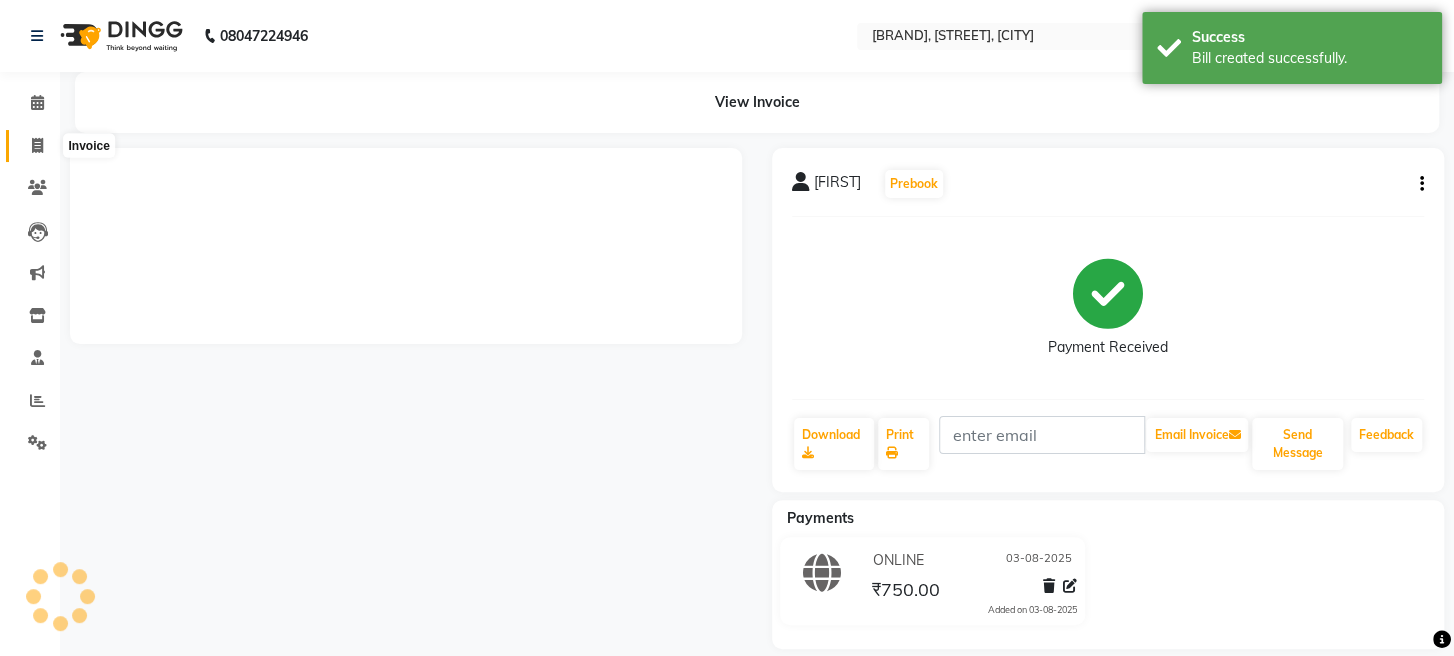 click 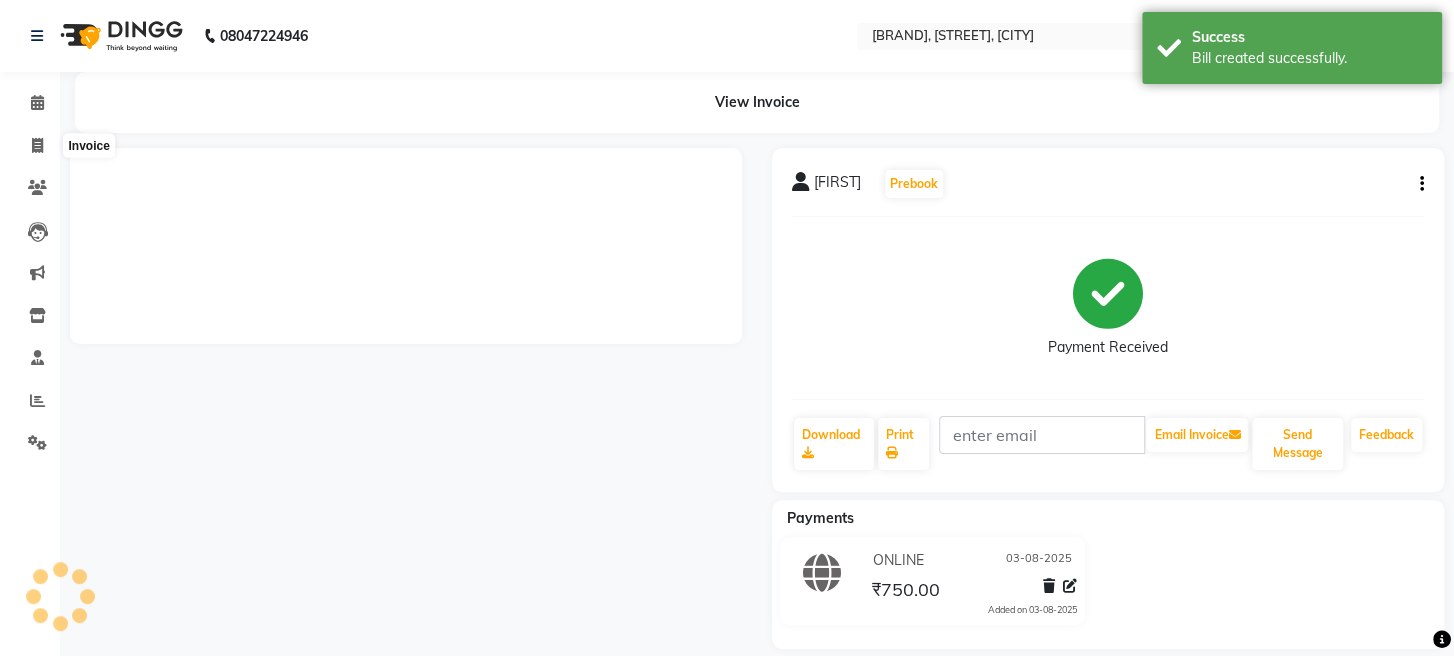 select on "service" 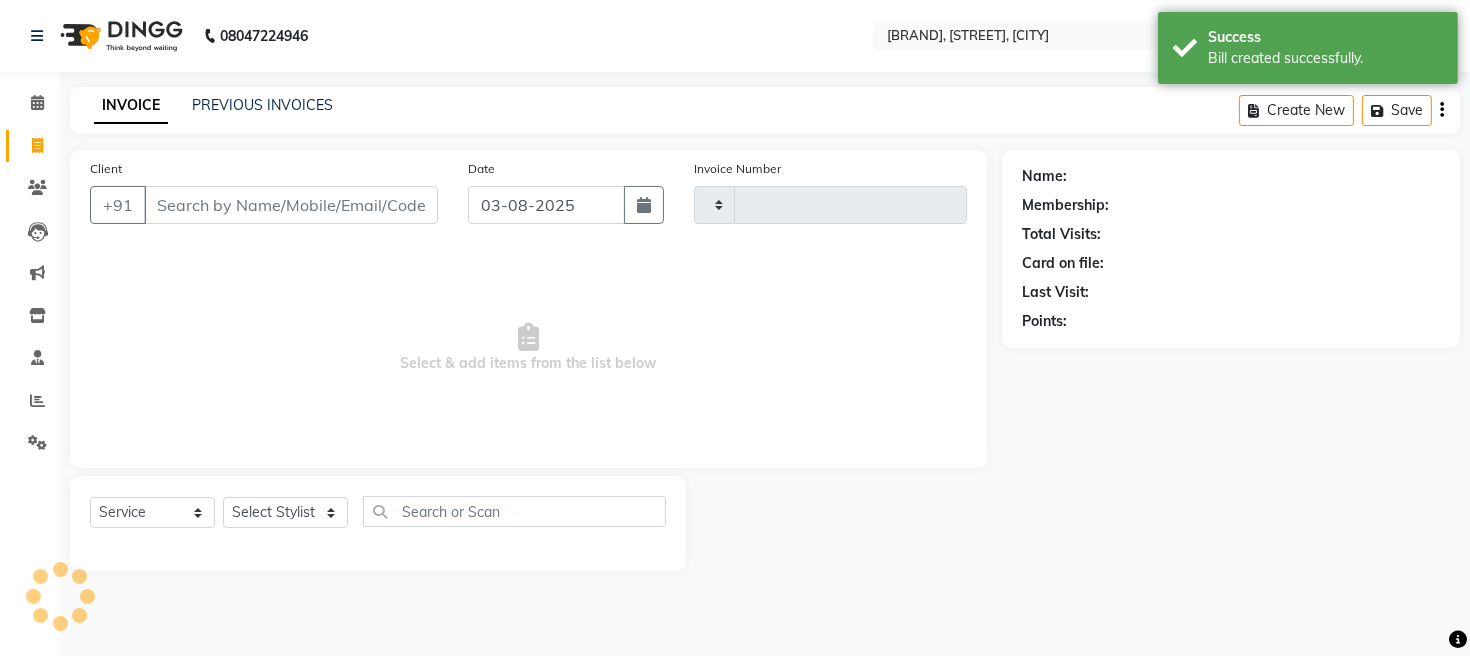 type on "1373" 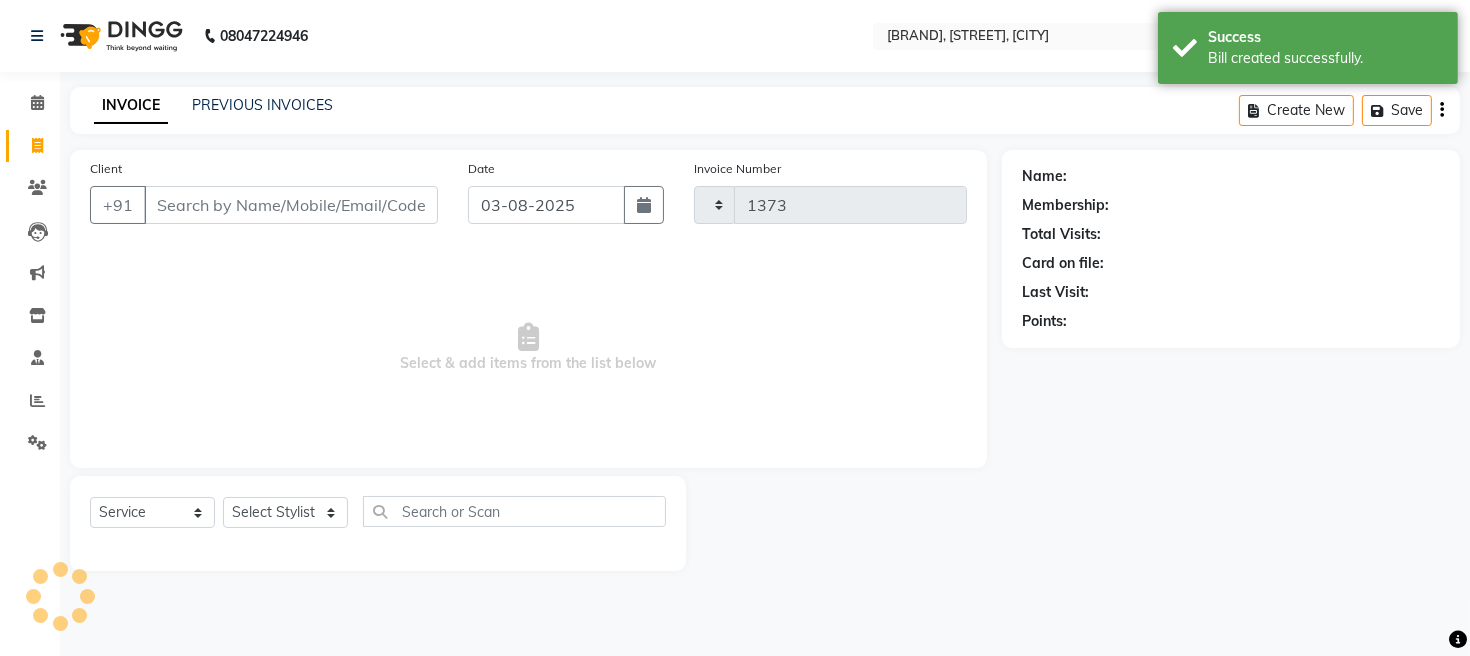 select on "779" 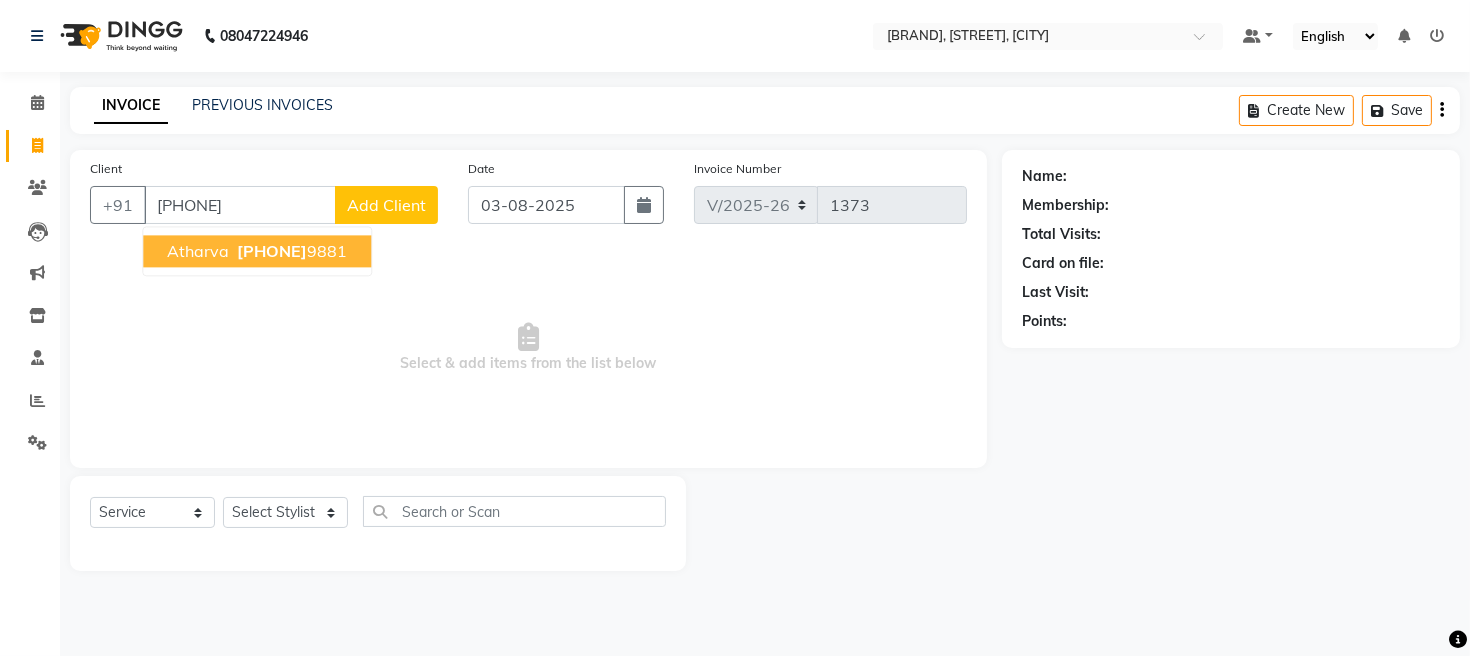 click on "atharva" at bounding box center [198, 251] 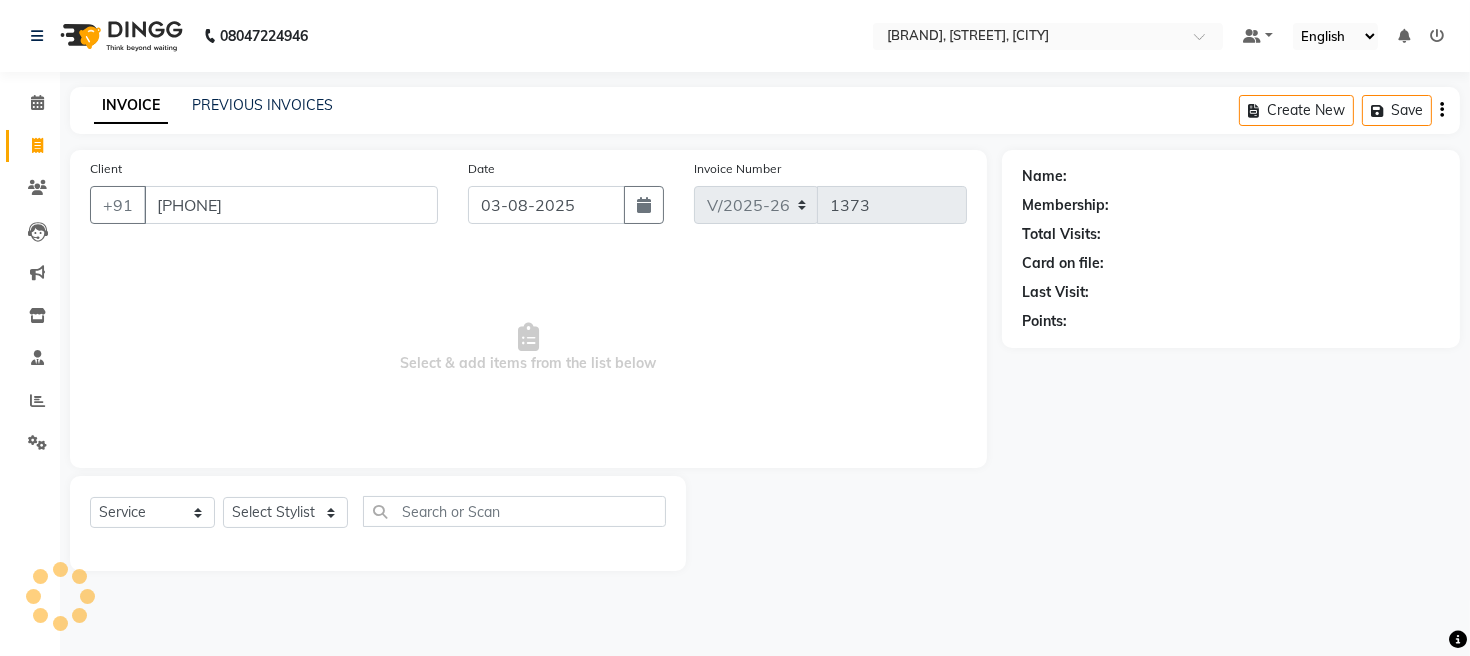 type on "[PHONE]" 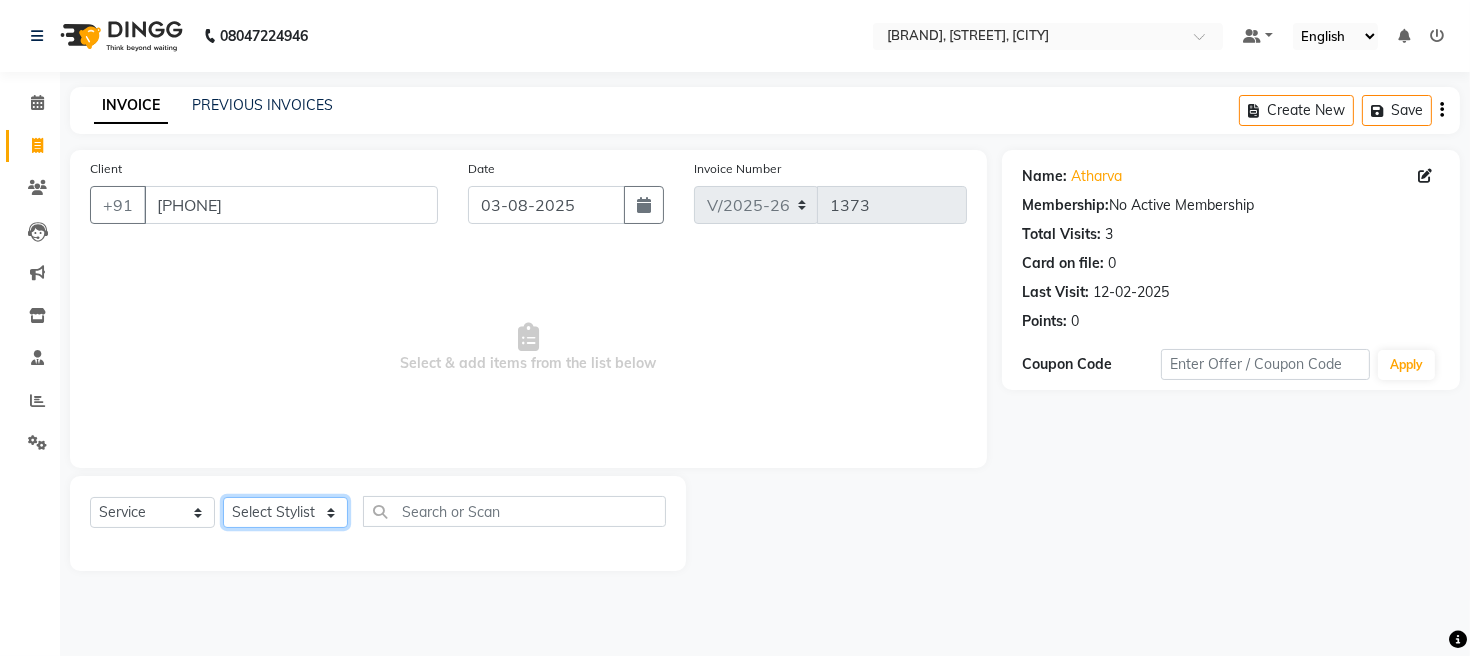 click on "Select Stylist [FIRST] [FIRST] [FIRST] [FIRST] [FIRST]" 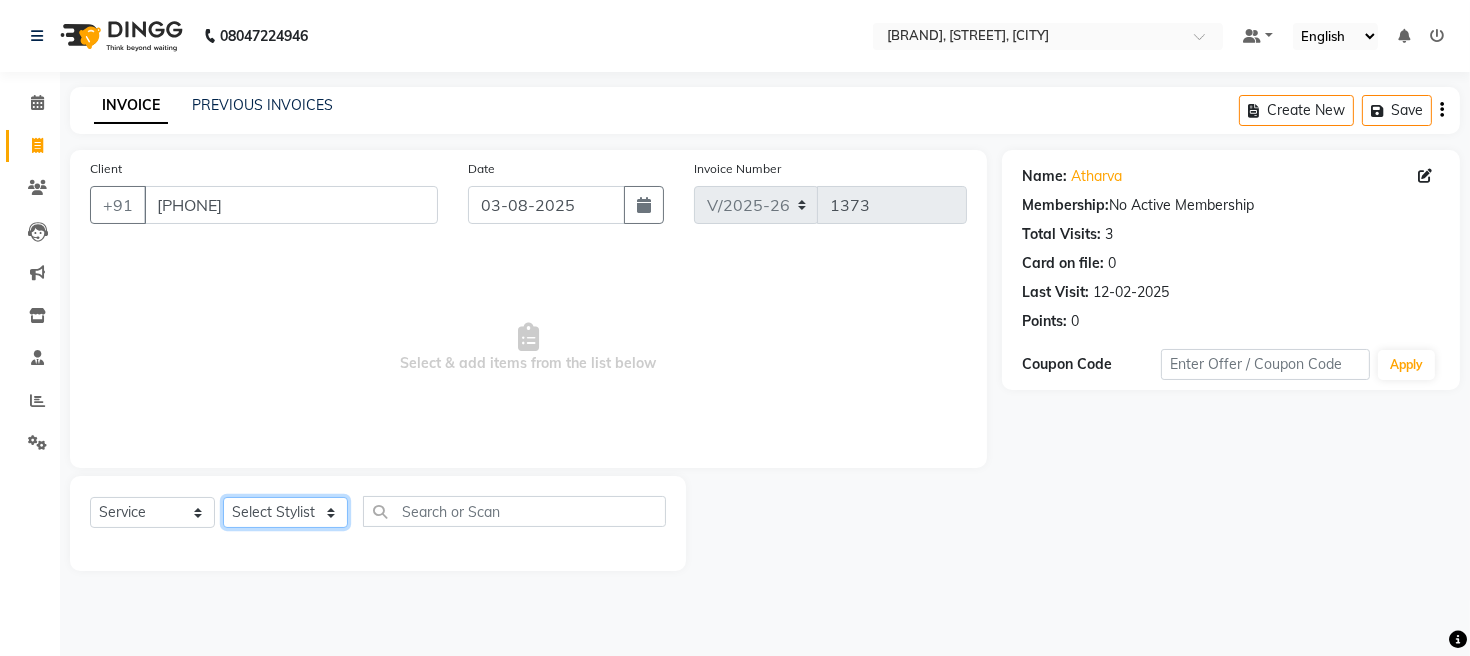 select on "12803" 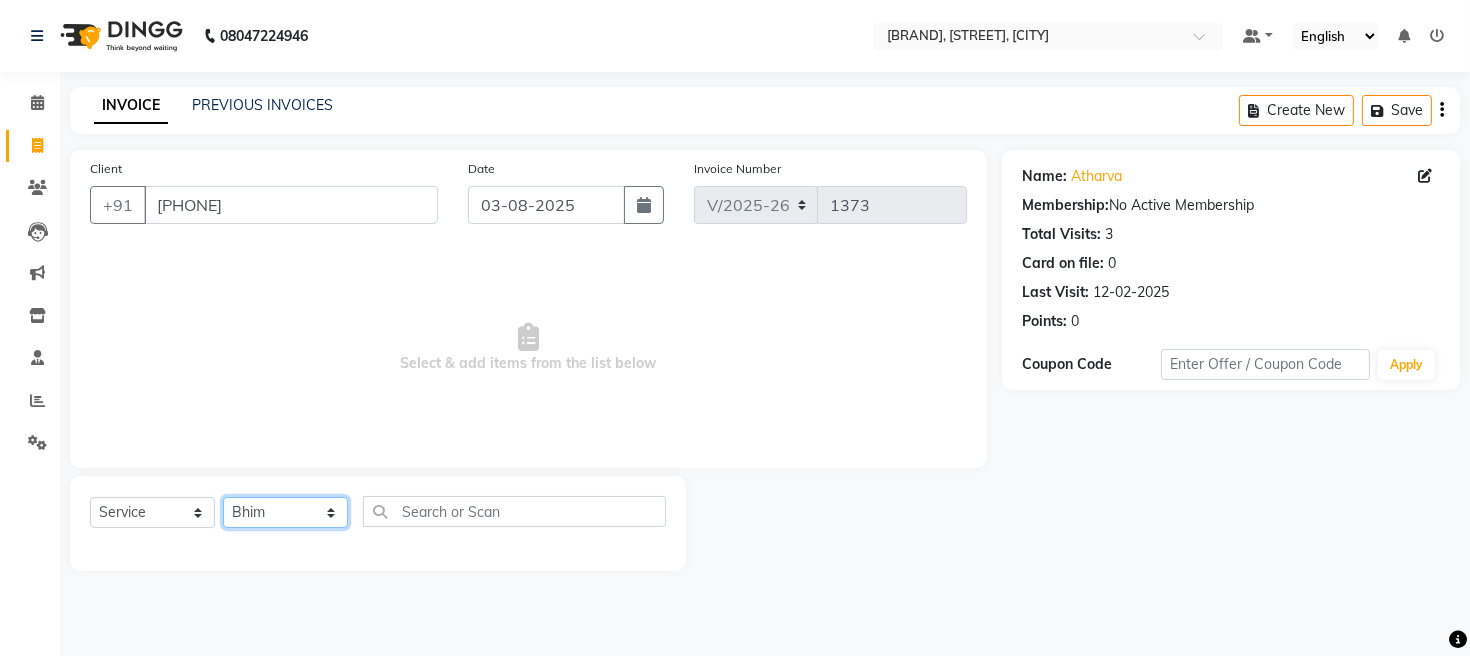 click on "Select Stylist [FIRST] [FIRST] [FIRST] [FIRST] [FIRST]" 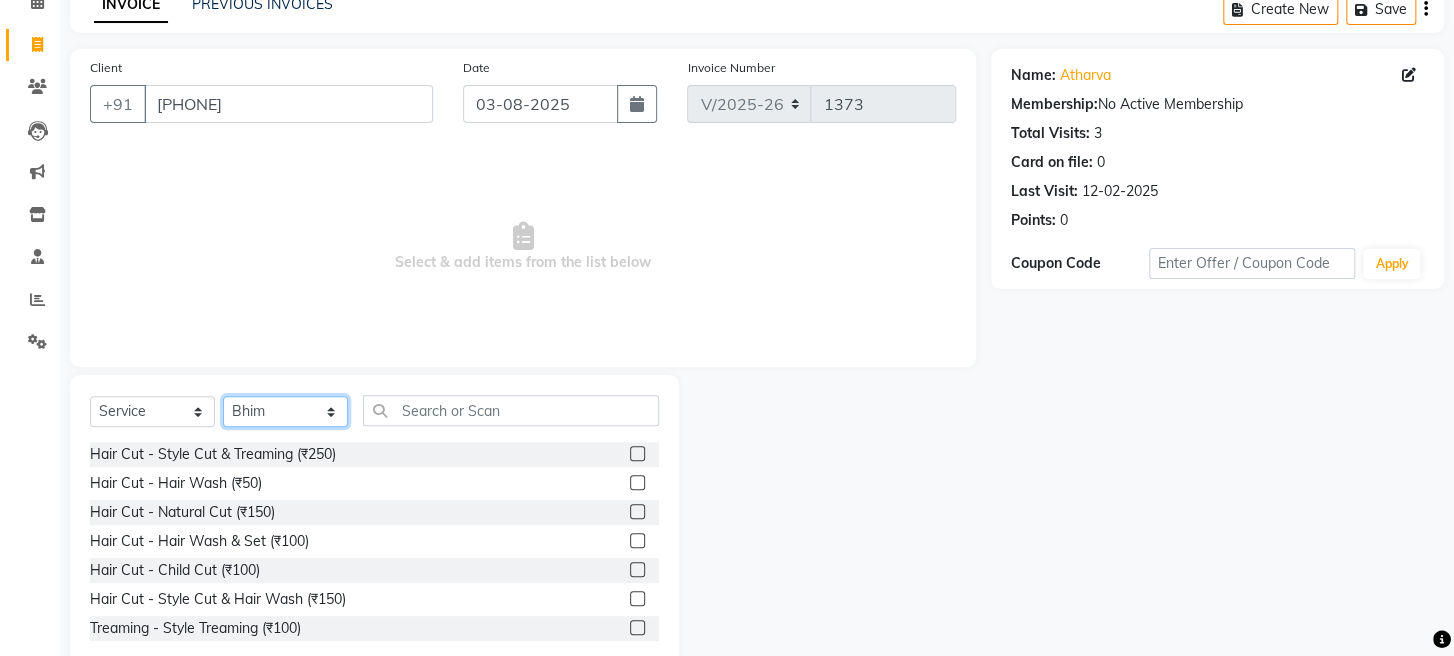 scroll, scrollTop: 145, scrollLeft: 0, axis: vertical 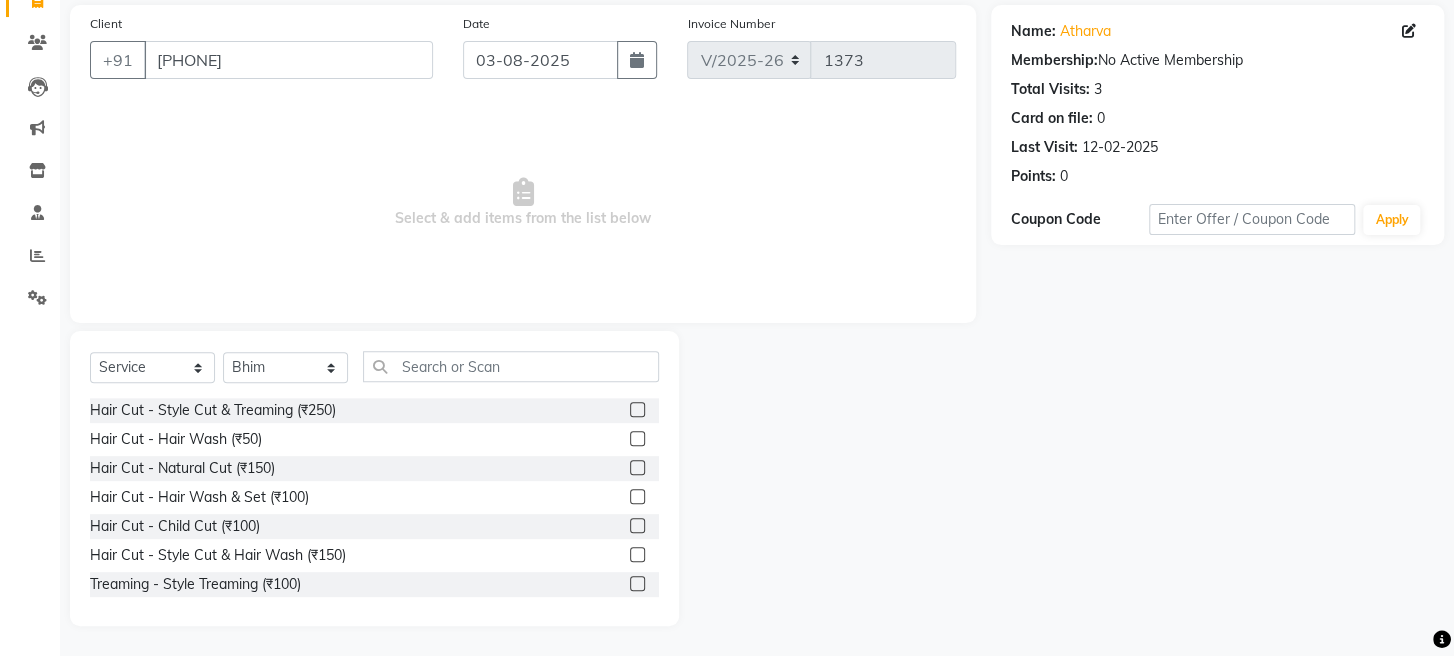 click 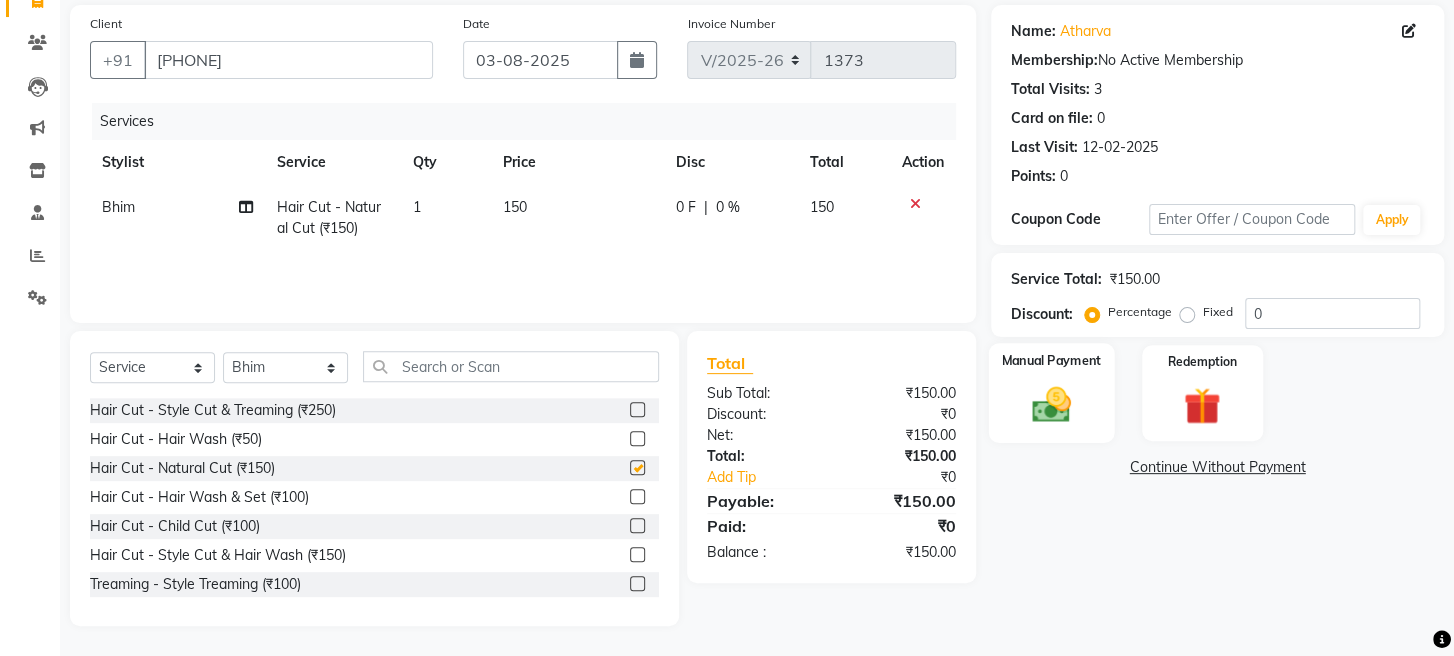 checkbox on "false" 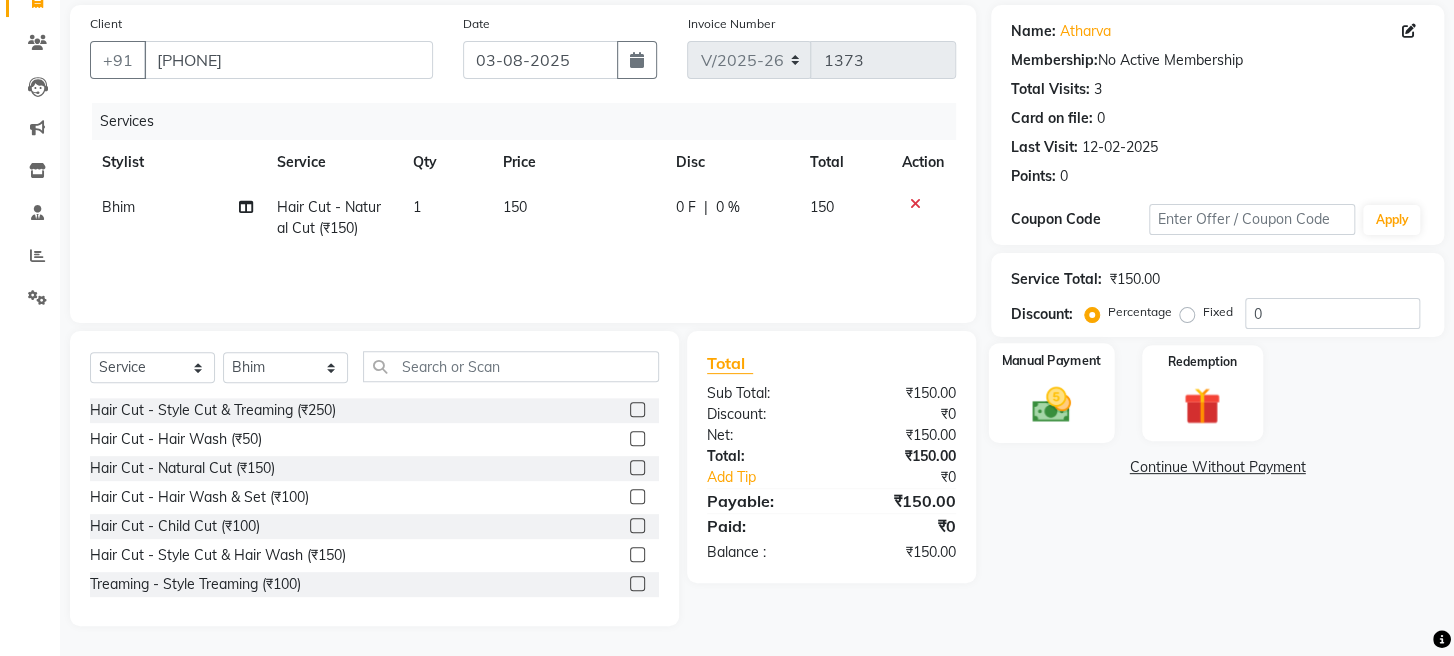 click 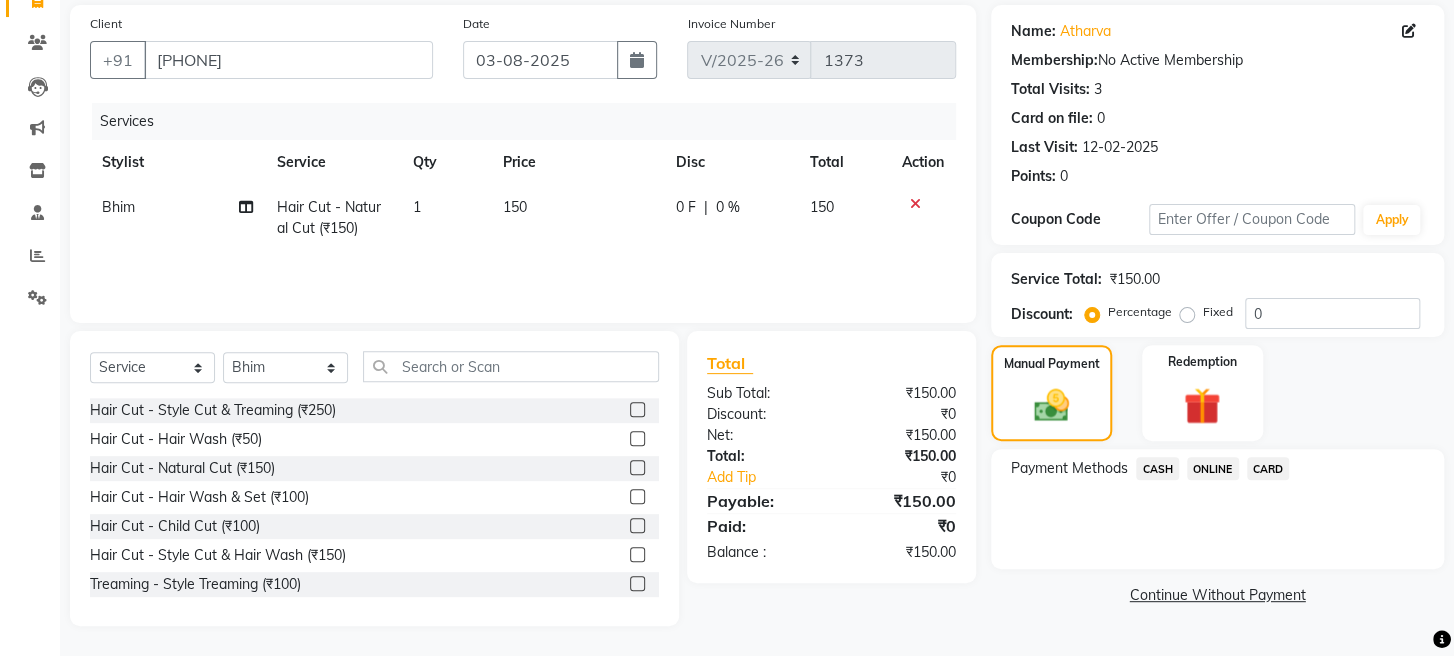 click on "ONLINE" 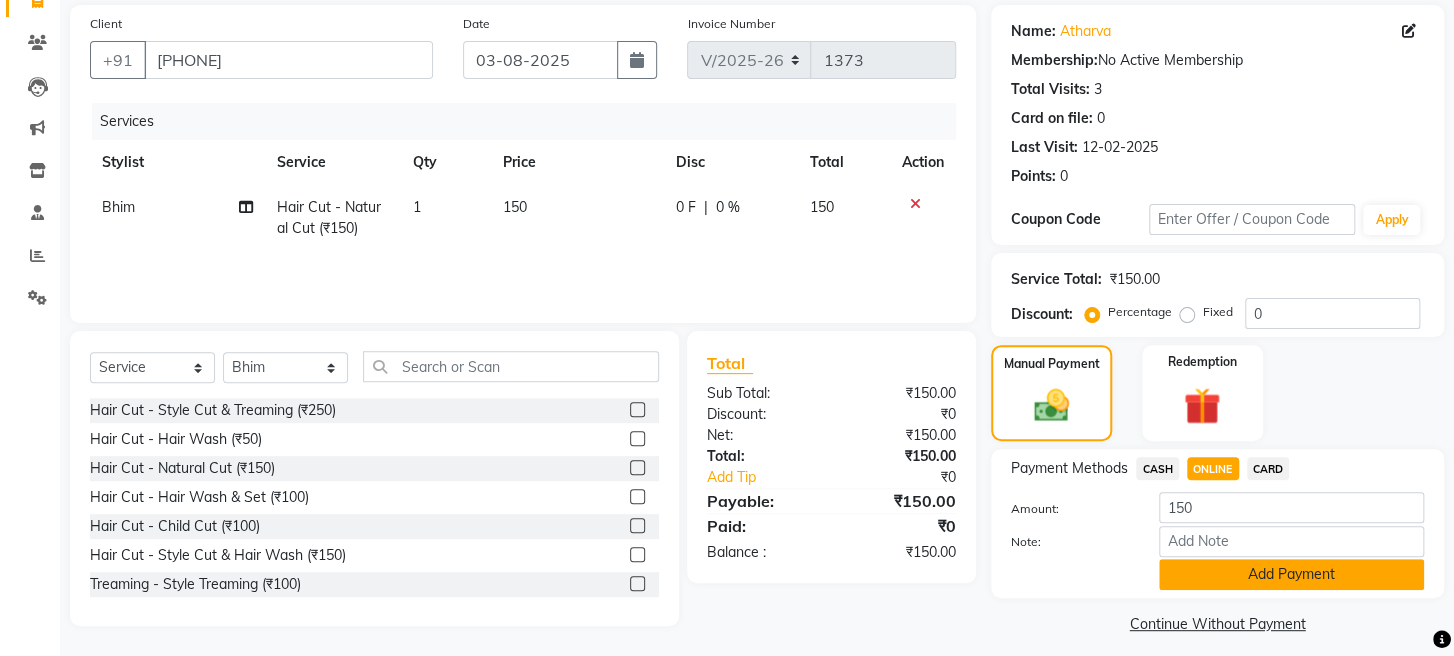 click on "Add Payment" 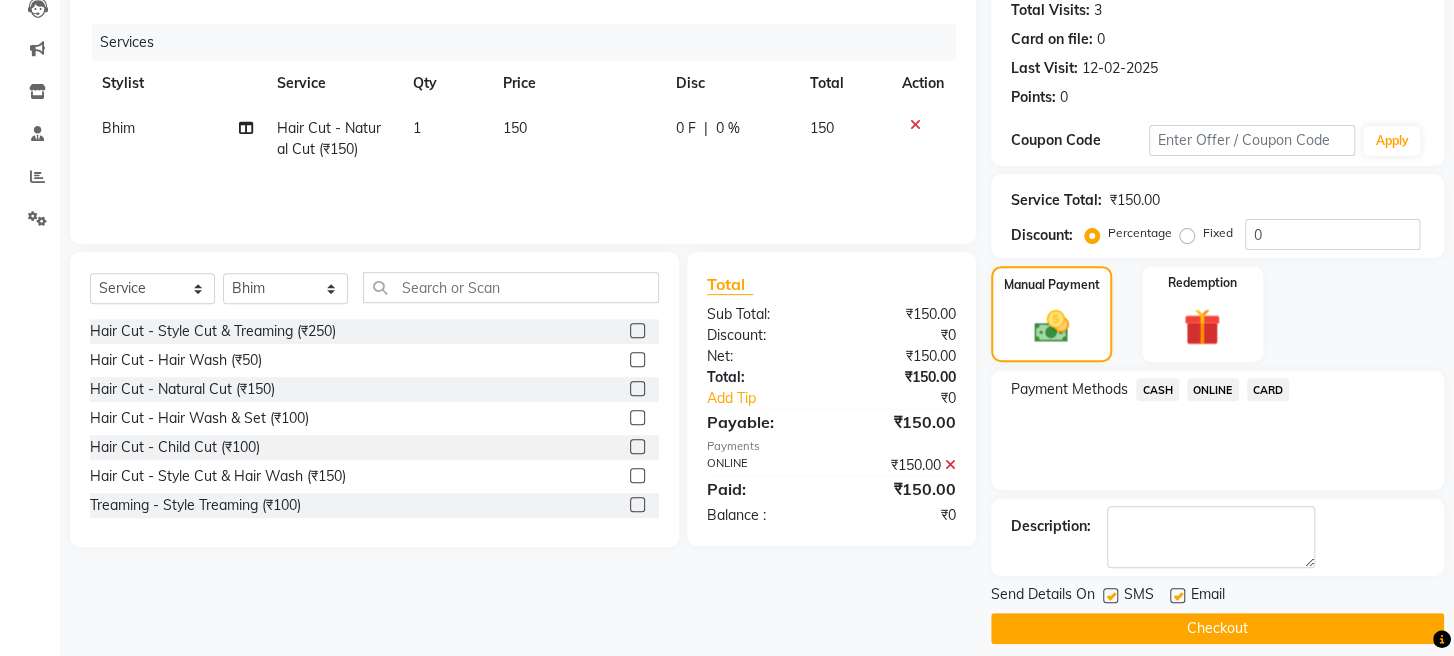 scroll, scrollTop: 264, scrollLeft: 0, axis: vertical 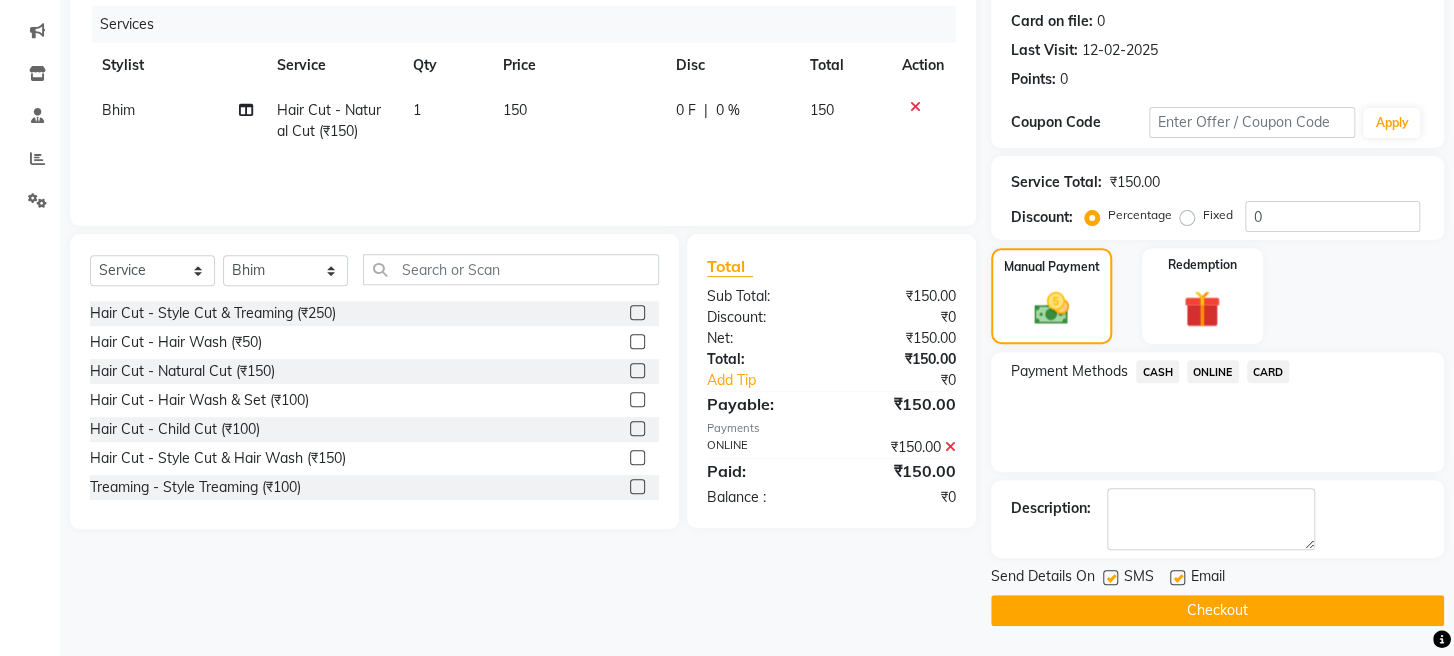 click on "Checkout" 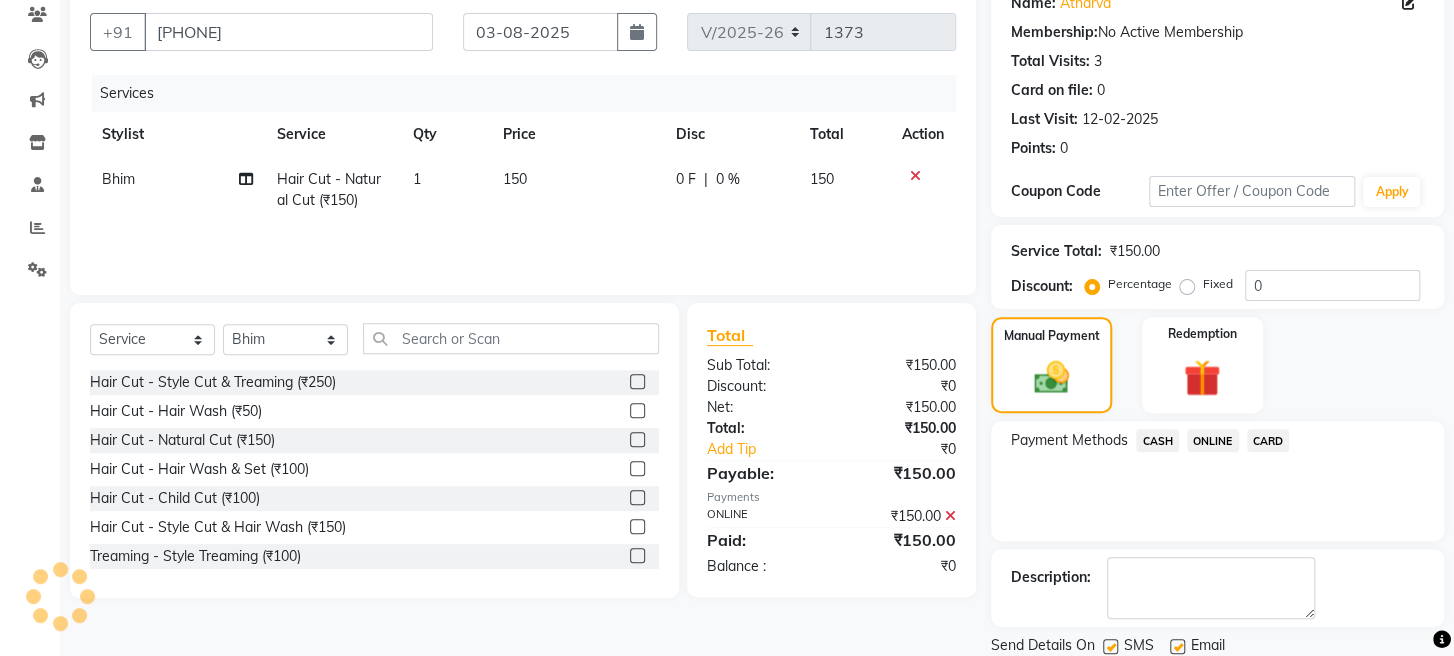 scroll, scrollTop: 0, scrollLeft: 0, axis: both 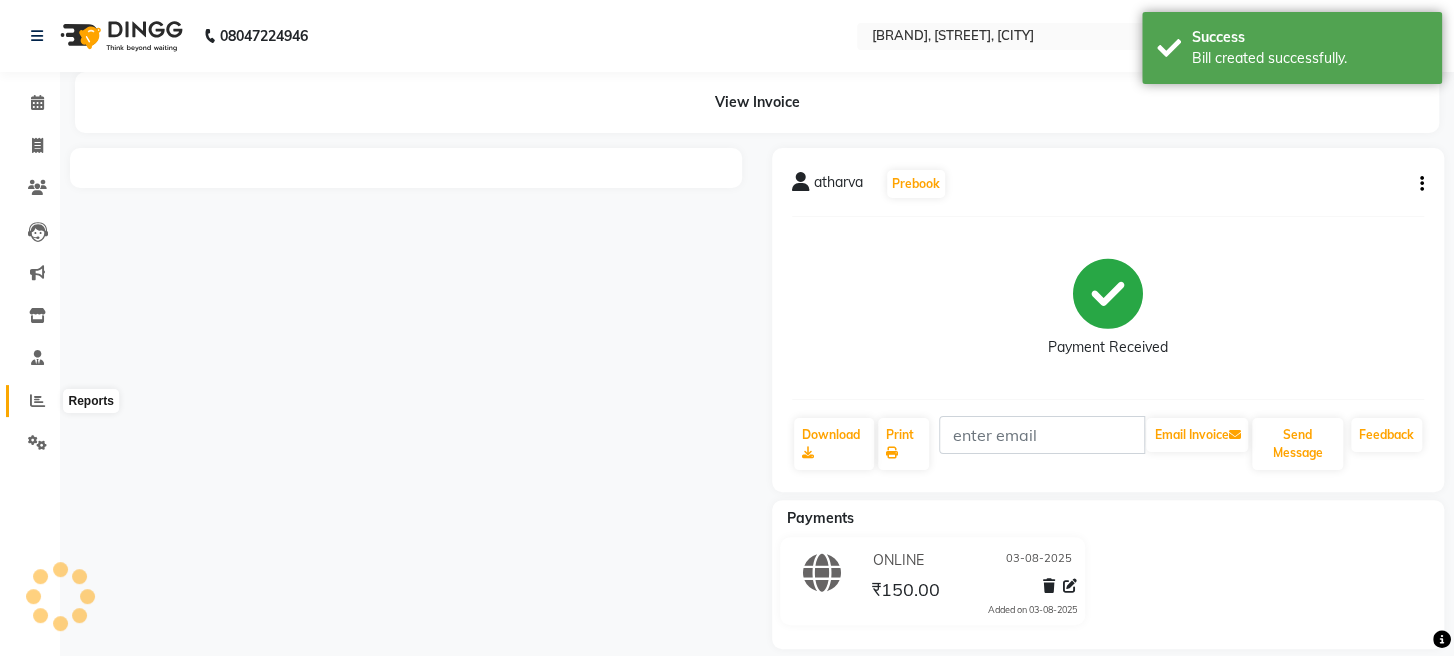 click 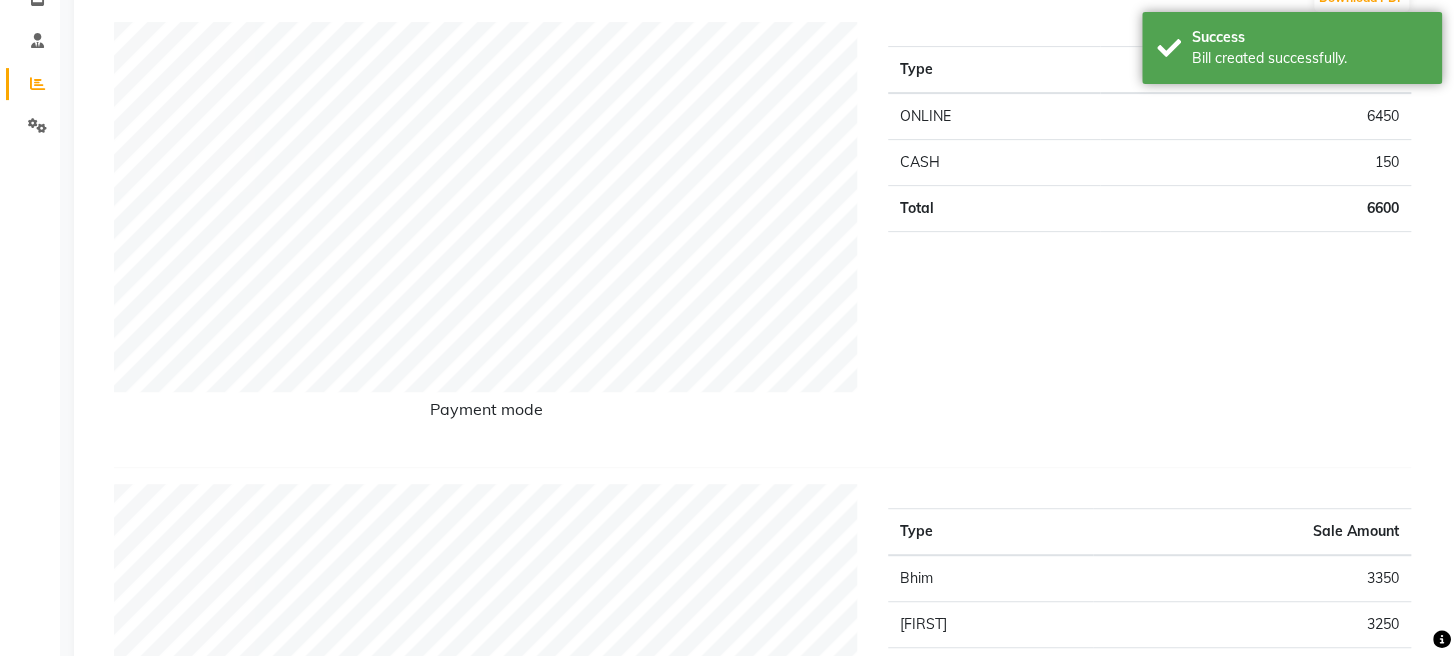 scroll, scrollTop: 370, scrollLeft: 0, axis: vertical 